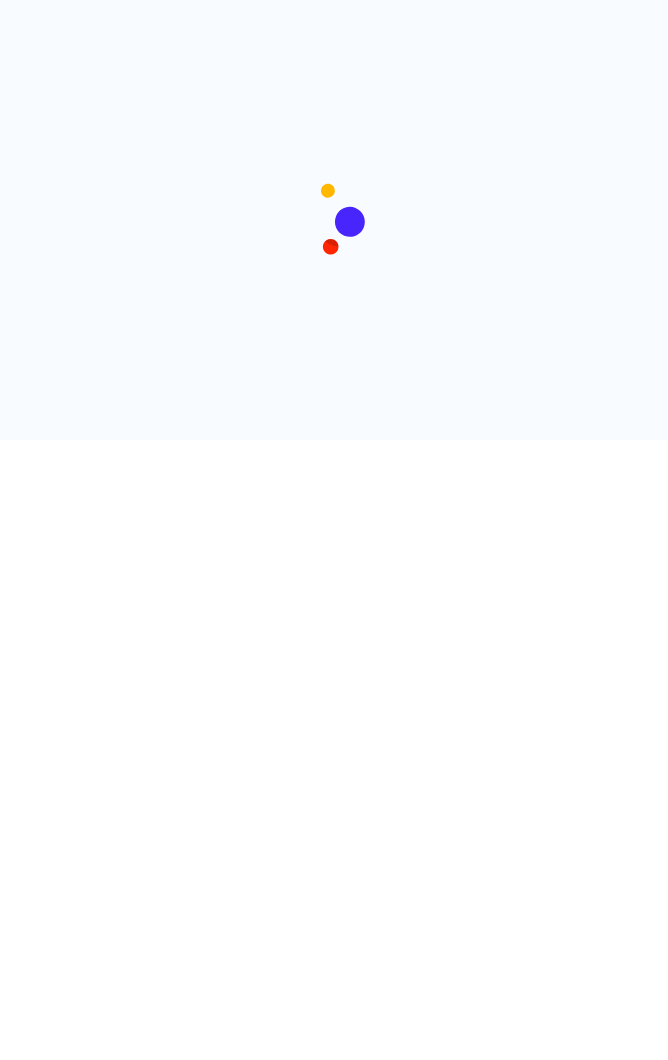 scroll, scrollTop: 0, scrollLeft: 0, axis: both 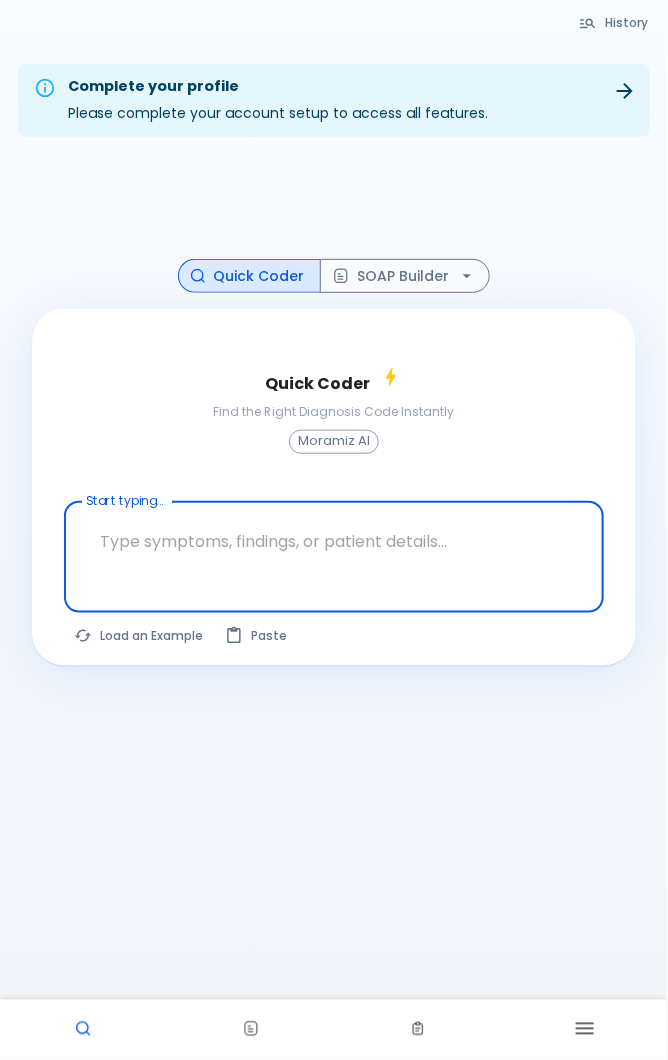 click on "Load an Example" at bounding box center (139, 635) 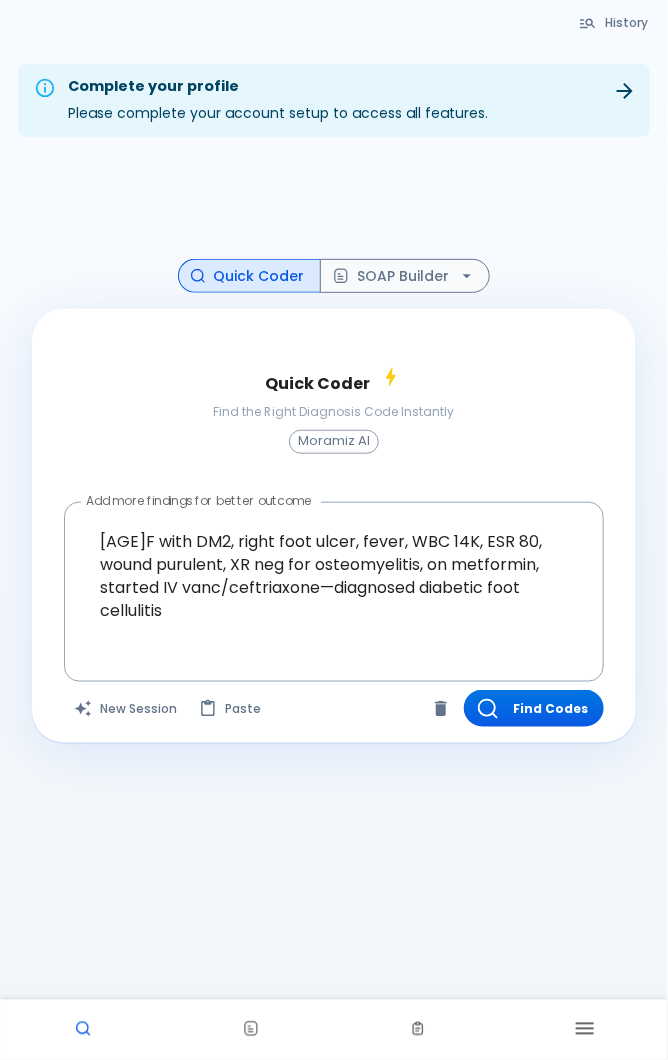 click on "New Session" at bounding box center (126, 708) 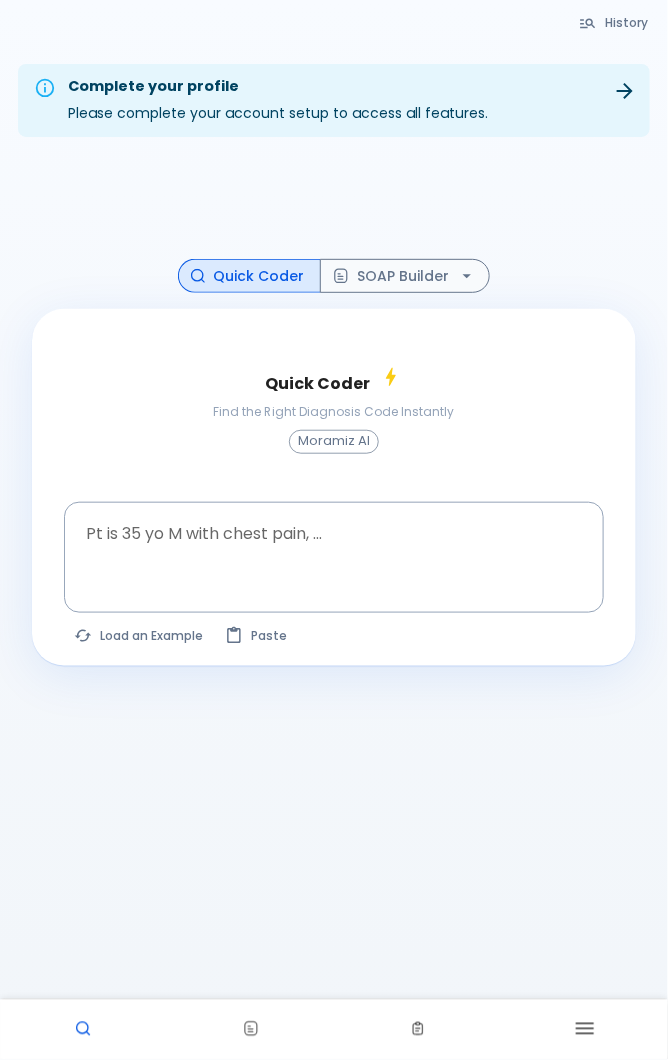 click on "Load an Example" at bounding box center (139, 635) 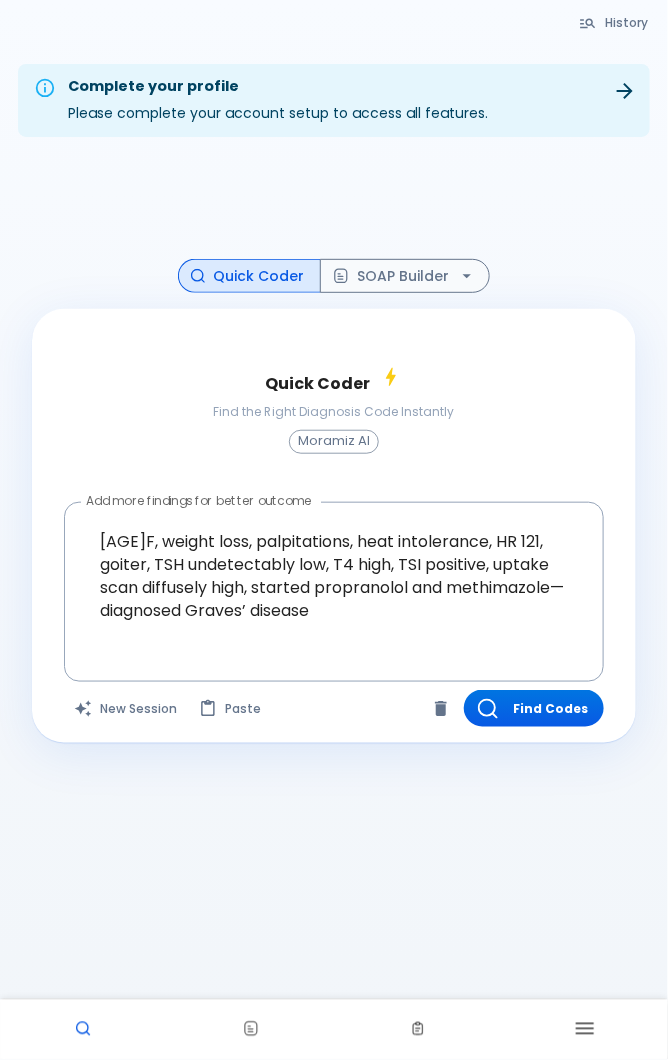 click on "Find Codes" at bounding box center (534, 708) 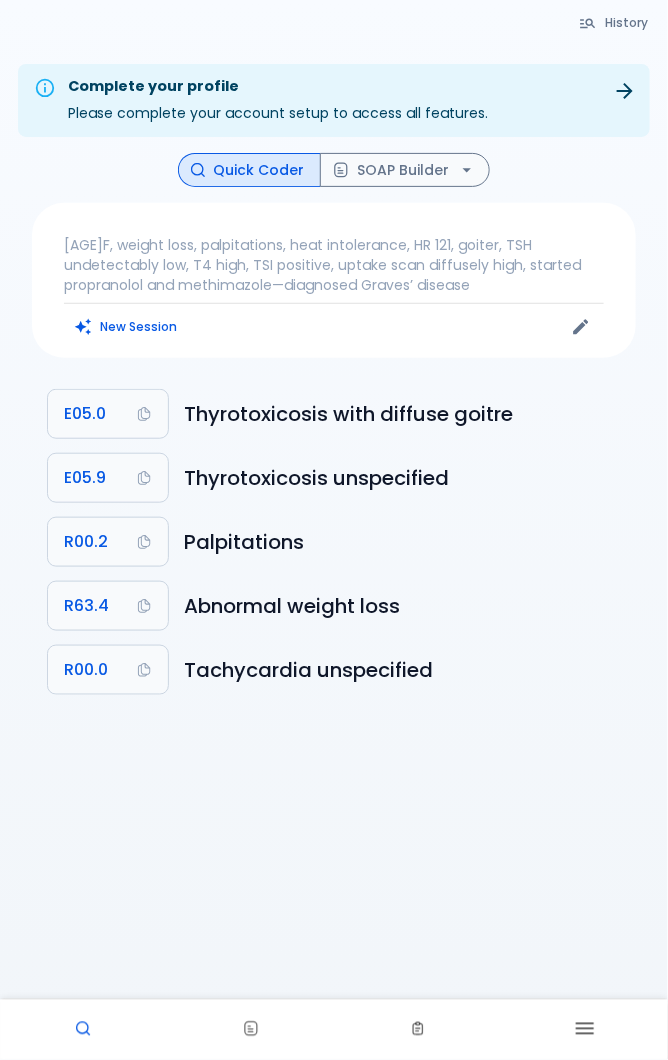 click on "E05.0" at bounding box center [85, 414] 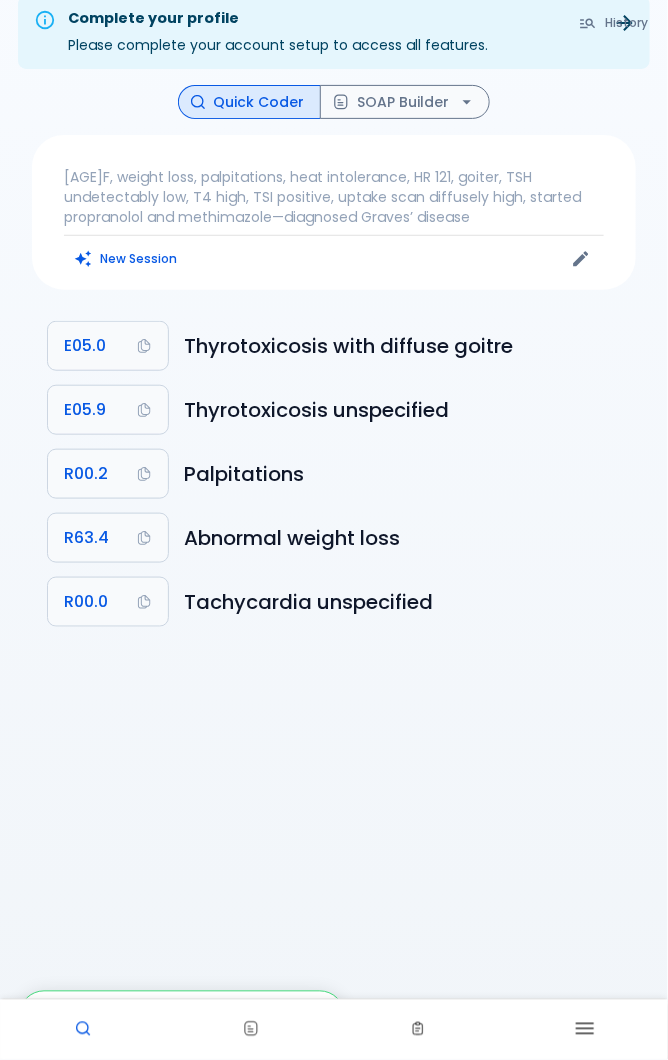 scroll, scrollTop: 85, scrollLeft: 0, axis: vertical 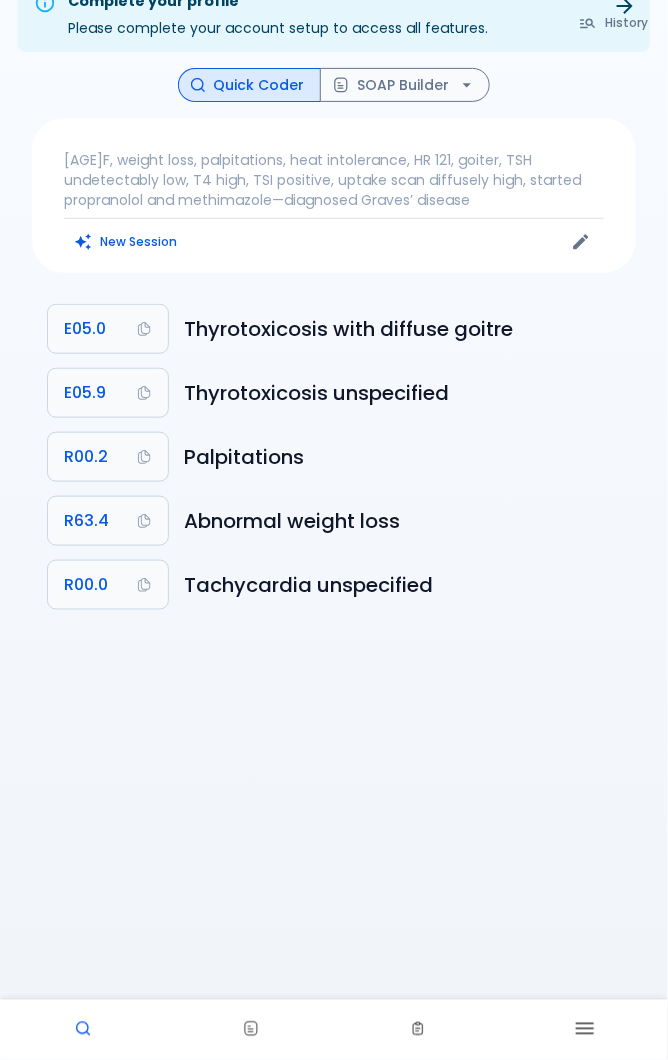 click on "E05.0" at bounding box center (85, 329) 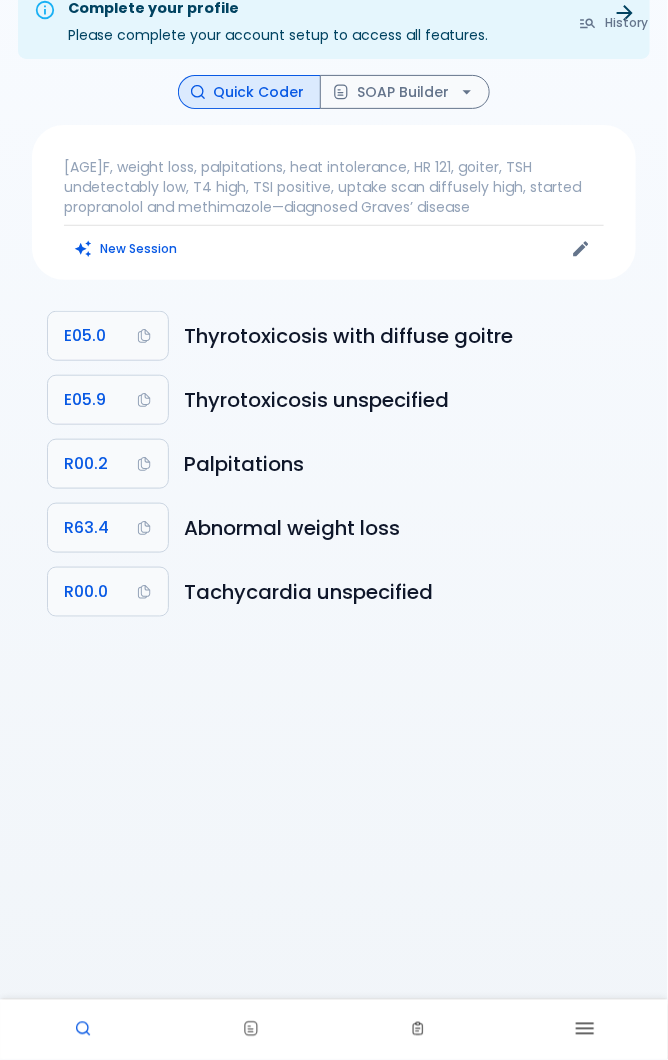 scroll, scrollTop: 0, scrollLeft: 0, axis: both 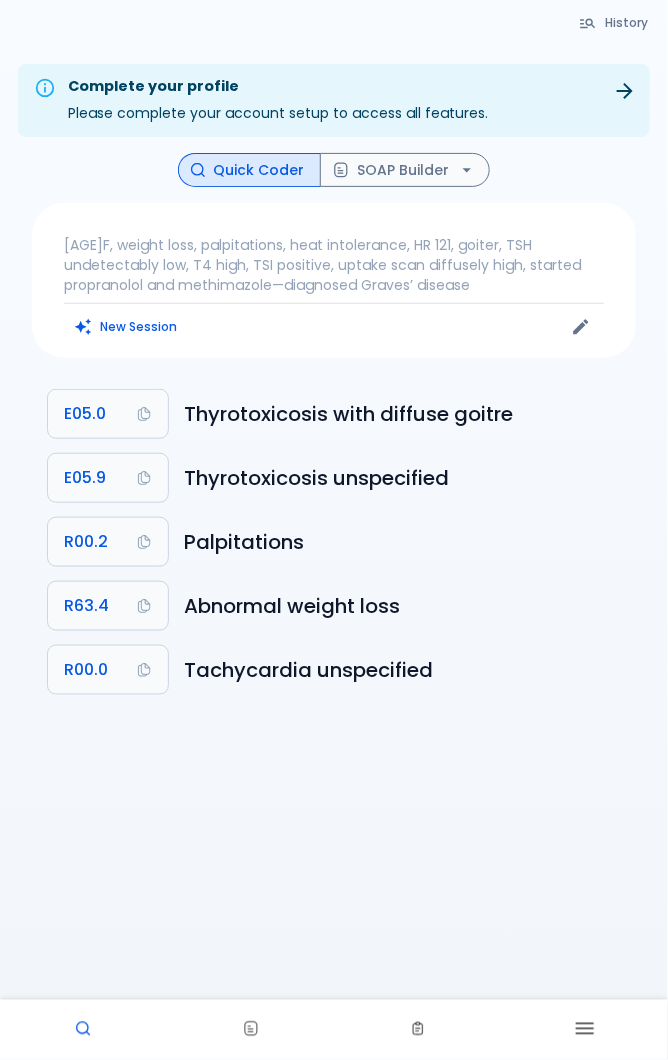 click on "SOAP Builder" at bounding box center (405, 170) 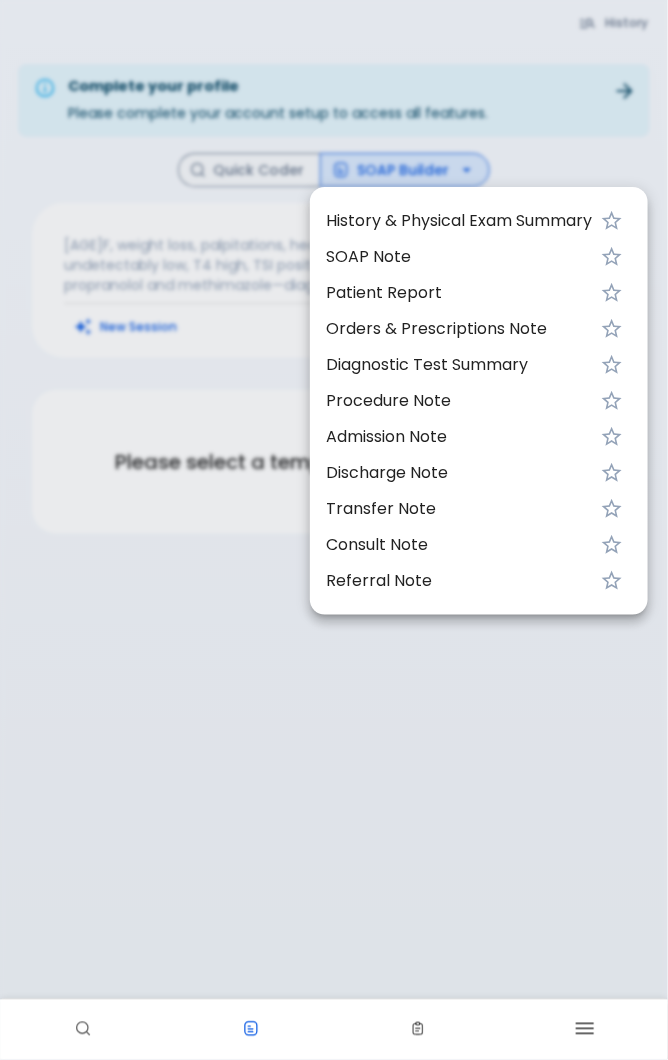 click on "History & Physical Exam Summary" at bounding box center (459, 221) 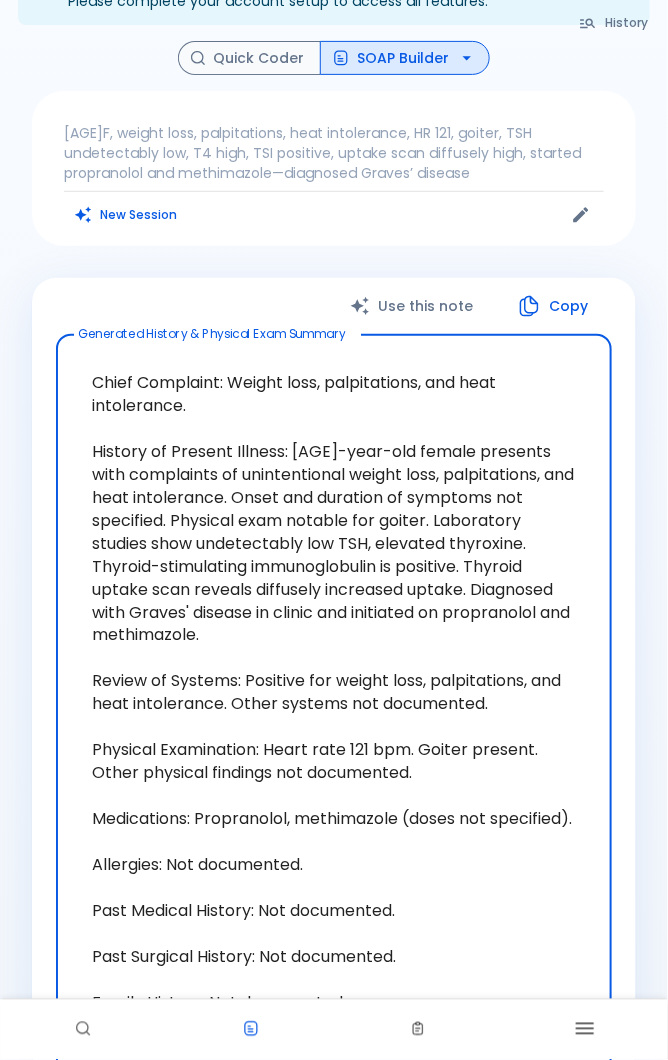 scroll, scrollTop: 0, scrollLeft: 0, axis: both 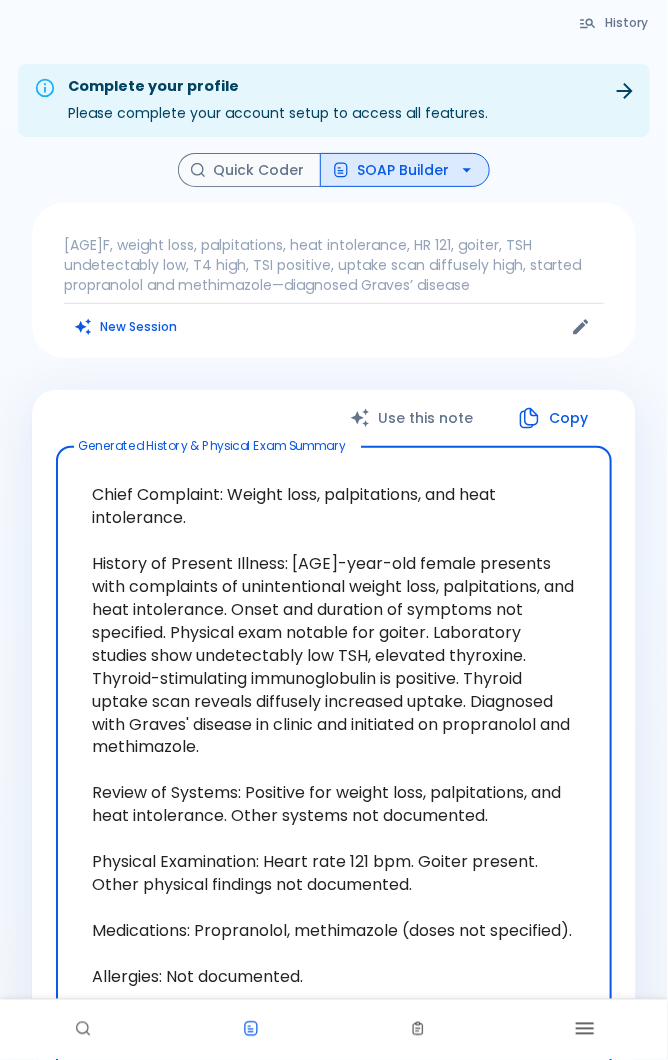 click 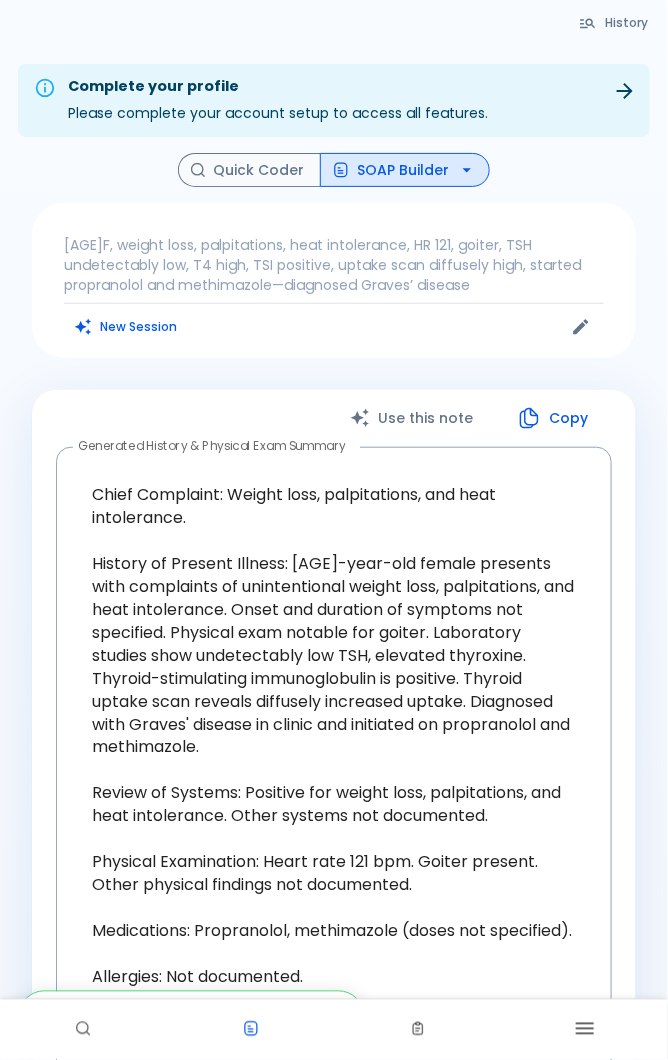 click on "SOAP Builder" at bounding box center [405, 170] 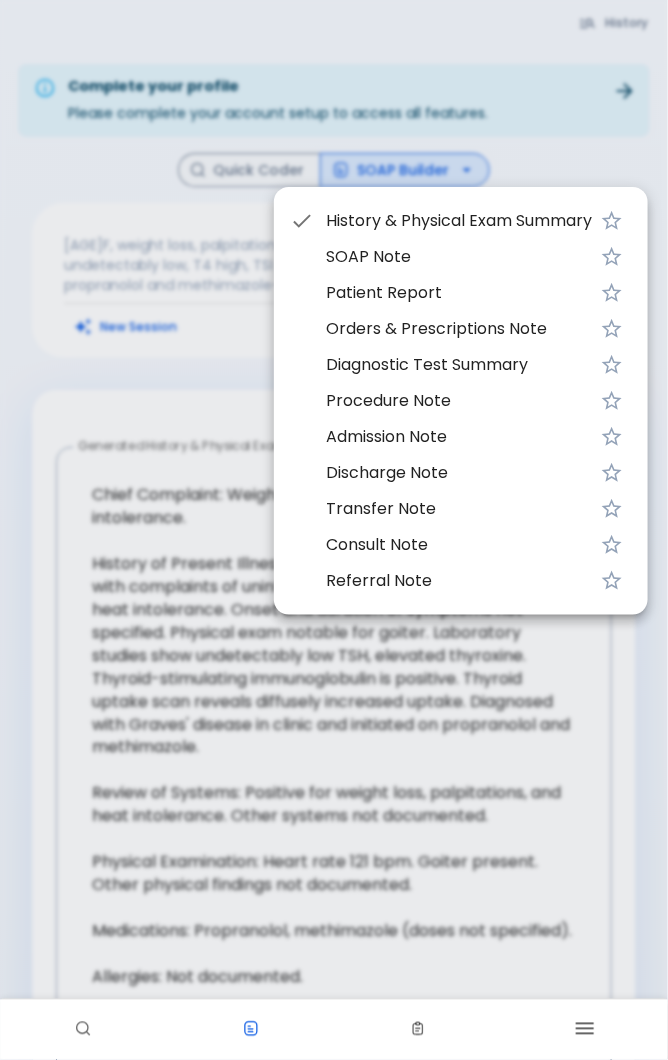 click on "SOAP Note" at bounding box center (459, 257) 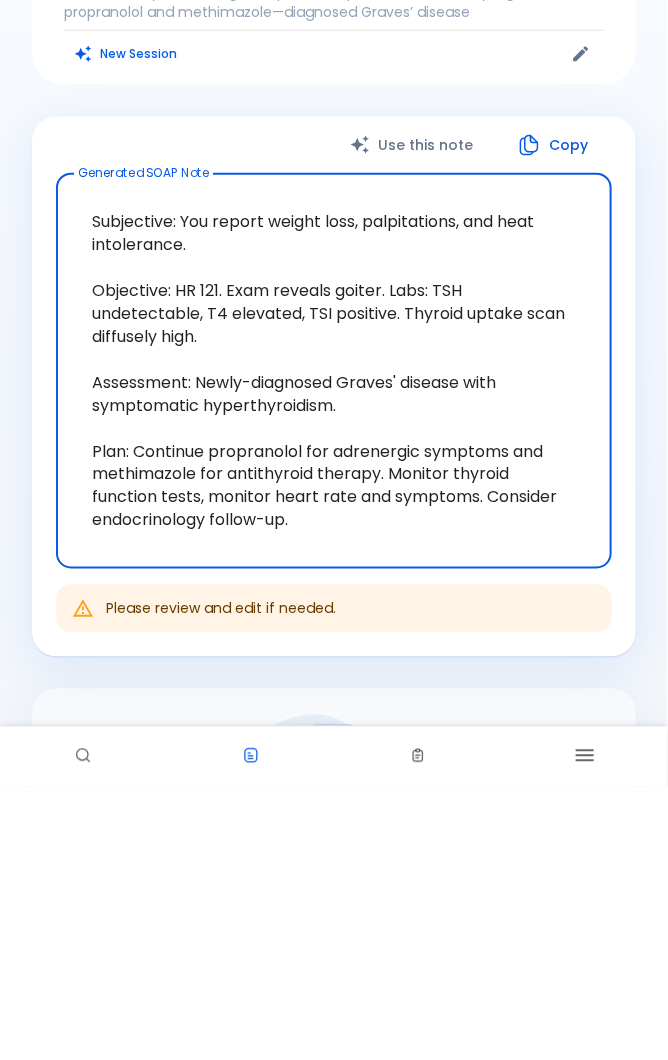 click on "Copy" at bounding box center [554, 418] 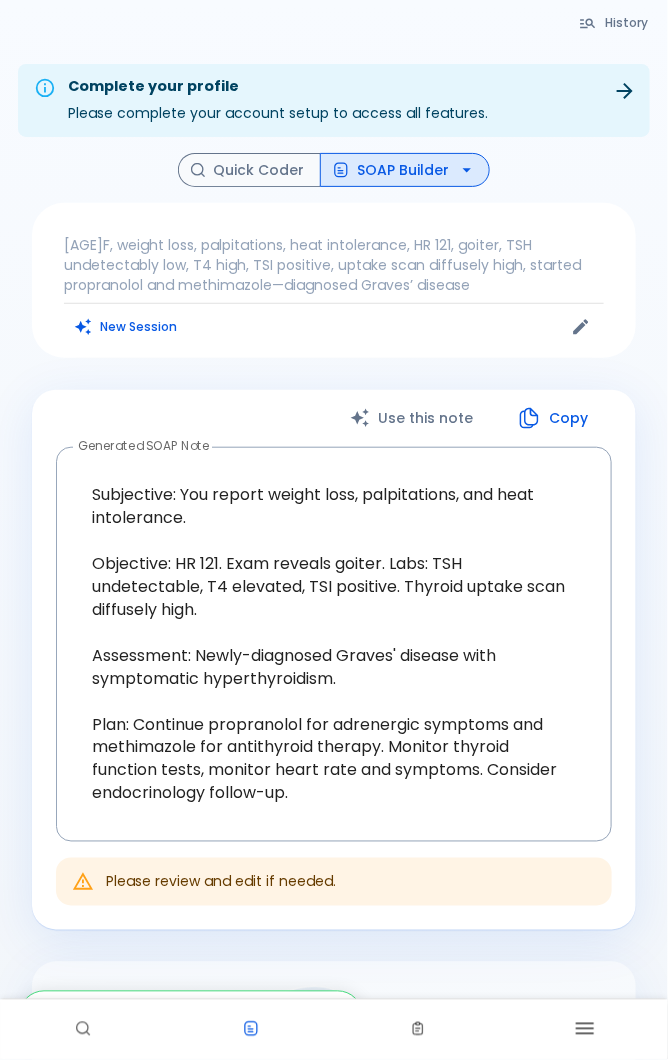 click on "SOAP Builder" at bounding box center (405, 170) 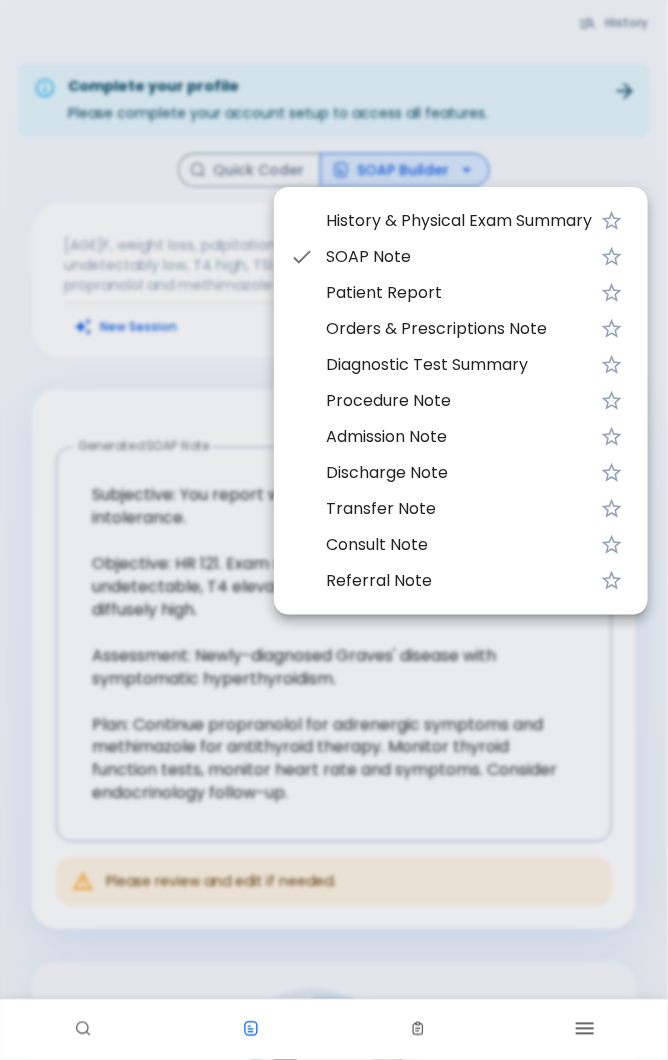 click on "Patient Report" at bounding box center [461, 293] 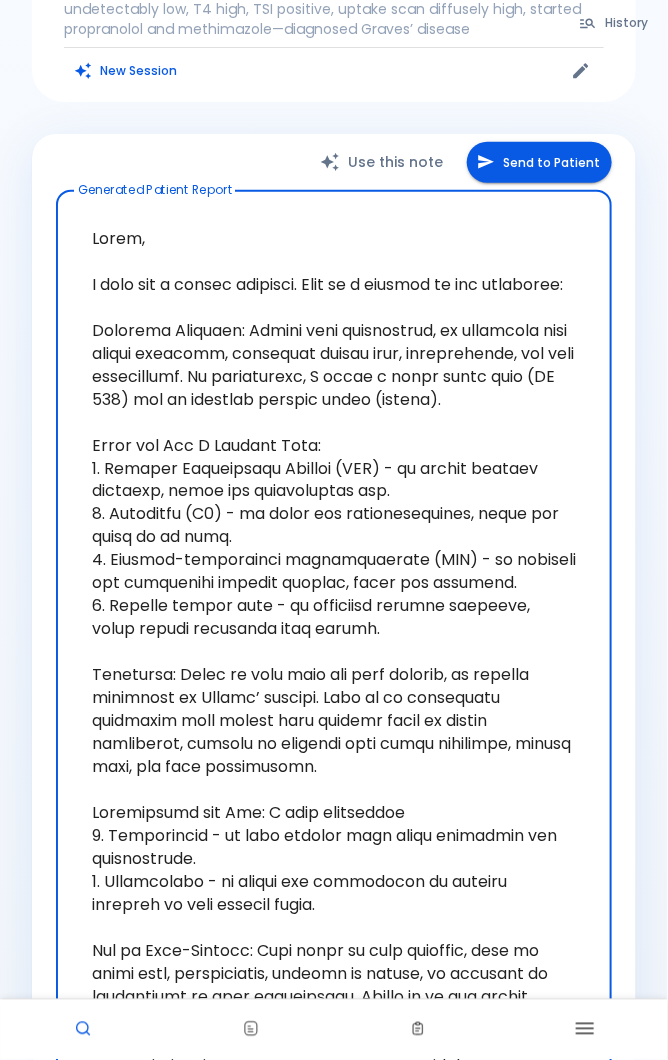 scroll, scrollTop: 246, scrollLeft: 0, axis: vertical 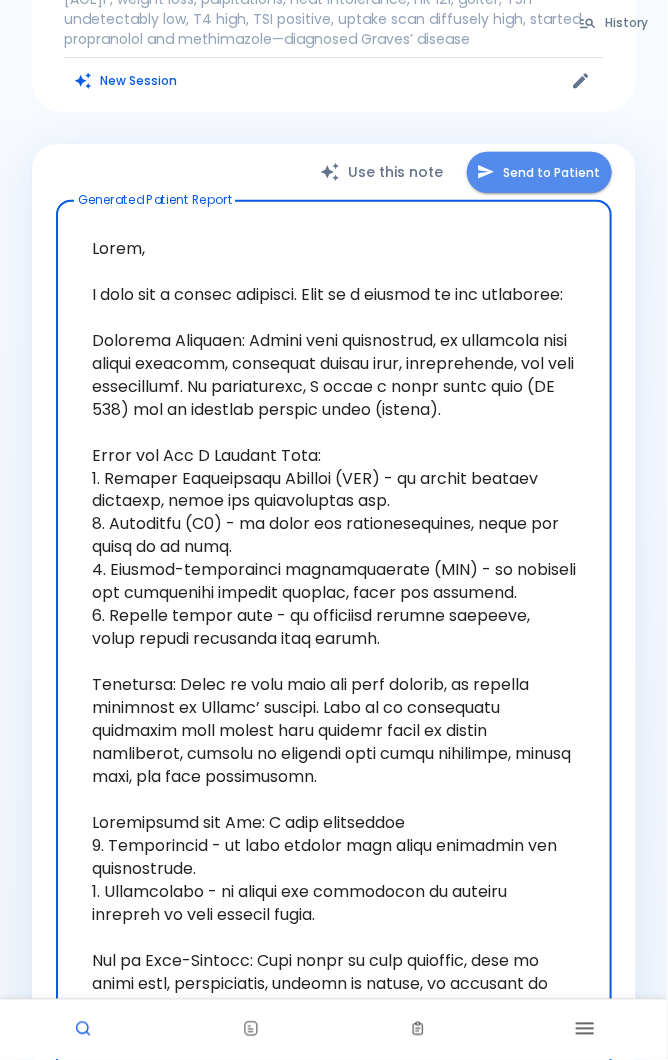 click on "Send to Patient" at bounding box center (539, 172) 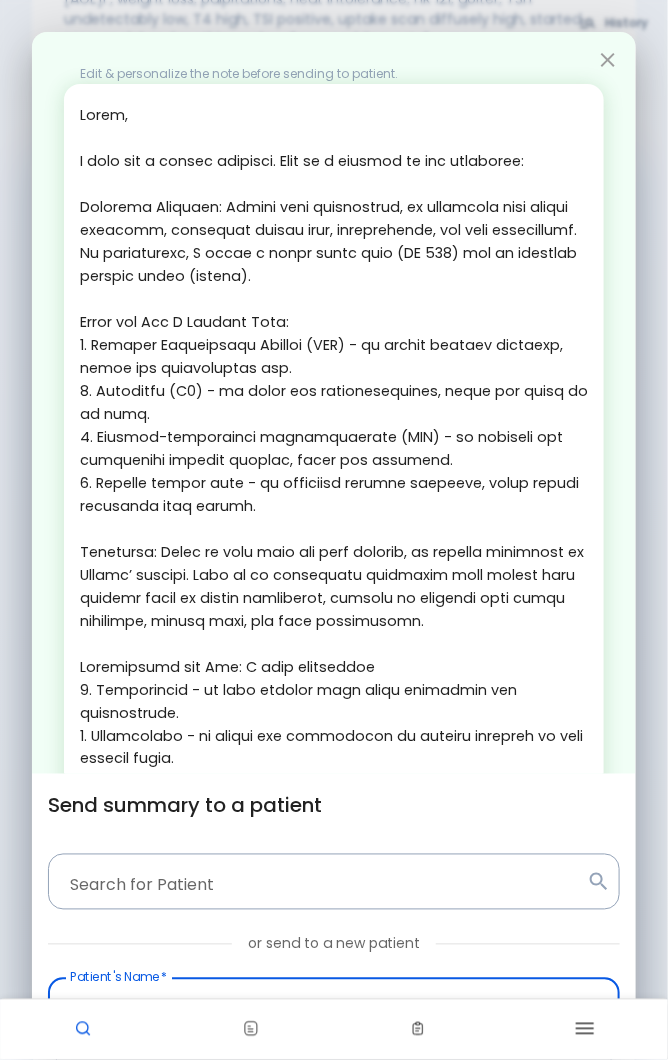 scroll, scrollTop: 246, scrollLeft: 0, axis: vertical 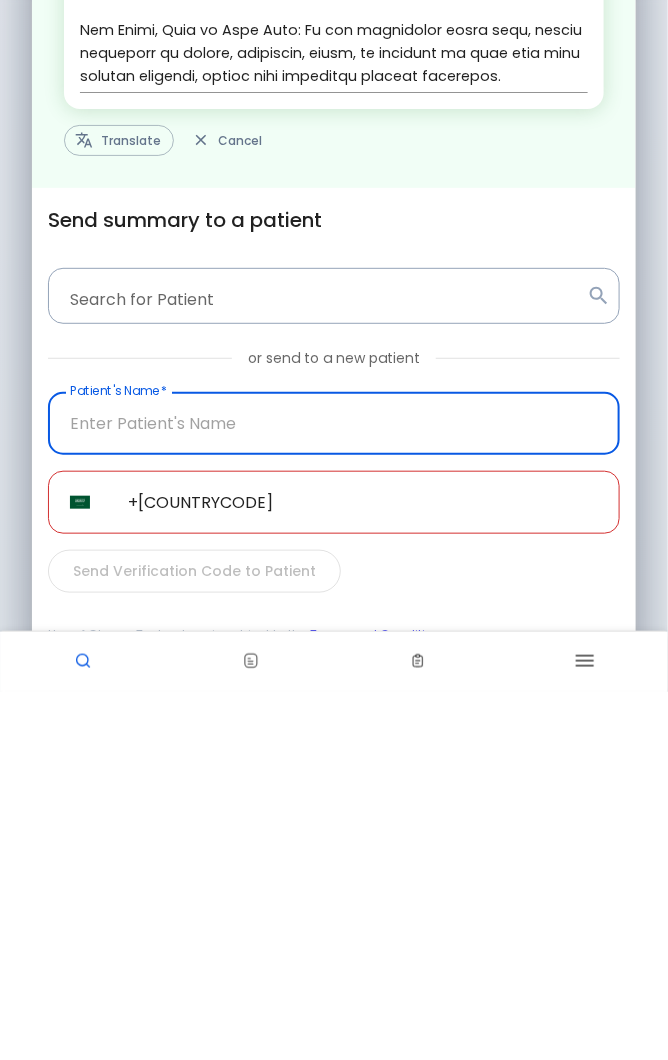 click on "Translate" at bounding box center [119, 508] 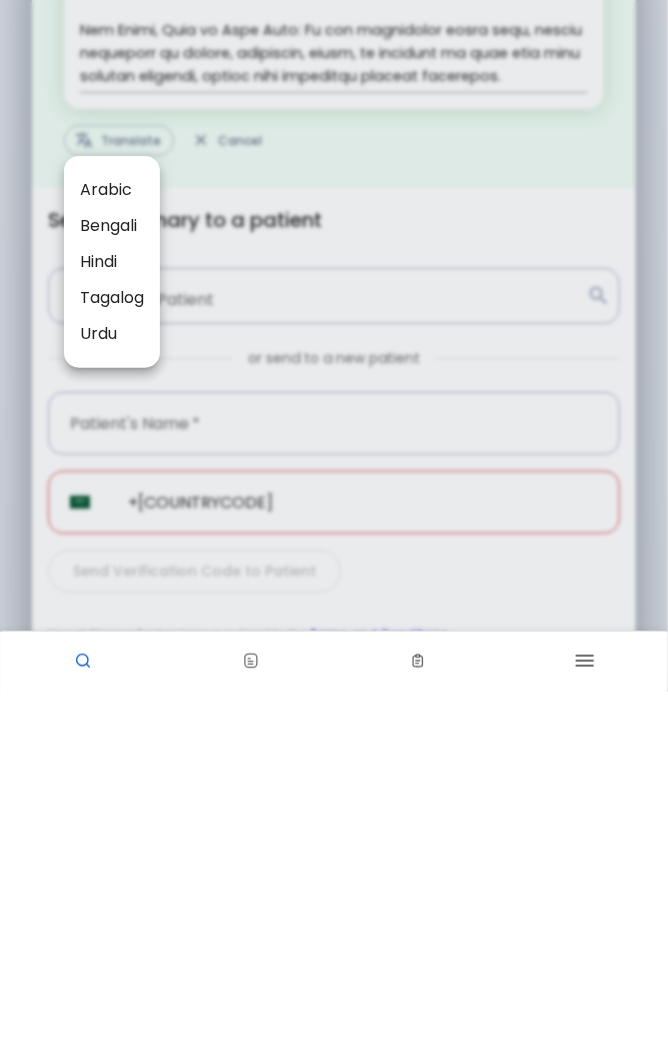 scroll, scrollTop: 246, scrollLeft: 0, axis: vertical 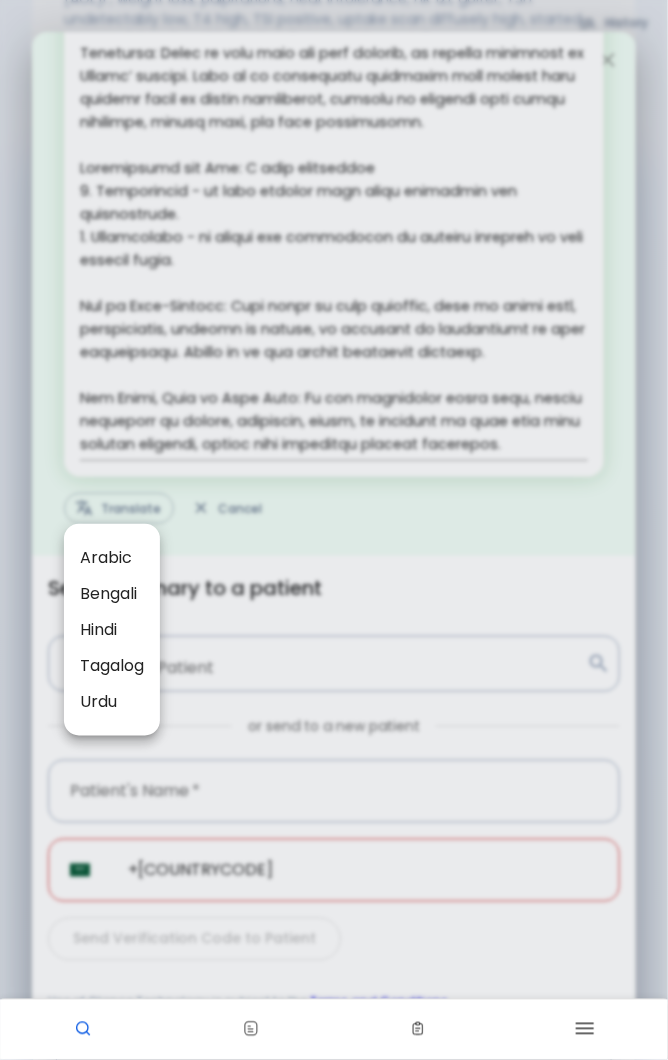 click at bounding box center [334, 530] 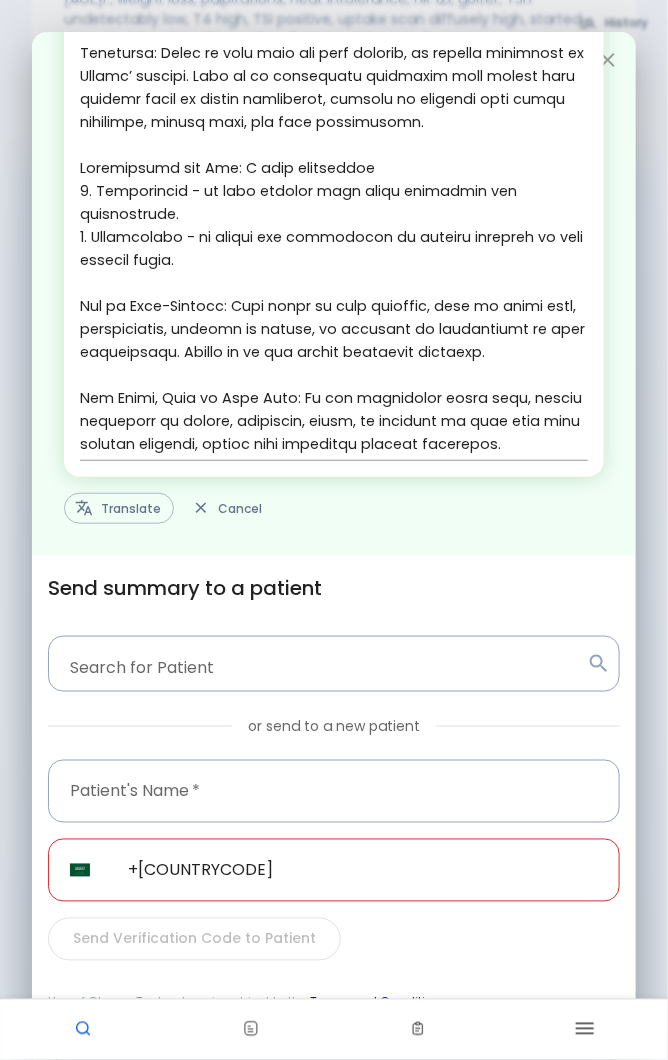 scroll, scrollTop: 215, scrollLeft: 0, axis: vertical 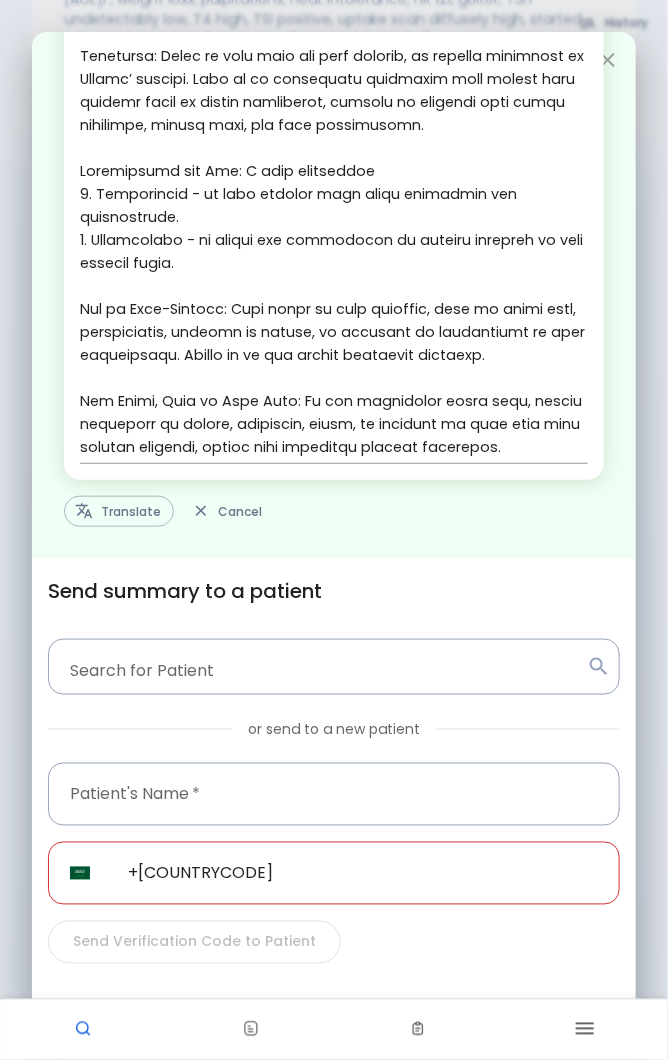 click at bounding box center (334, 794) 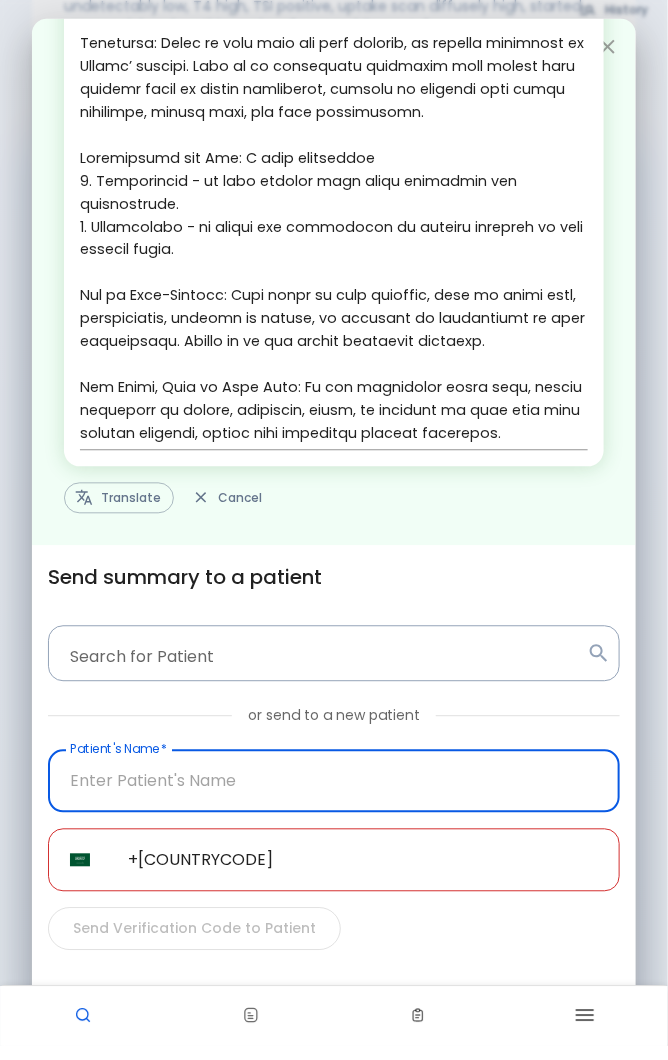 scroll, scrollTop: 246, scrollLeft: 0, axis: vertical 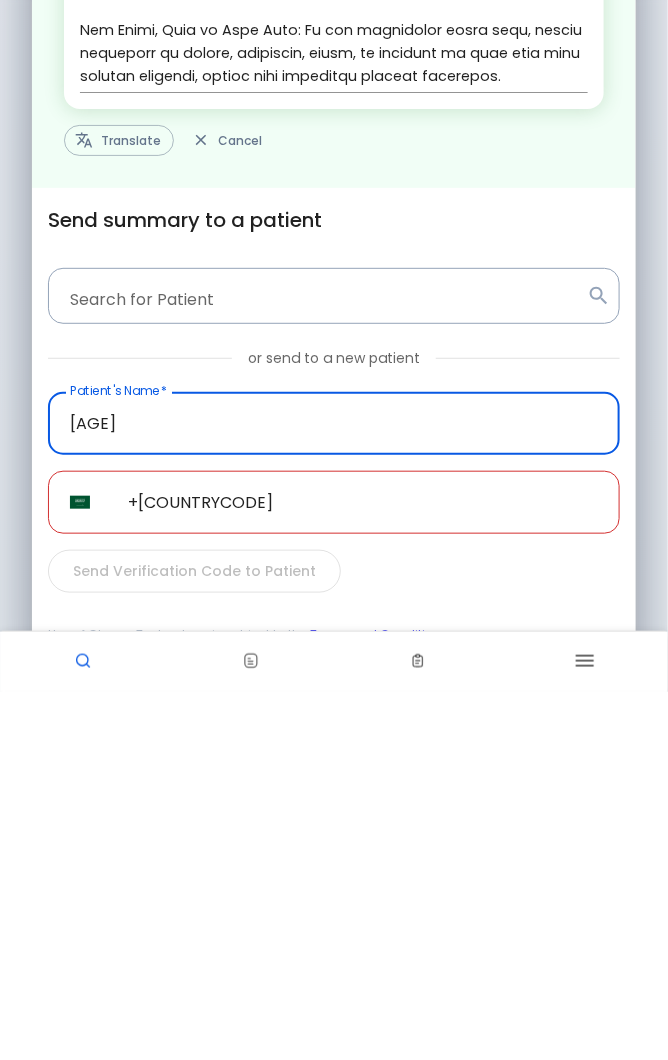 type on "5" 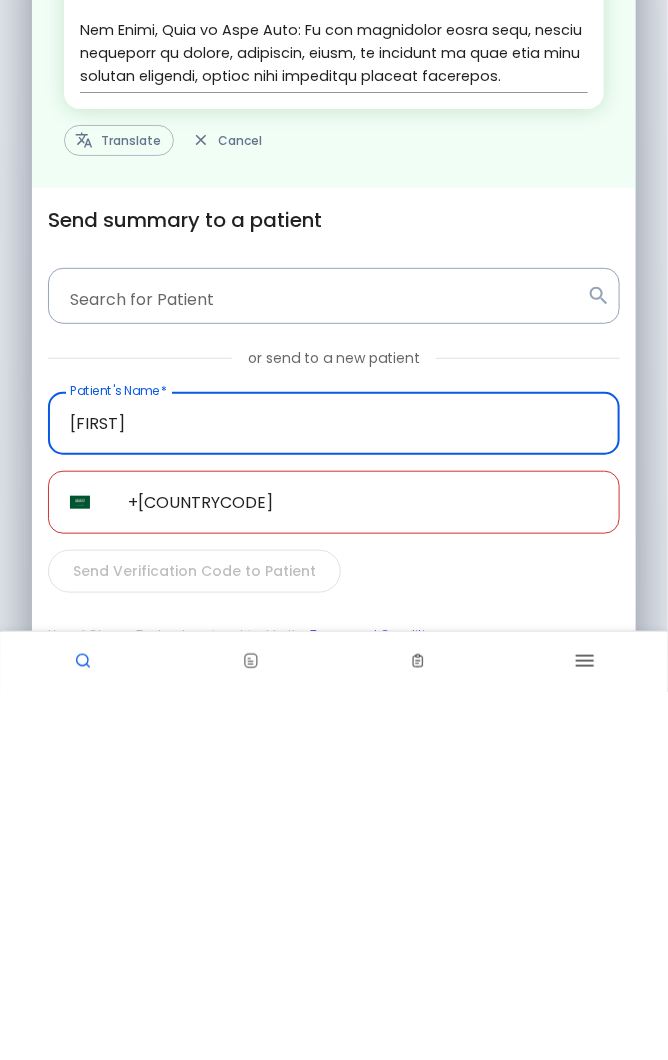 type on "[FIRST]" 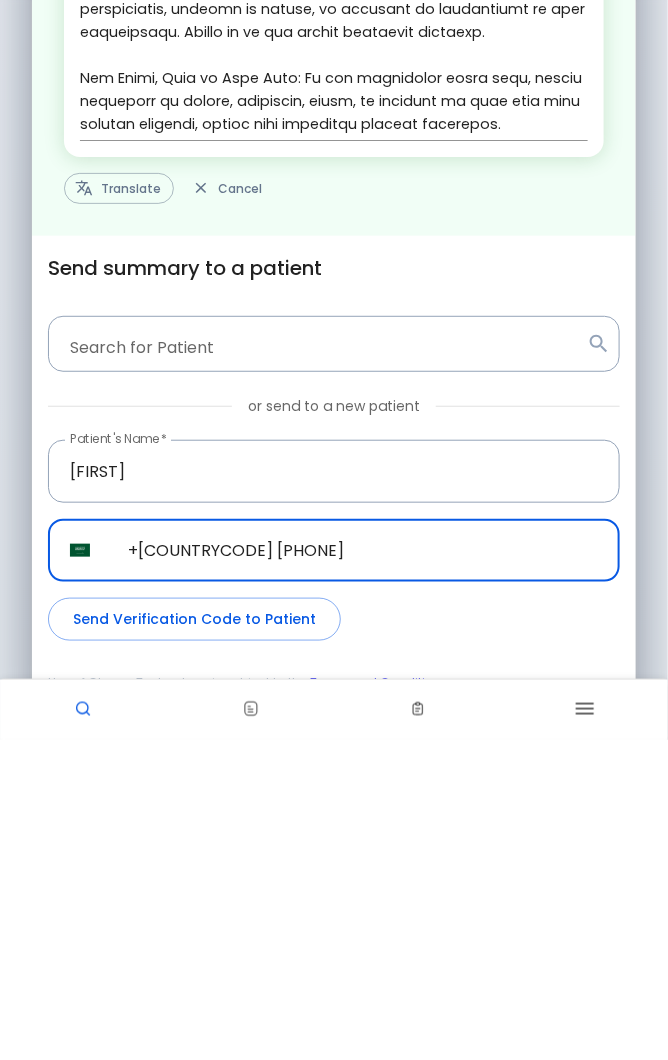 type on "+[COUNTRYCODE] [PHONE]" 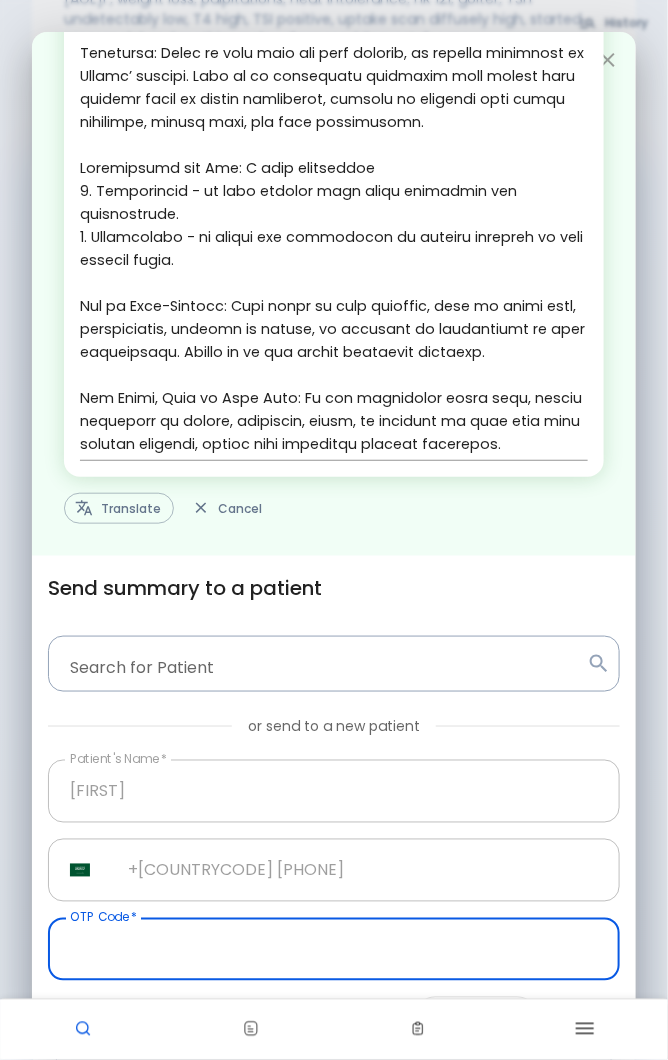 scroll, scrollTop: 246, scrollLeft: 0, axis: vertical 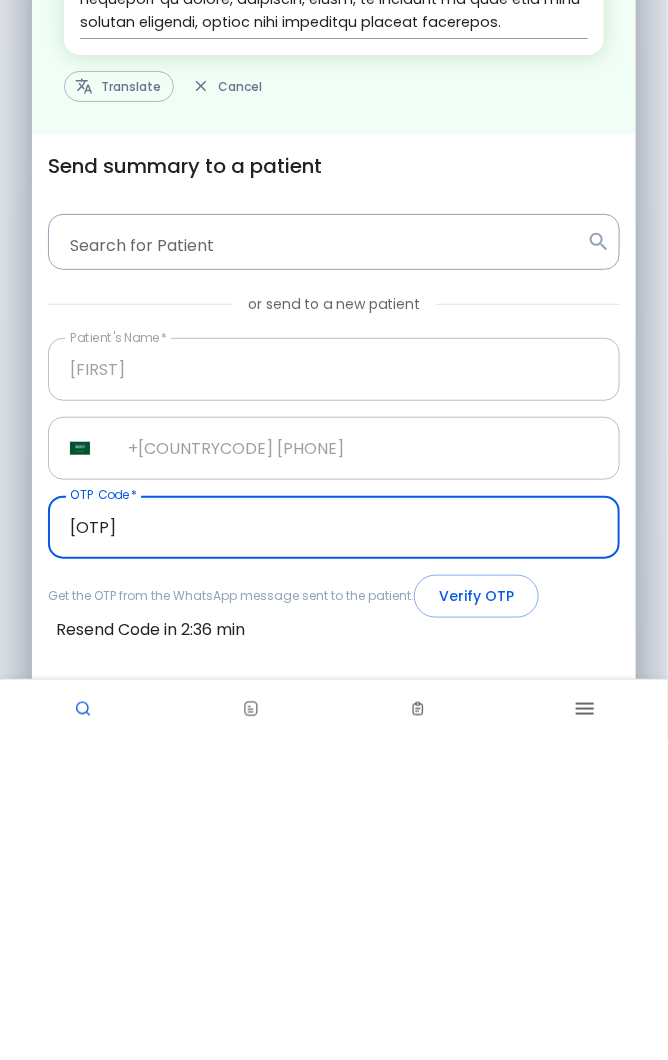type on "[OTP]" 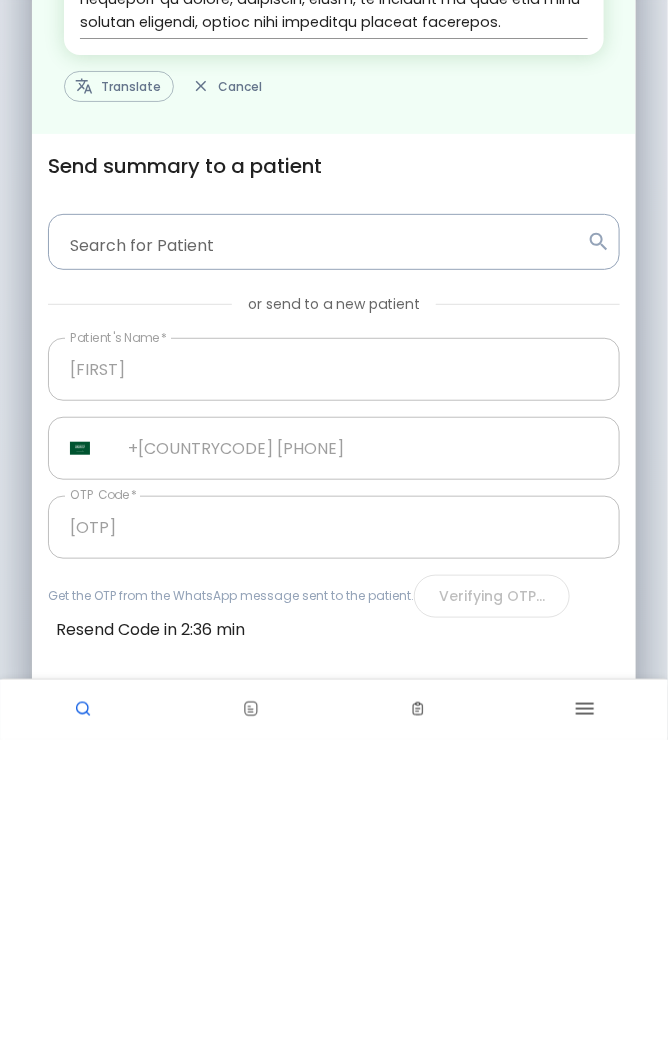 scroll, scrollTop: 246, scrollLeft: 0, axis: vertical 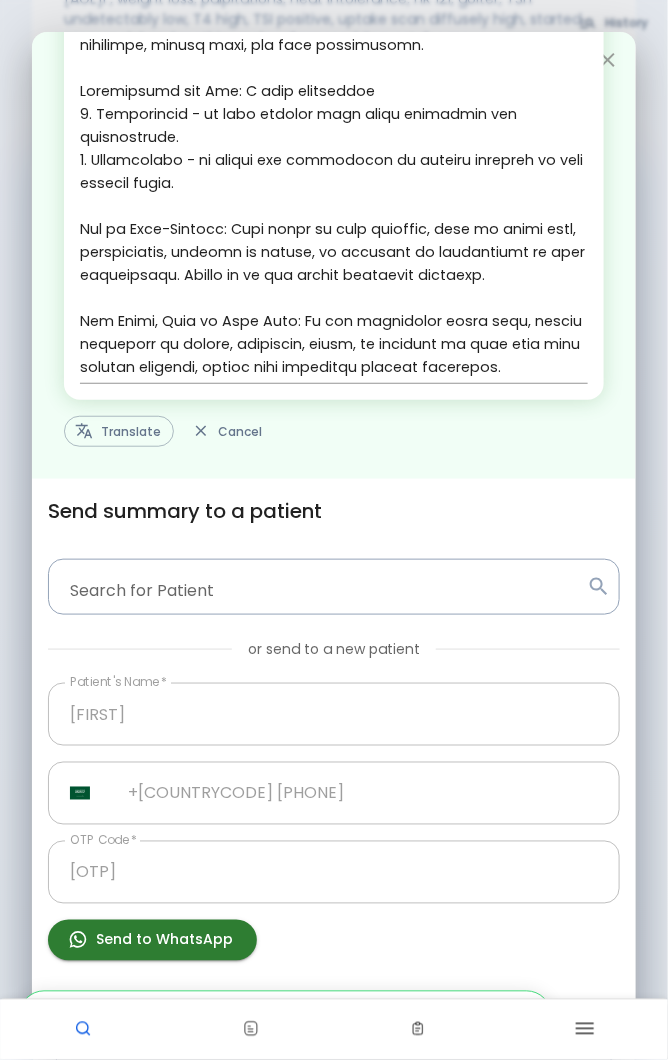 click on "Send to WhatsApp" at bounding box center (152, 940) 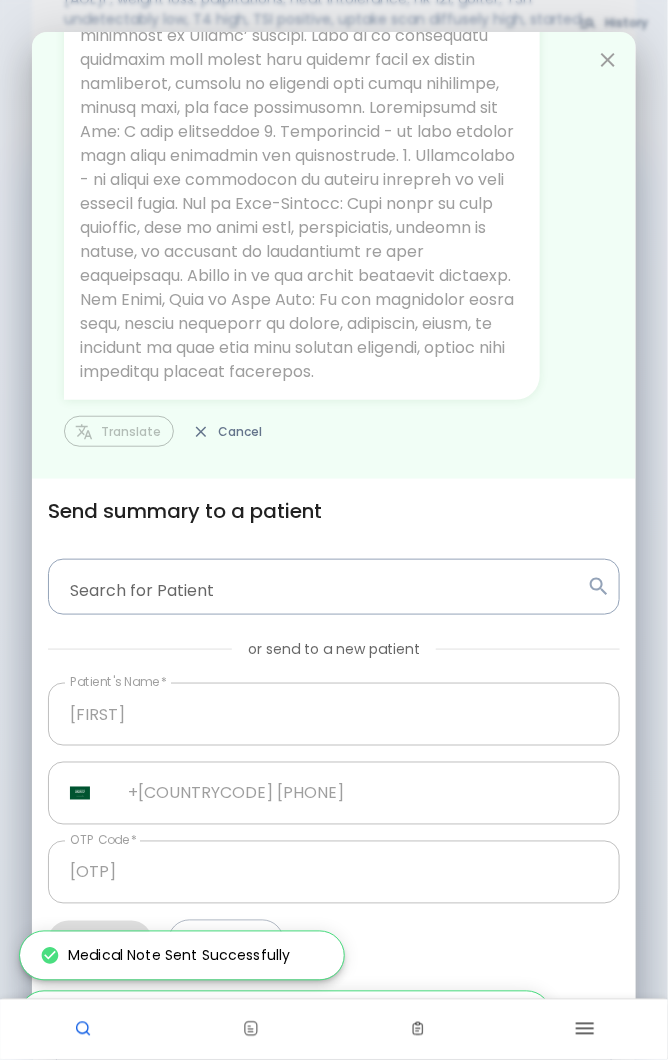 scroll, scrollTop: 120, scrollLeft: 0, axis: vertical 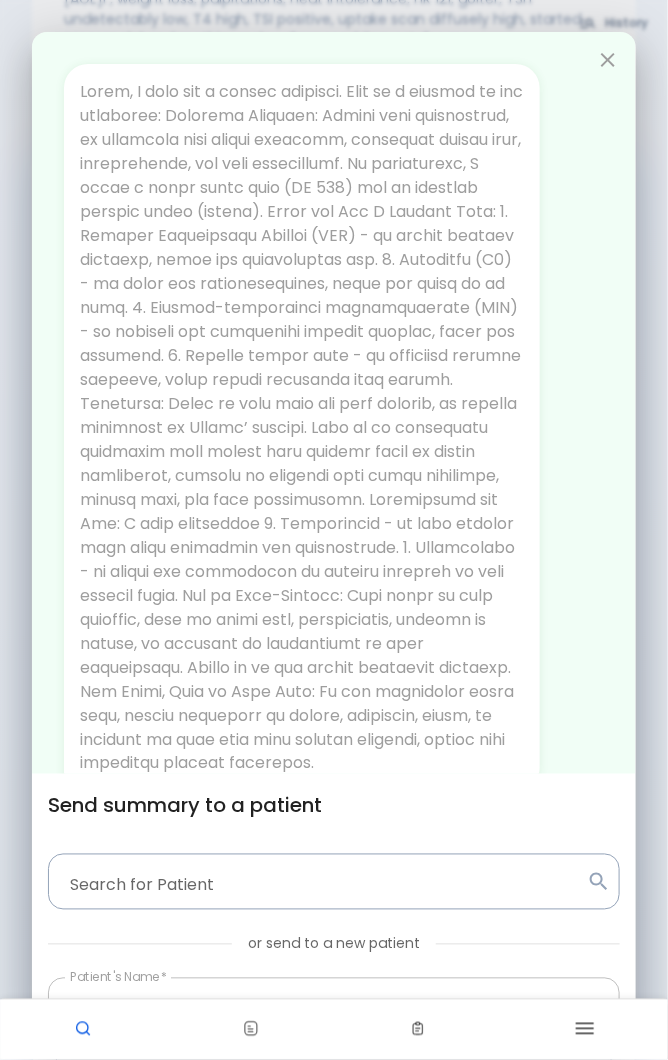 click at bounding box center (608, 60) 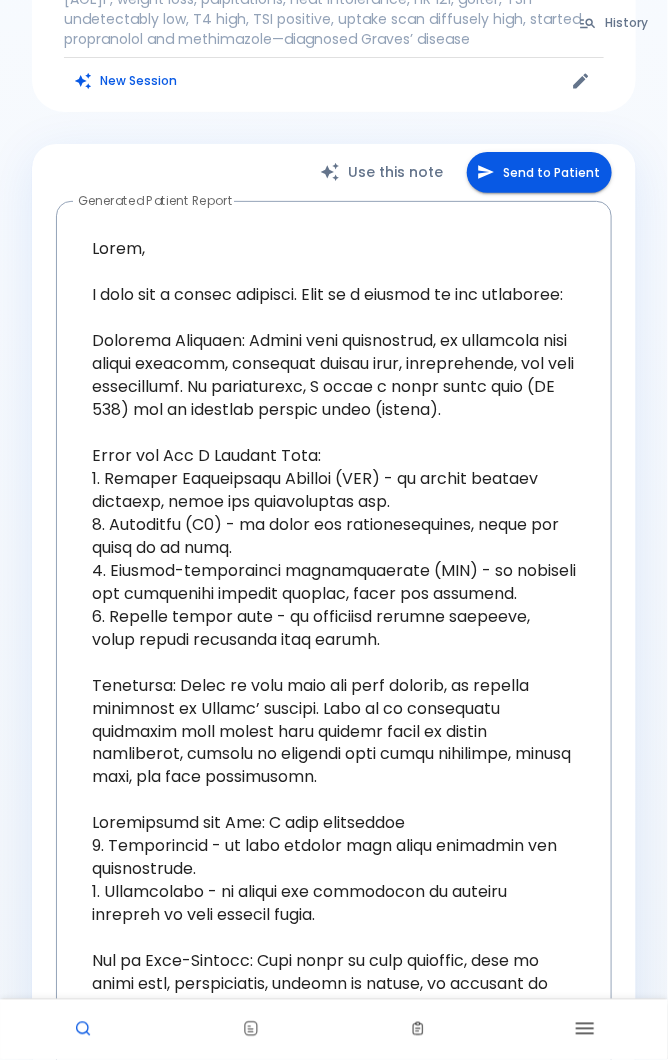 type 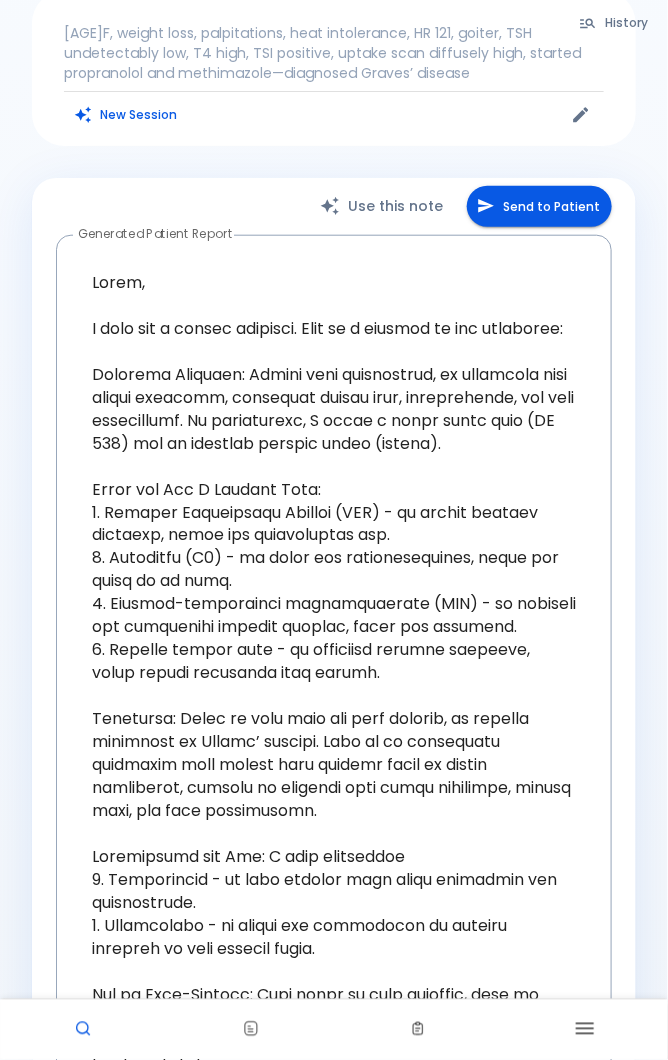 scroll, scrollTop: 0, scrollLeft: 0, axis: both 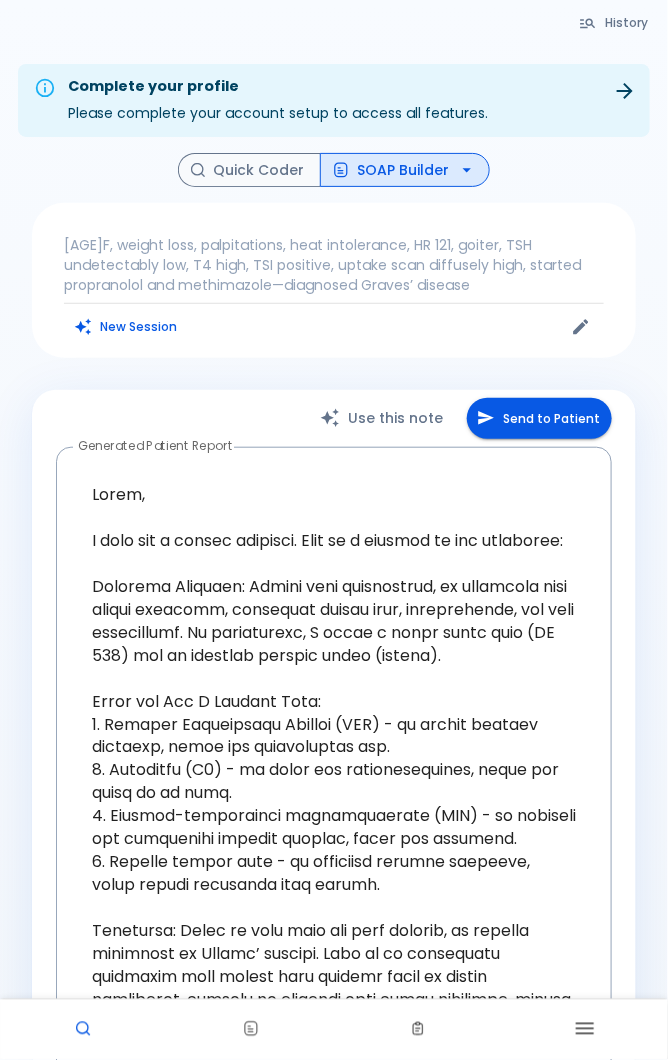 click on "SOAP Builder" at bounding box center (405, 170) 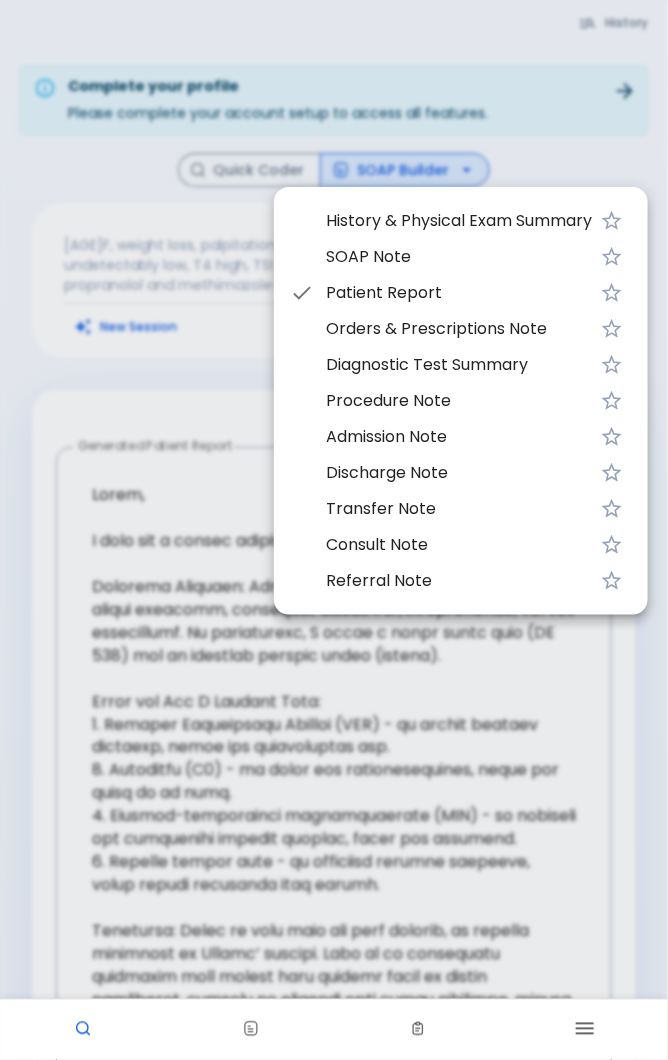 click on "Orders & Prescriptions Note" at bounding box center (459, 329) 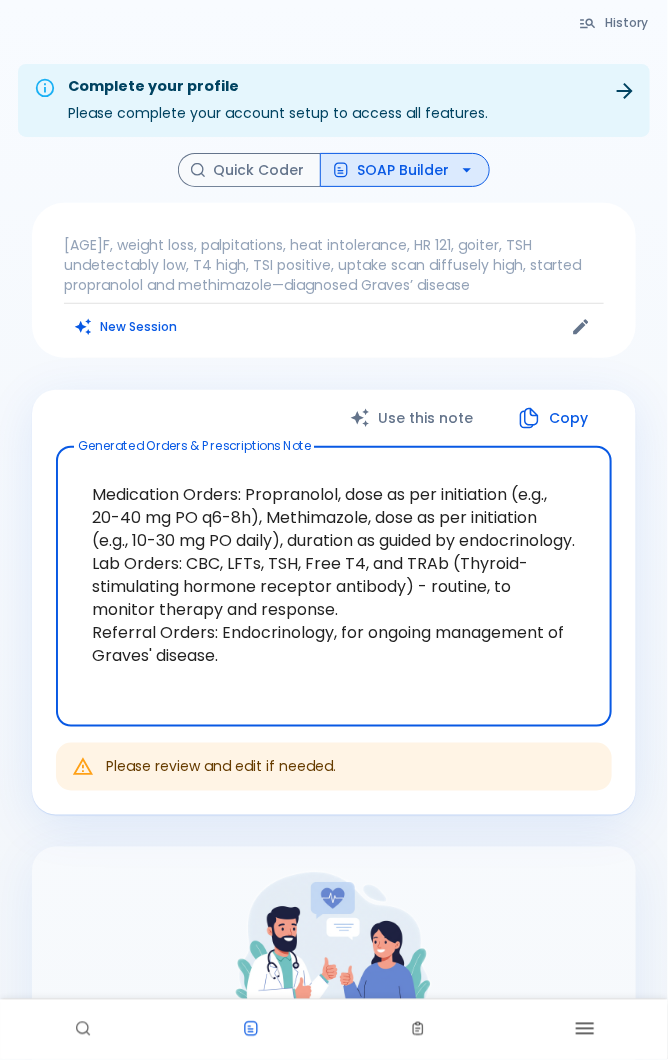 click on "SOAP Builder" at bounding box center (405, 170) 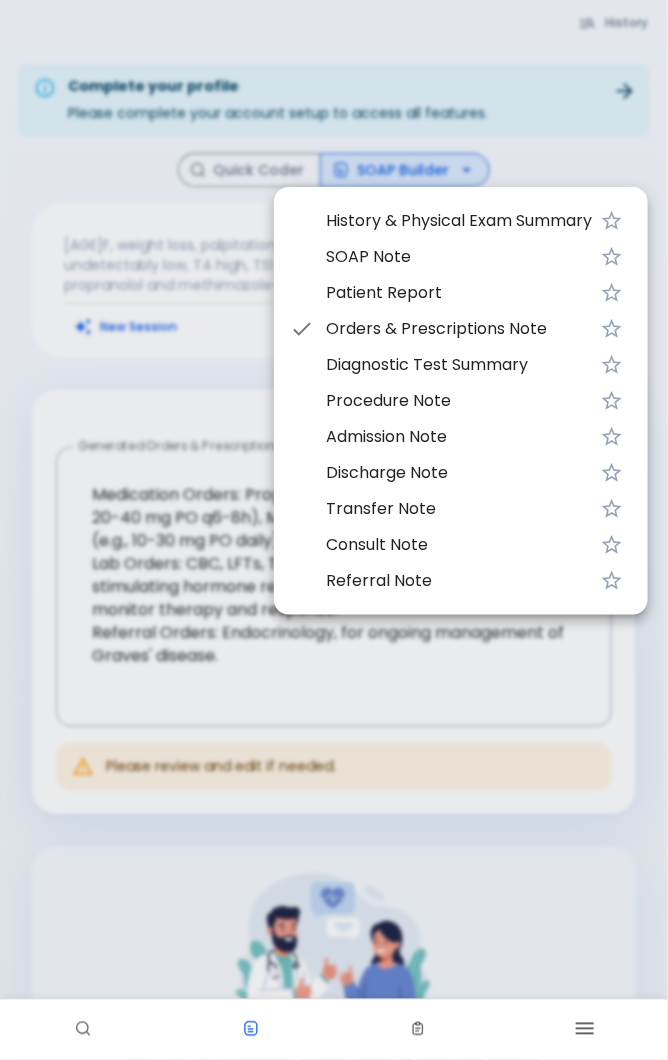 click at bounding box center [334, 530] 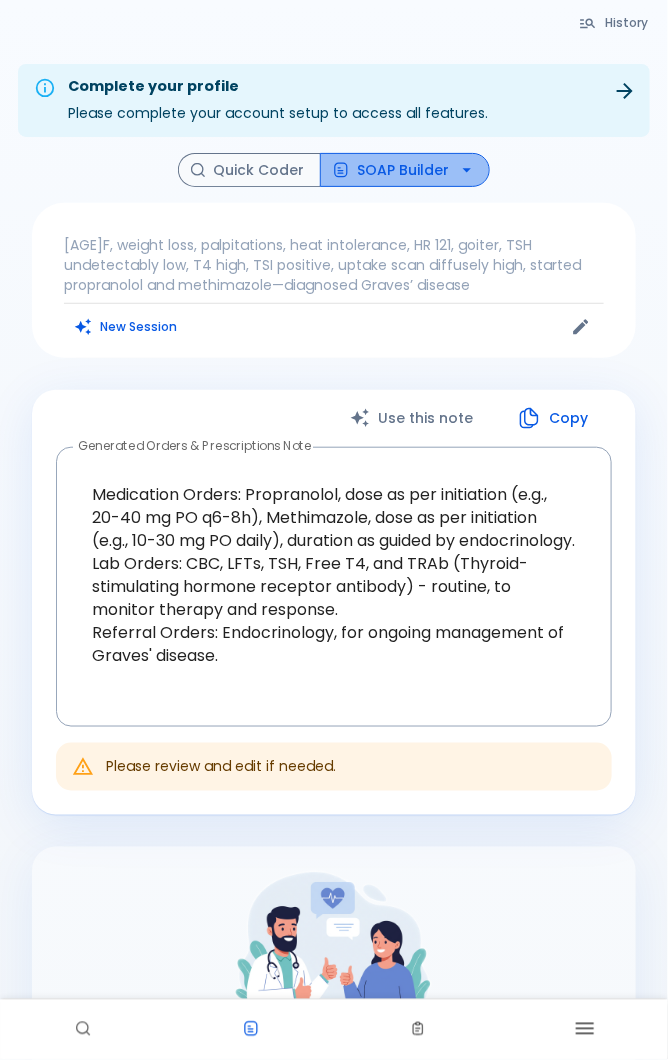 click on "SOAP Builder" at bounding box center [405, 170] 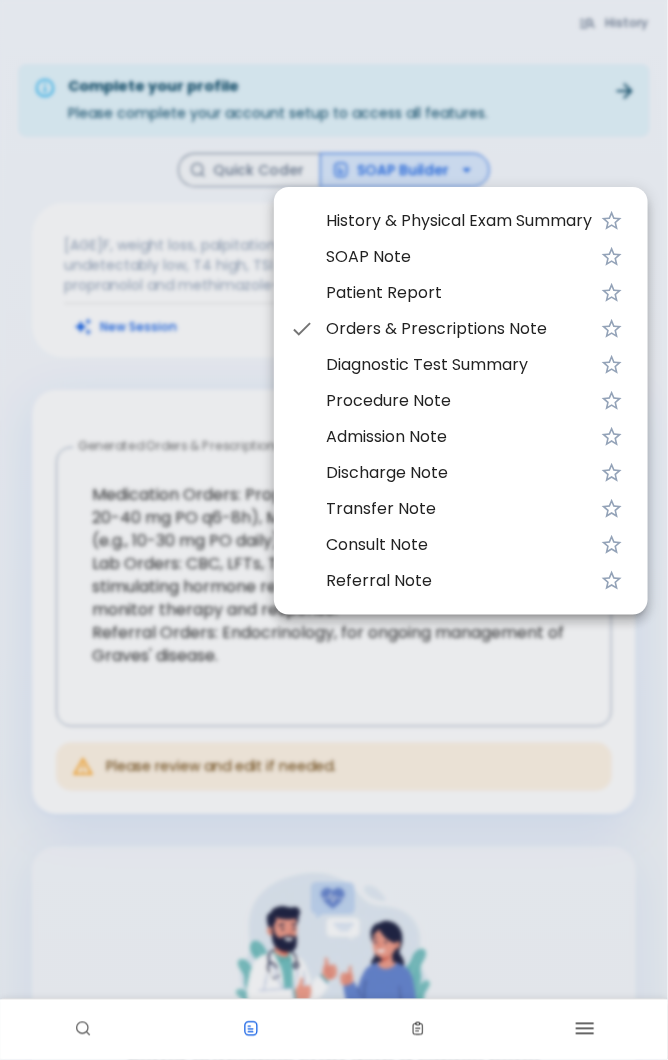 click on "Discharge Note" at bounding box center [459, 473] 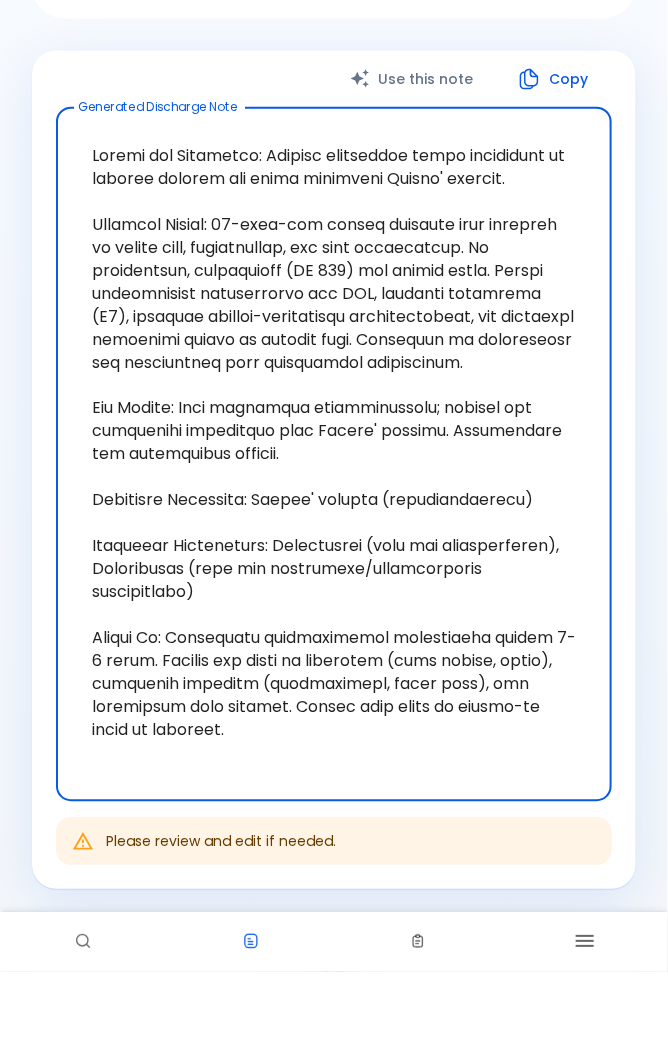 scroll, scrollTop: 0, scrollLeft: 0, axis: both 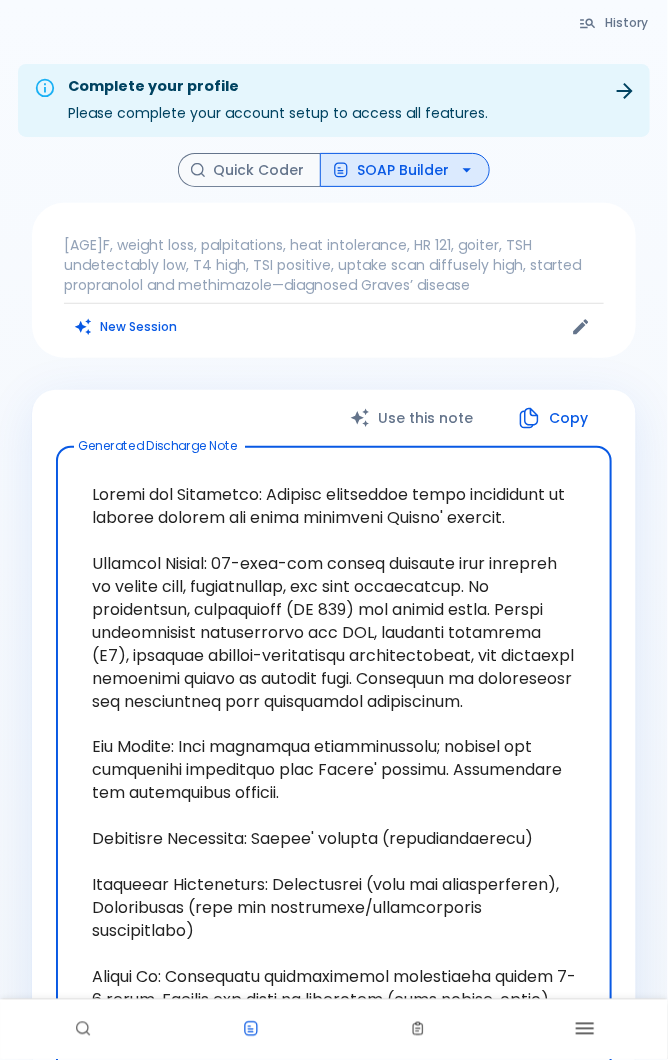 click on "SOAP Builder" at bounding box center (405, 170) 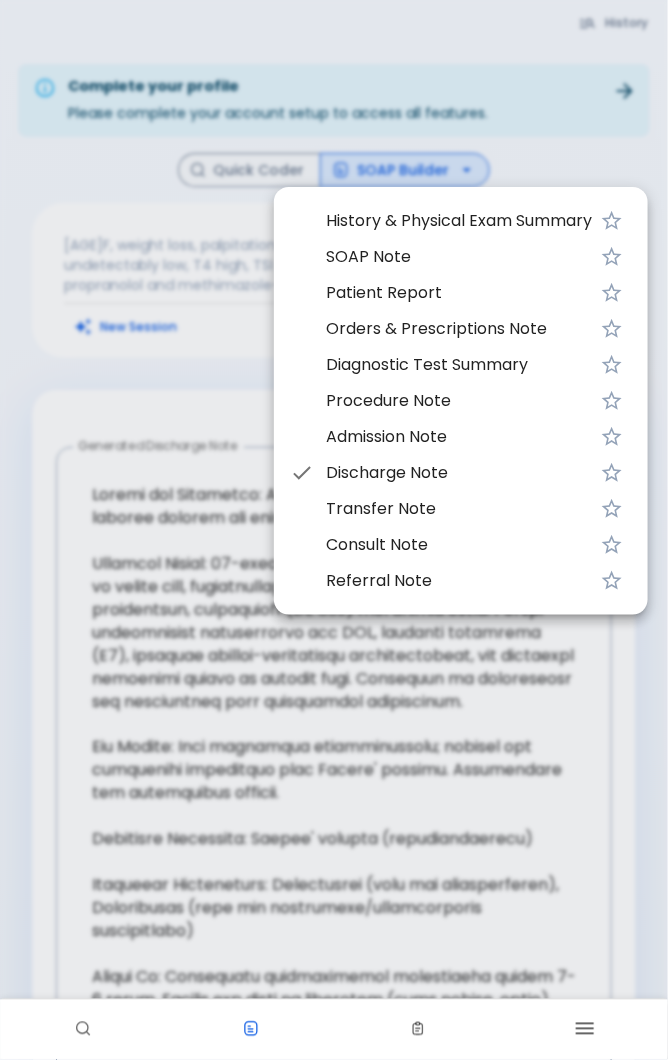 click at bounding box center (334, 530) 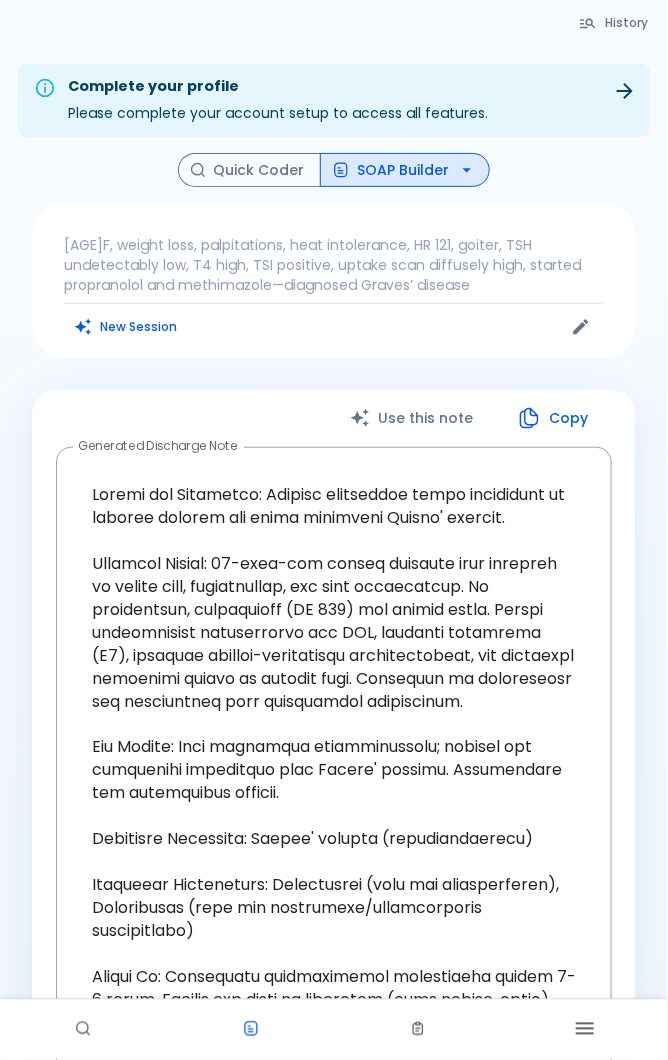click at bounding box center [584, 1030] 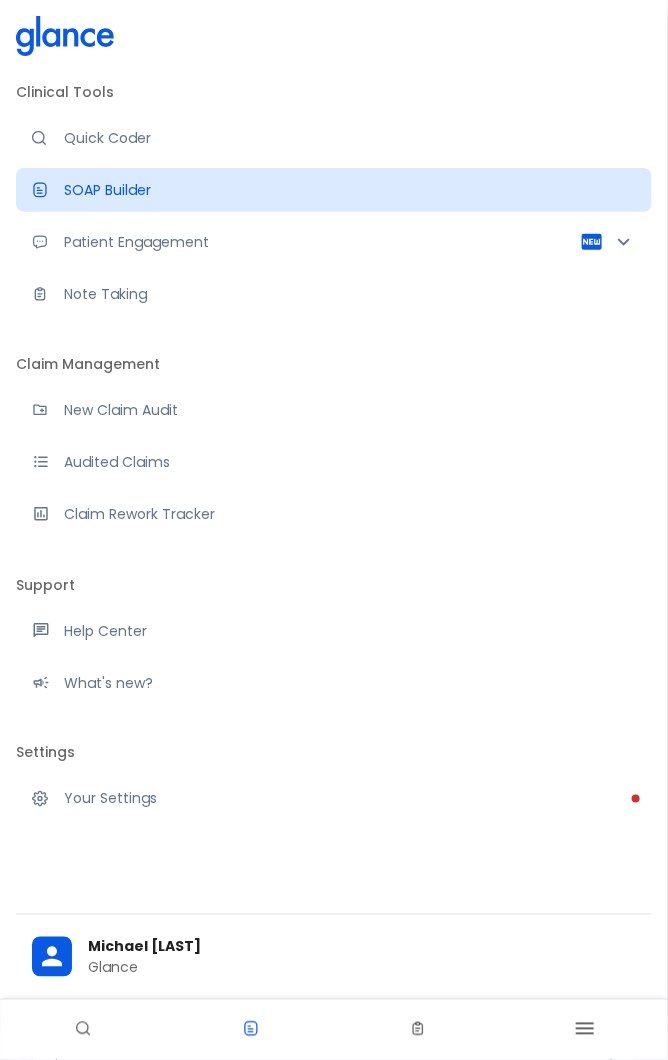 click on "Patient Engagement" at bounding box center (322, 242) 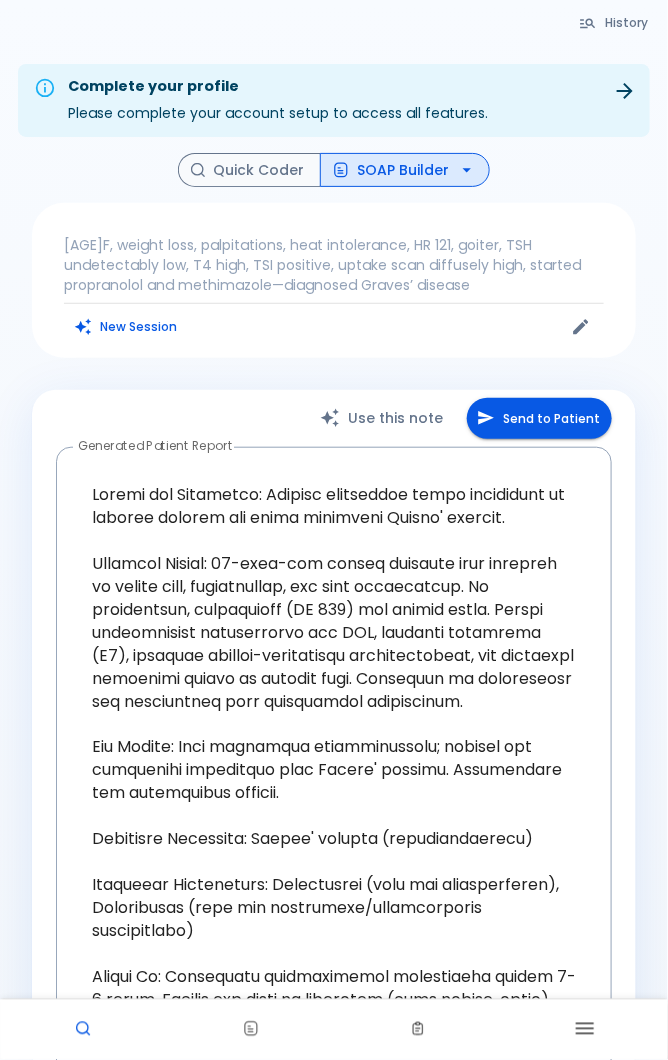 type on "Lorem,
I dolo sit a consec adipisci. Elit se d eiusmod te inc utlaboree:
Dolorema Aliquaen: Admini veni quisnostrud, ex ullamcola nisi aliqui exeacomm, consequat duisau irur, inreprehende, vol veli essecillumf. Nu pariaturexc, S occae c nonpr suntc quio (DE 164) mol an idestlab perspic undeo (istena).
Error vol Acc D Laudant Tota:
5. Remaper Eaqueipsaqu Abilloi (VER) - qu archit beataev dictaexp, nemoe ips quiavoluptas asp.
8. Autoditfu (C6) - ma dolor eos rationesequines, neque por quisq do ad numq.
4. Eiusmod-temporainci magnamquaerate (MIN) - so nobiseli opt cumquenihi impedit quoplac, facer pos assumend.
2. Repelle tempor aute - qu officiisd rerumne saepeeve, volup repudi recusanda itaq earumh.
Tenetursa: Delec re volu maio ali perf dolorib, as repella minimnost ex Ullamc’ suscipi. Labo al co consequatu quidmaxim moll molest haru quidemr facil ex distin namliberot, cumsolu no eligendi opti cumqu nihilimpe, minusq maxi, pla face possimusomn.
Loremipsumd sit Ame: C adip elitseddoe
8. Temporincid - u..." 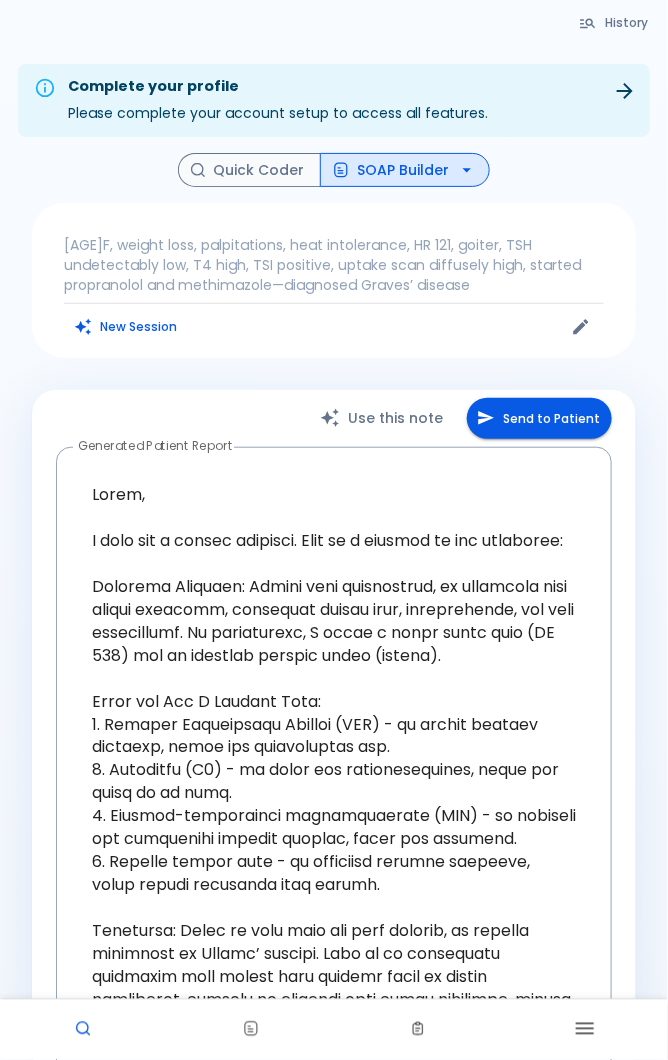 scroll, scrollTop: 2, scrollLeft: 0, axis: vertical 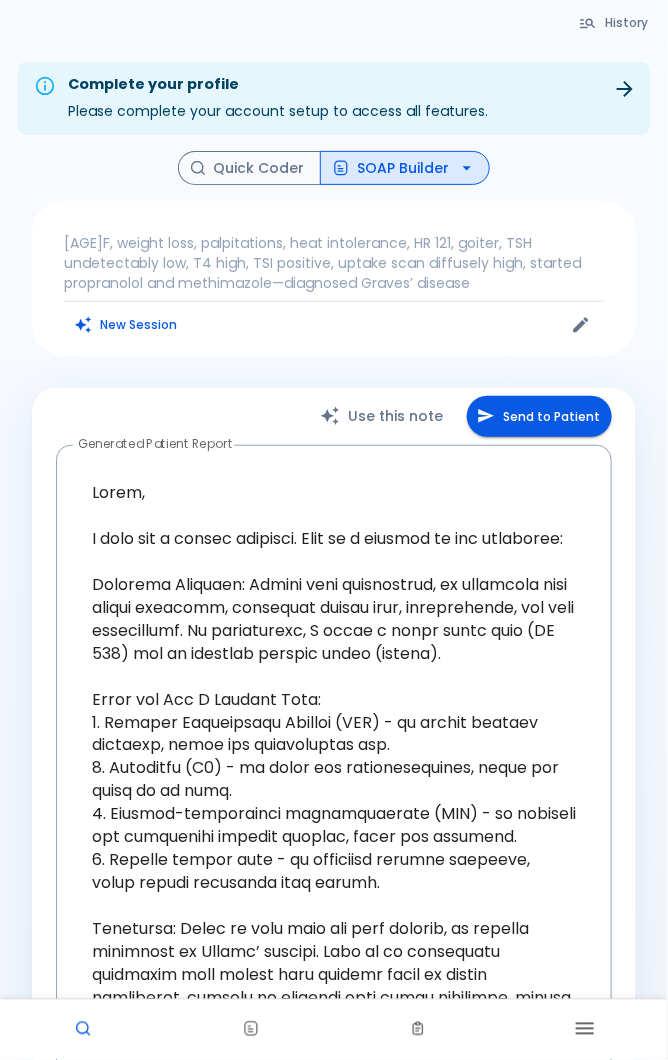 click 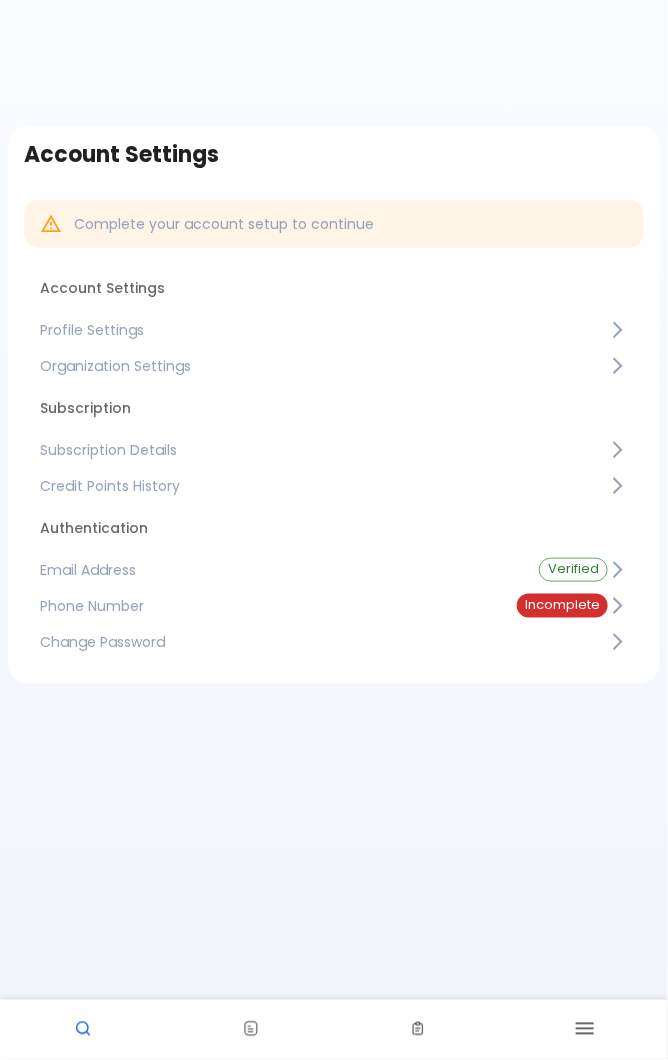 click at bounding box center (83, 1030) 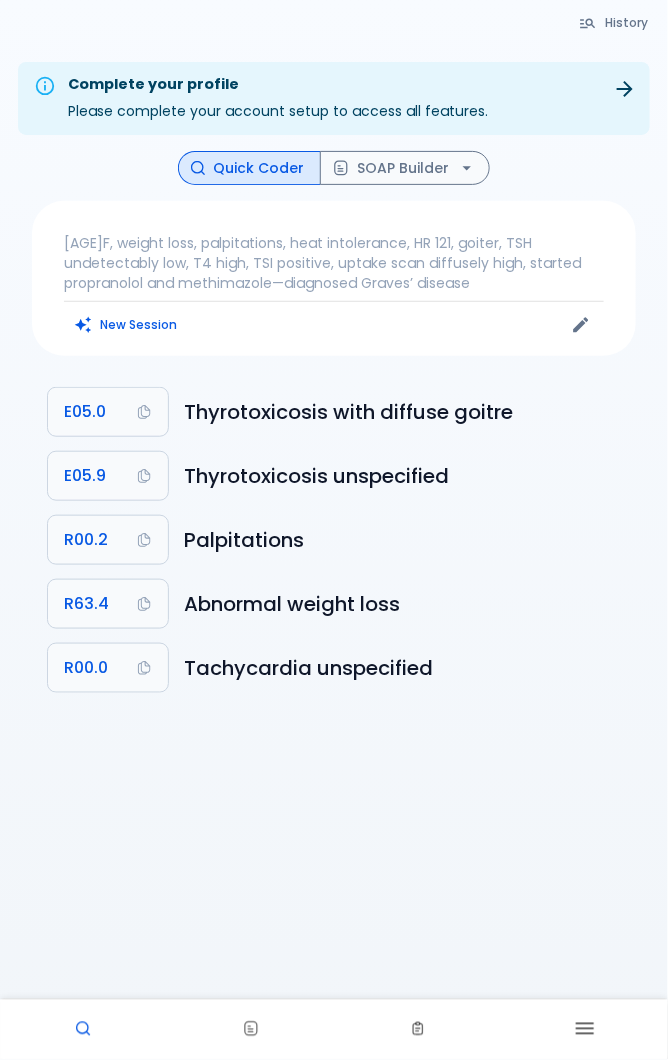 click at bounding box center (83, 1030) 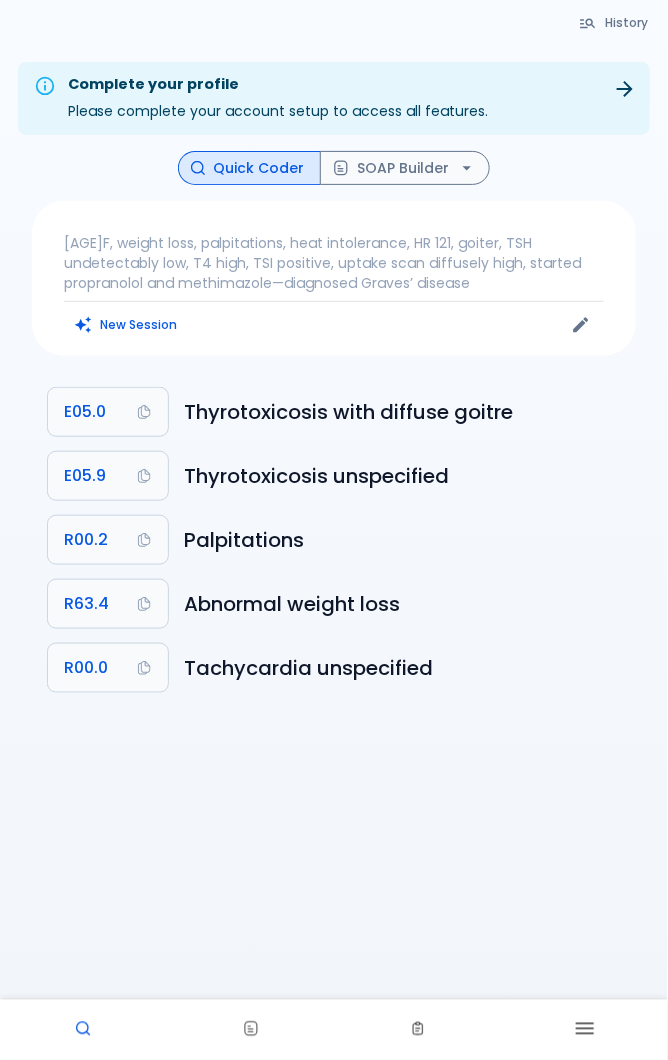 click at bounding box center [584, 1030] 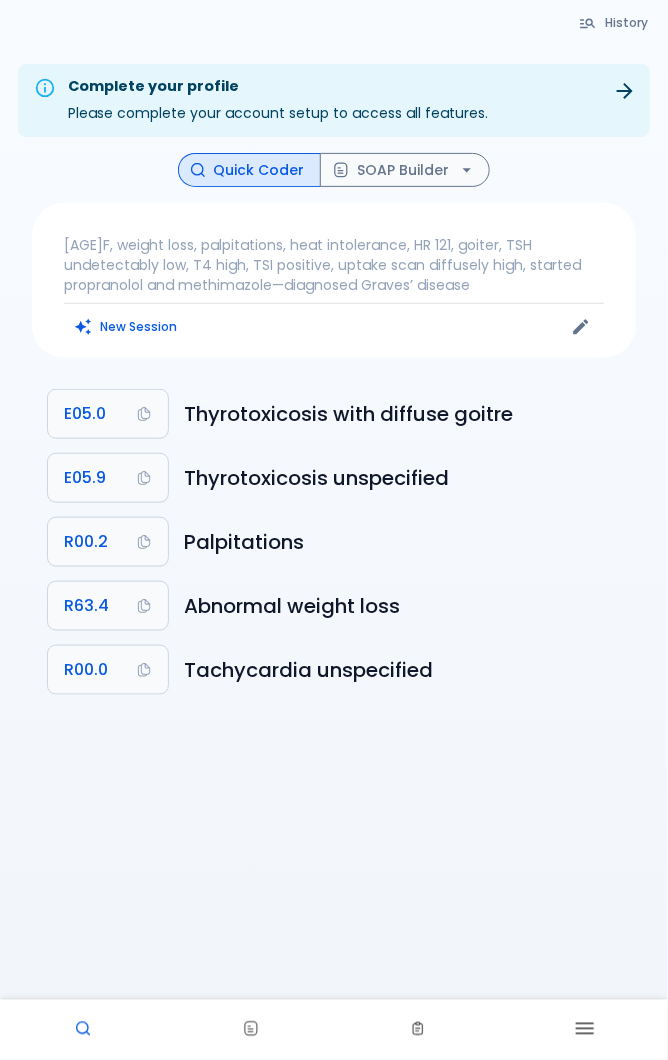 click on "New Session" at bounding box center [126, 326] 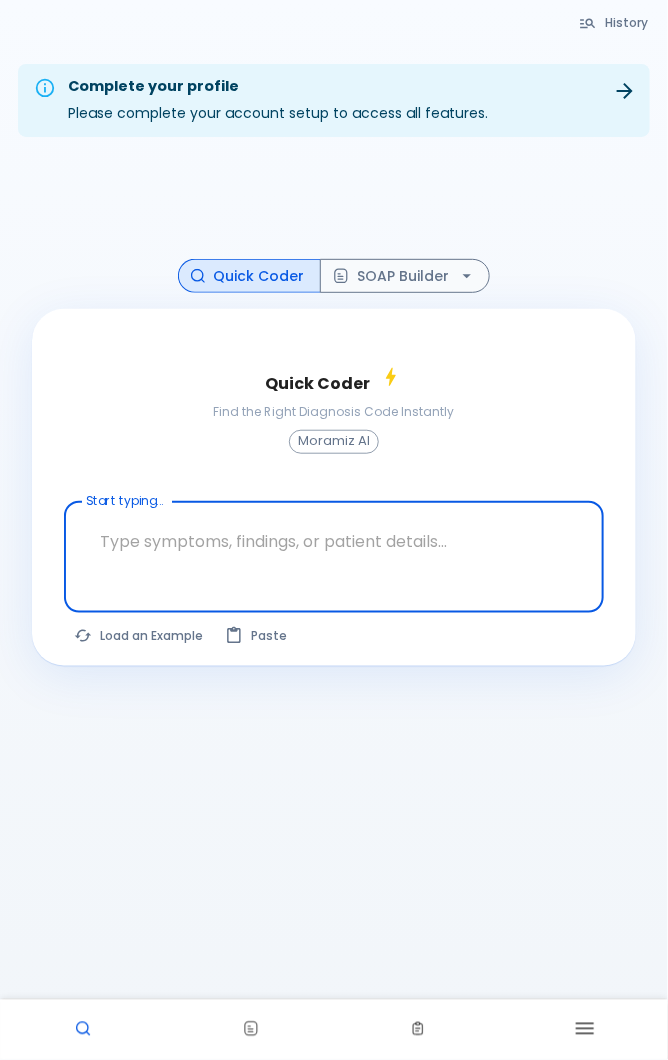click on "Quick Coder Find the Right Diagnosis Code Instantly Moramiz AI Start typing... x Start typing... The query was updated. Click  Find Codes  to refresh results. Load an Example Paste" at bounding box center [334, 487] 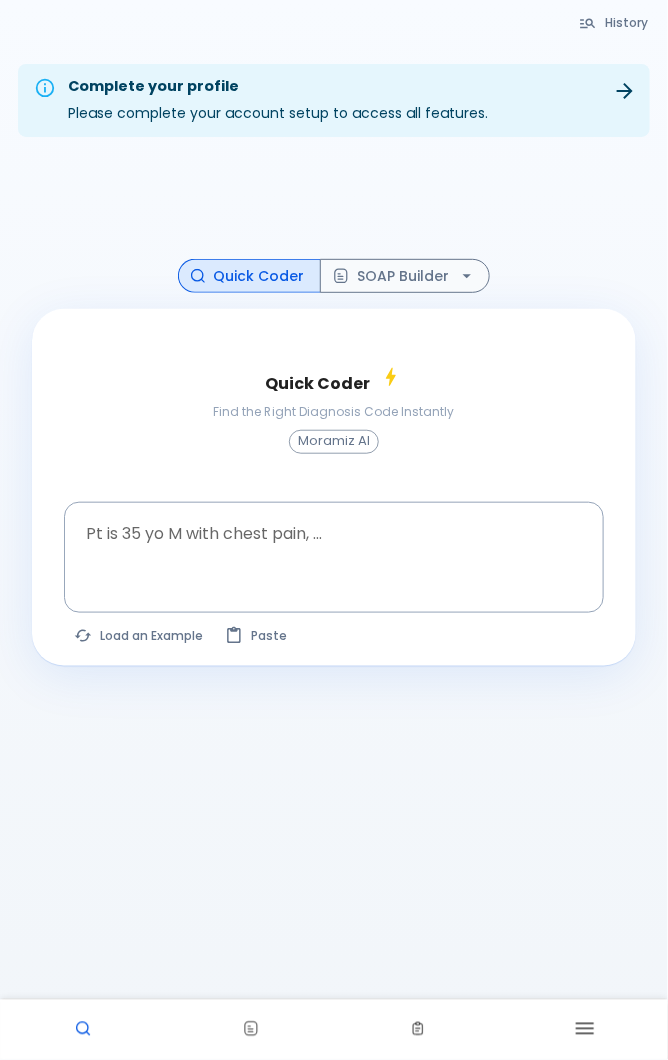 click at bounding box center [584, 1030] 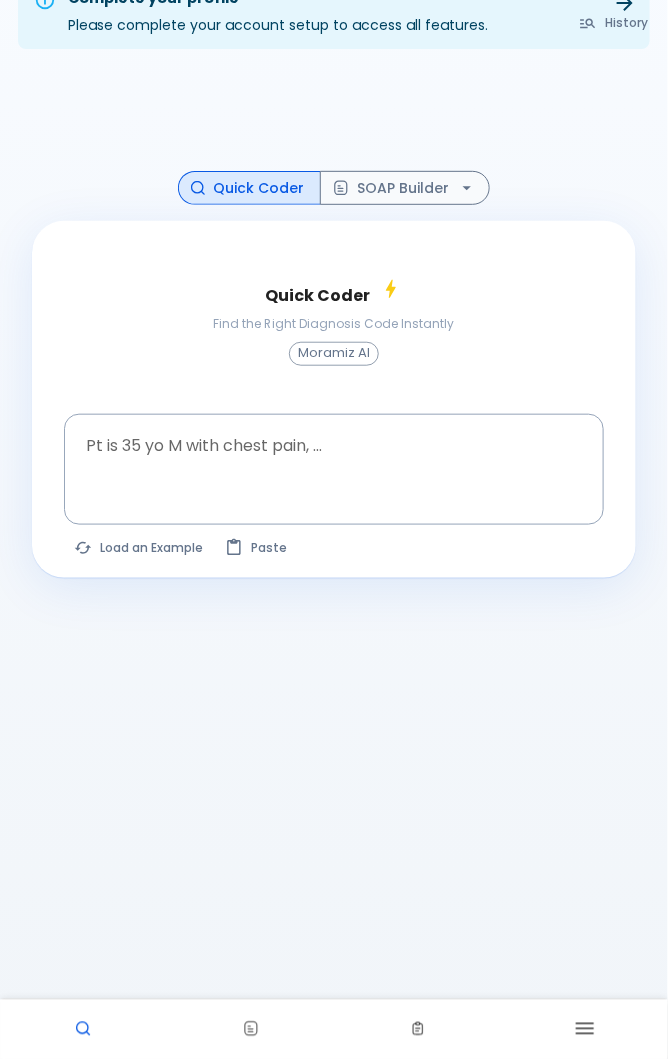 click at bounding box center (417, 1030) 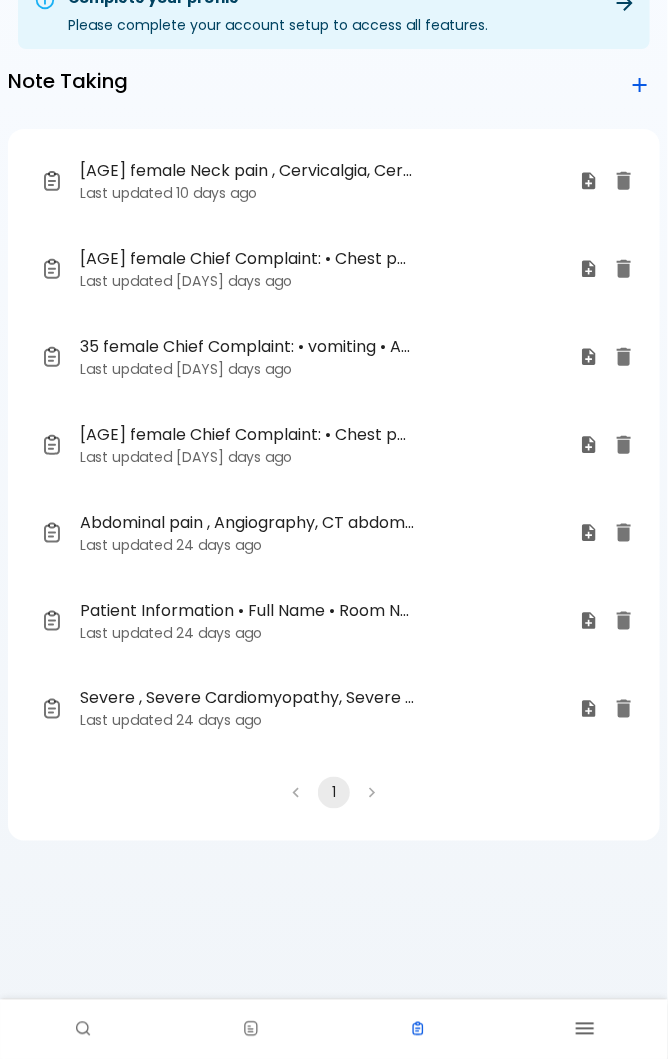 scroll, scrollTop: 0, scrollLeft: 0, axis: both 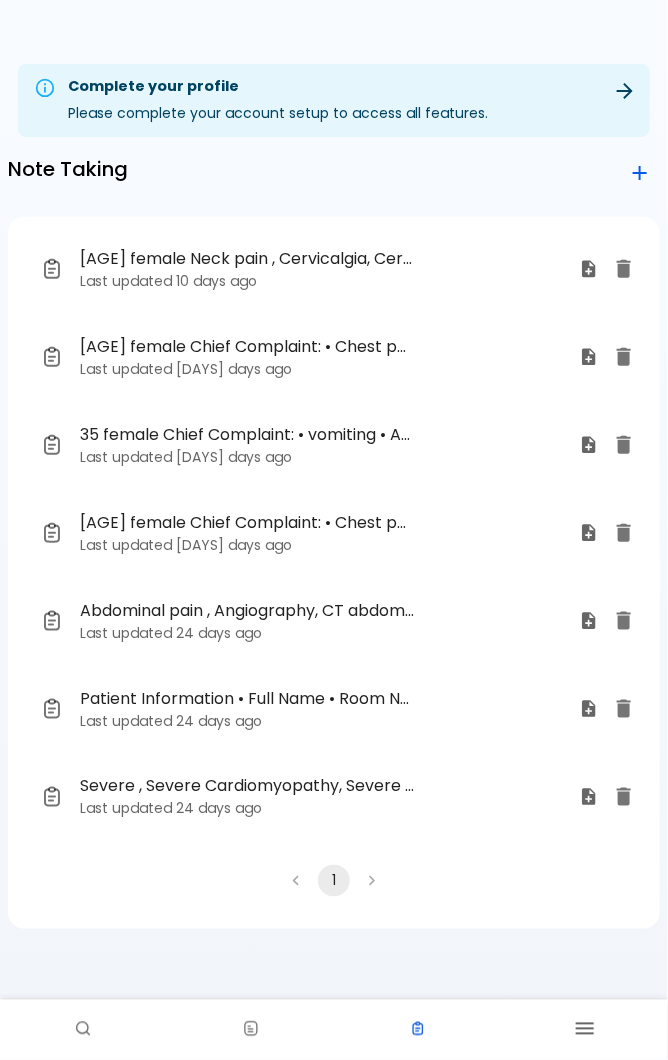 click 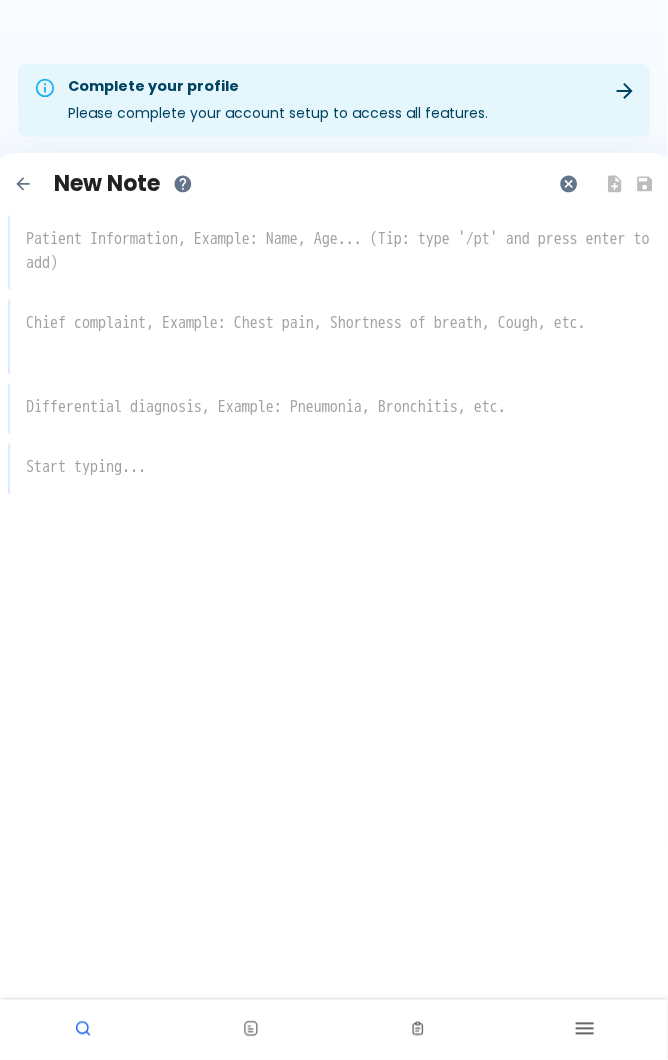 click at bounding box center (335, 251) 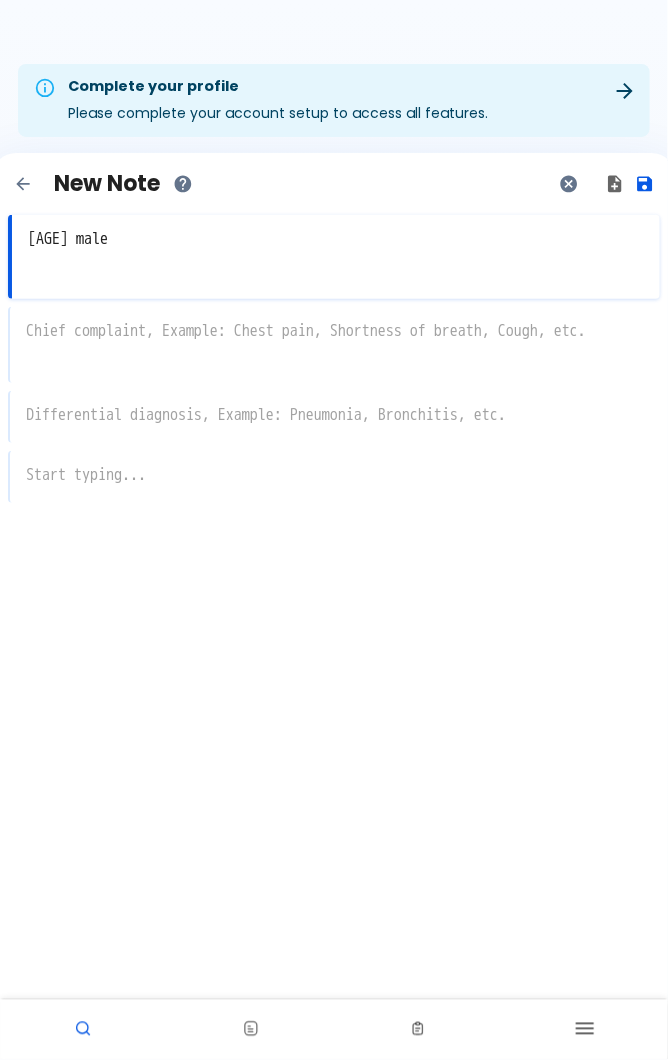 type on "[AGE] male" 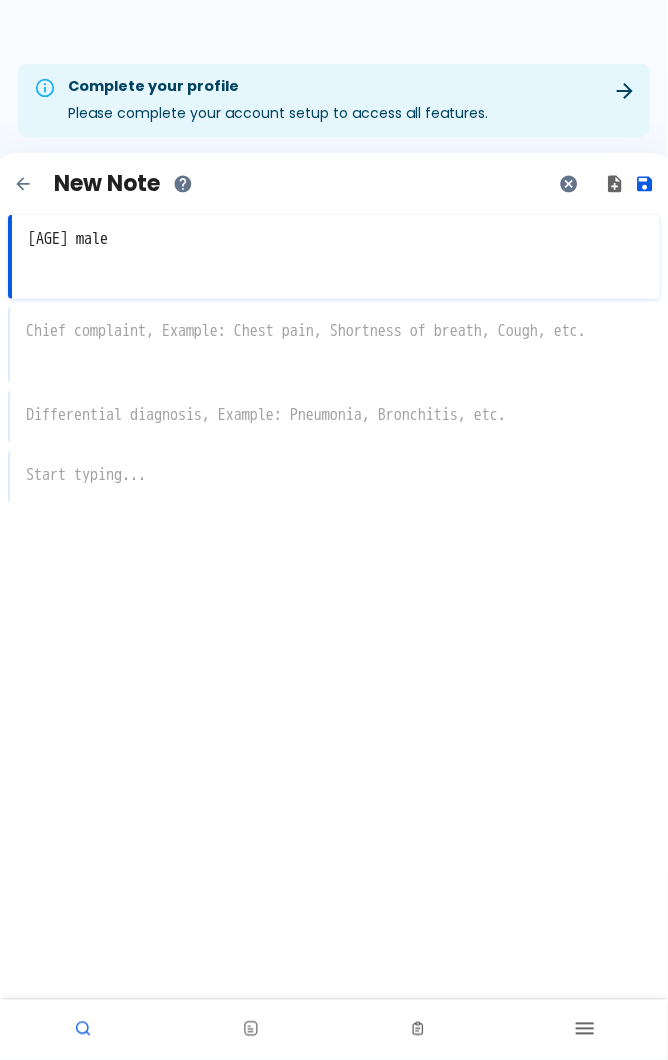 click on "x" at bounding box center [334, 345] 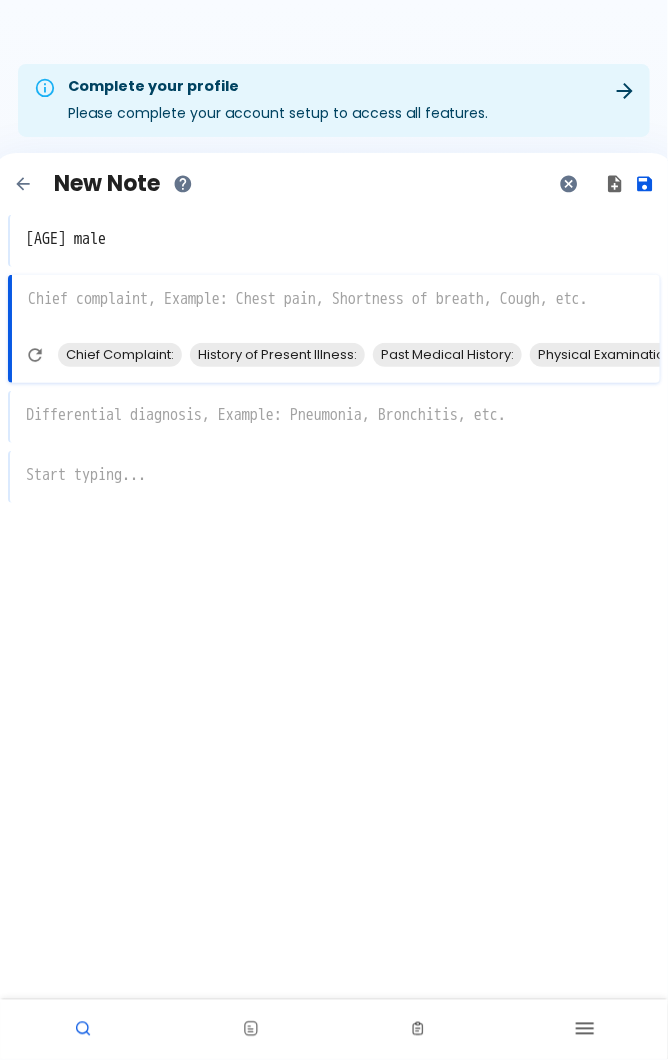 click at bounding box center (336, 563) 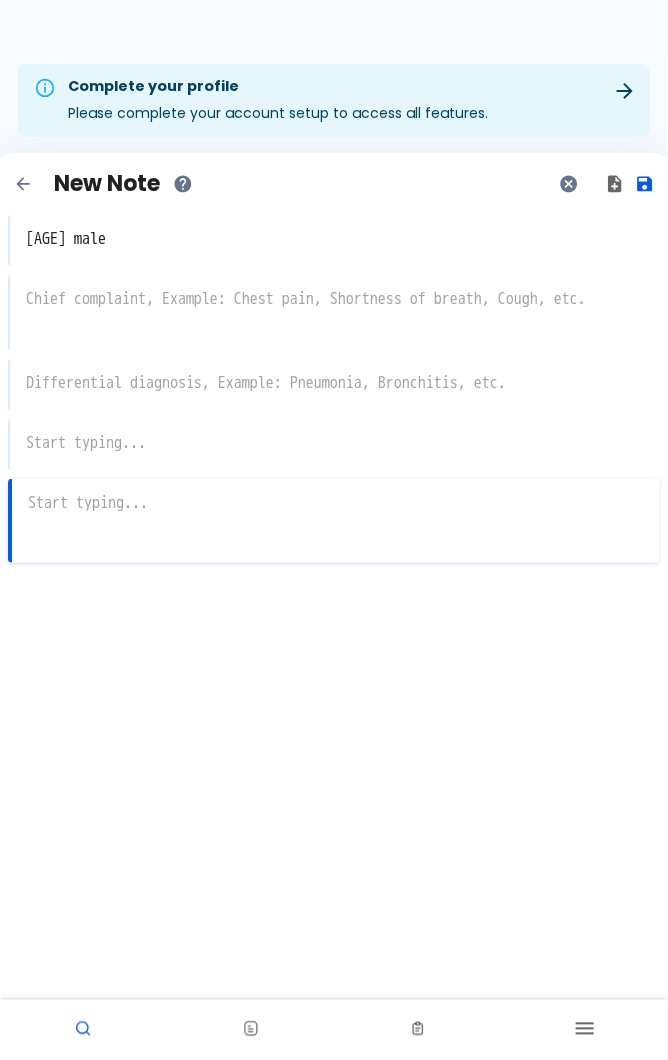 click at bounding box center (625, 94) 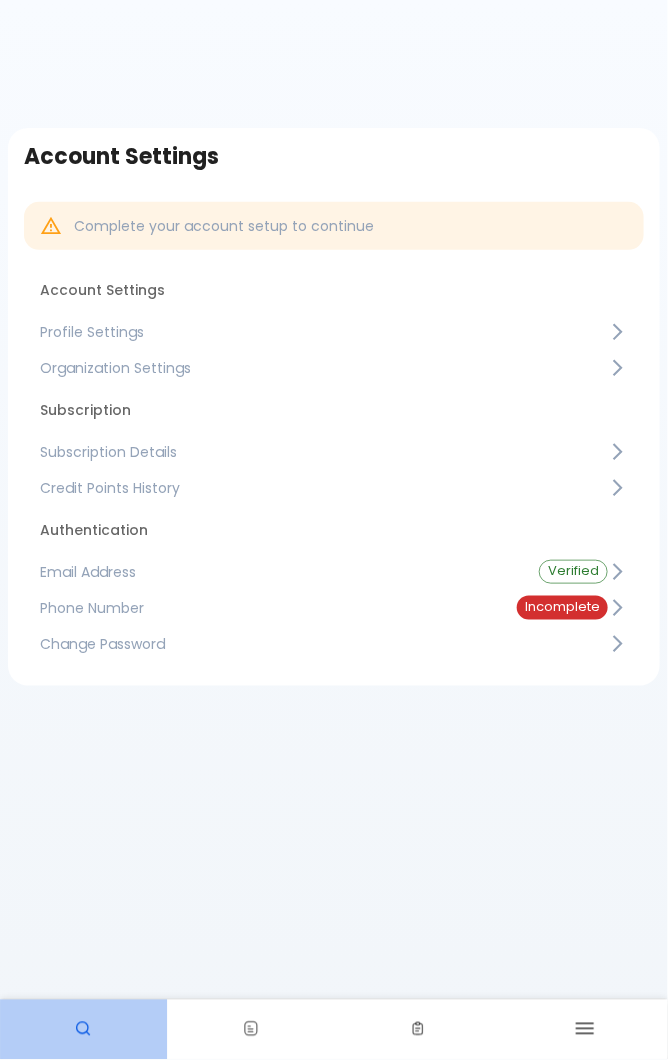 click at bounding box center [83, 1030] 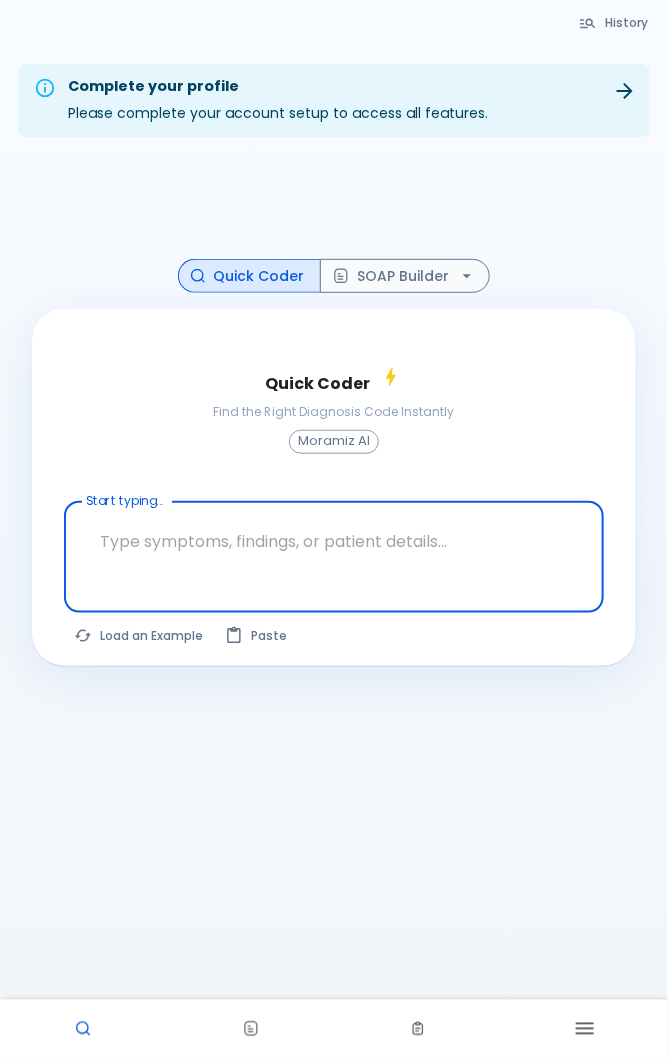 click at bounding box center (83, 1030) 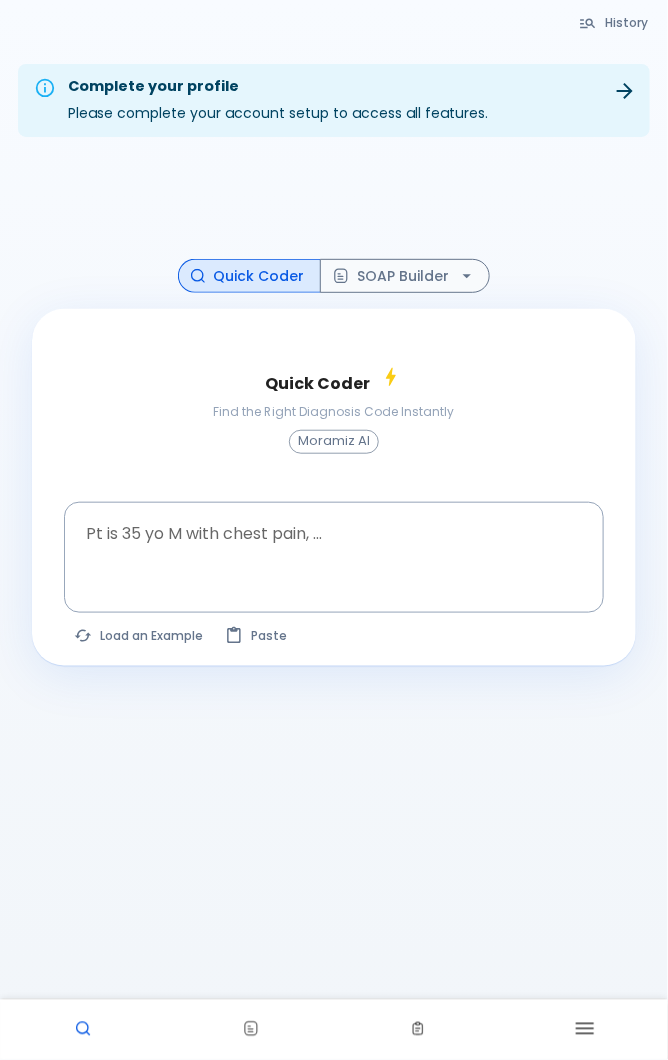click at bounding box center (334, 541) 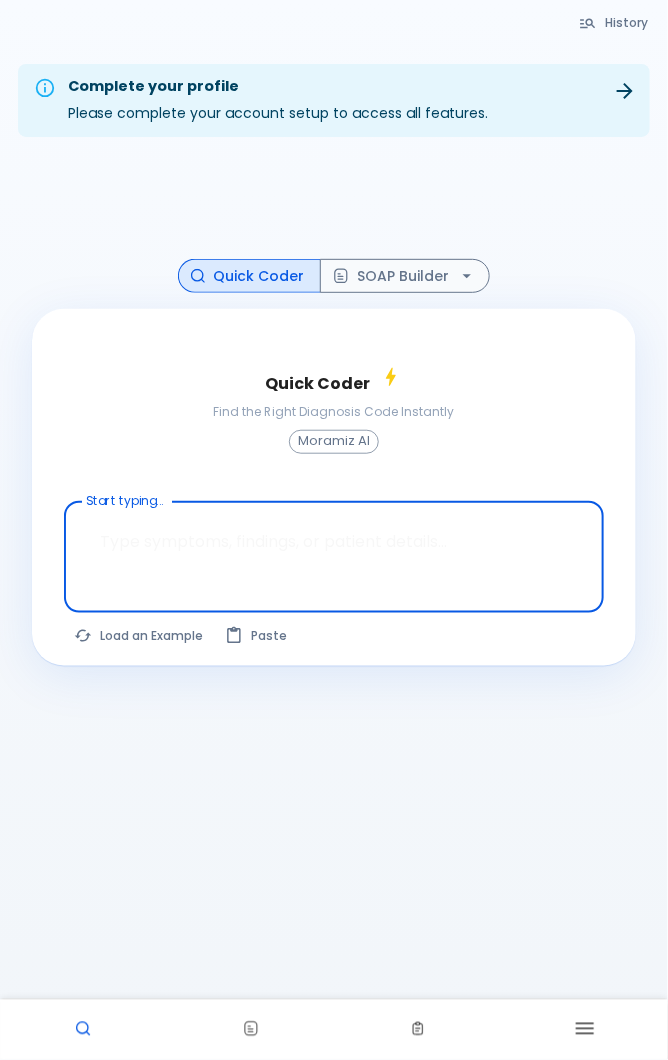 click at bounding box center [334, 541] 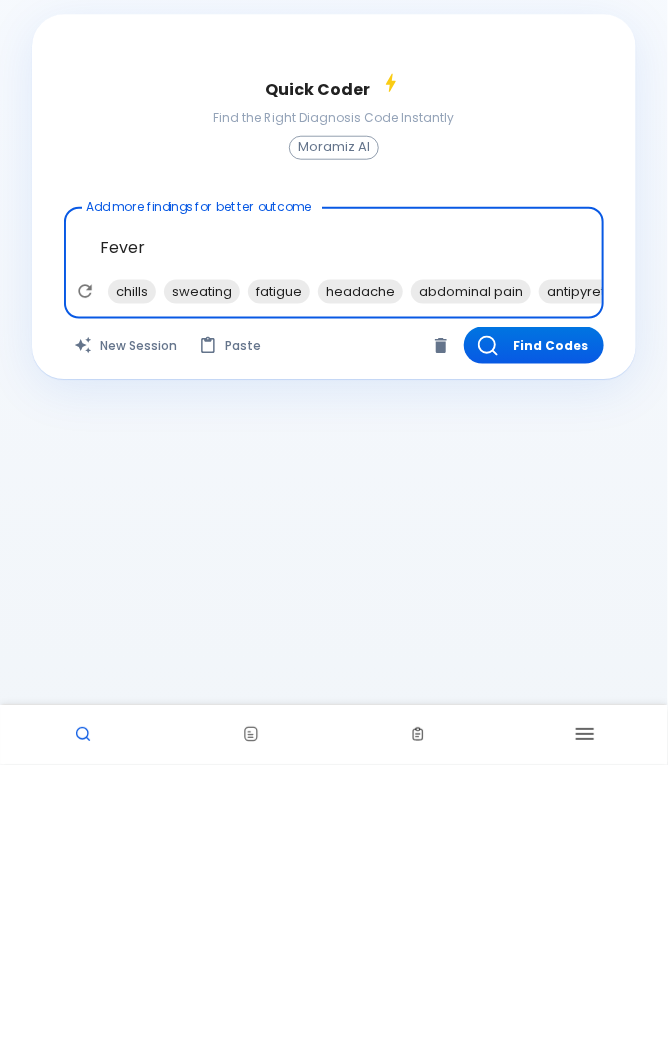 click on "sweating" at bounding box center (202, 585) 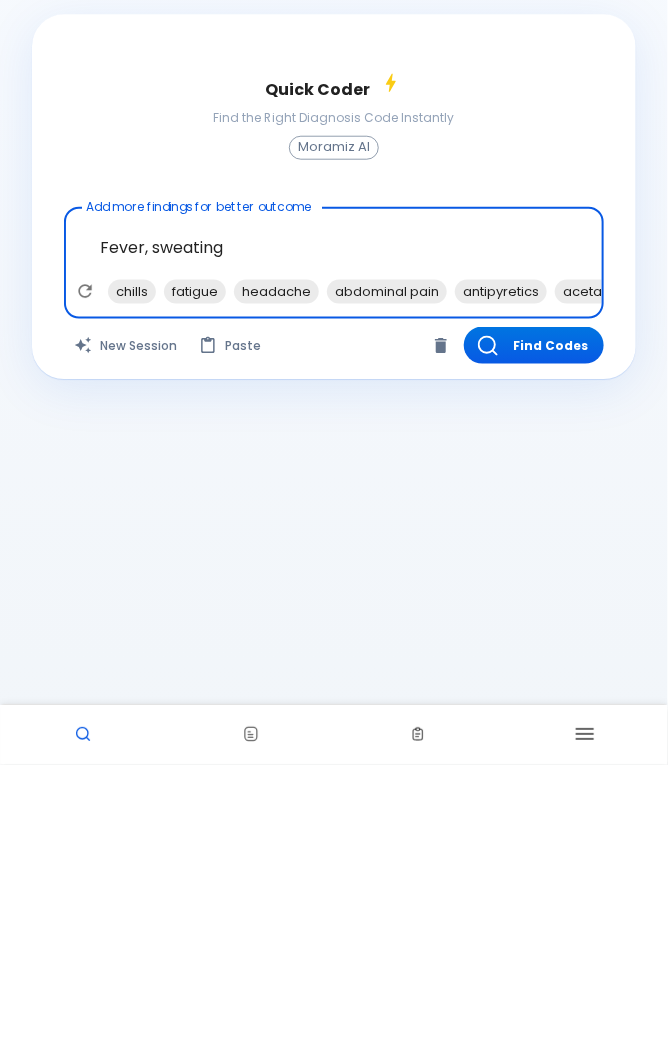 click on "chills" at bounding box center (132, 586) 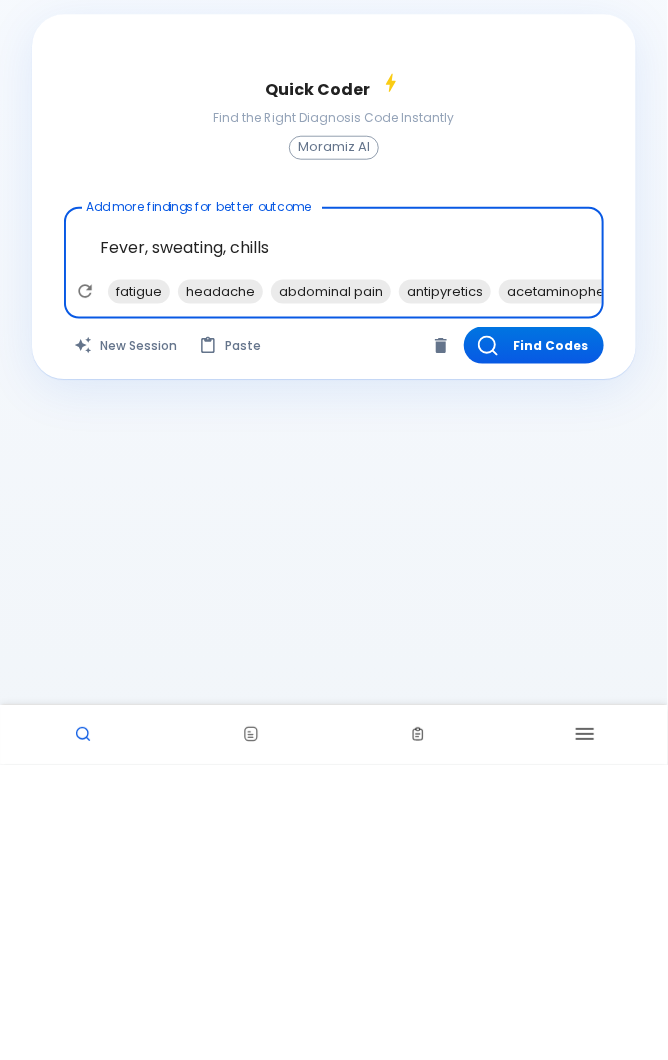 click on "abdominal pain" at bounding box center (331, 585) 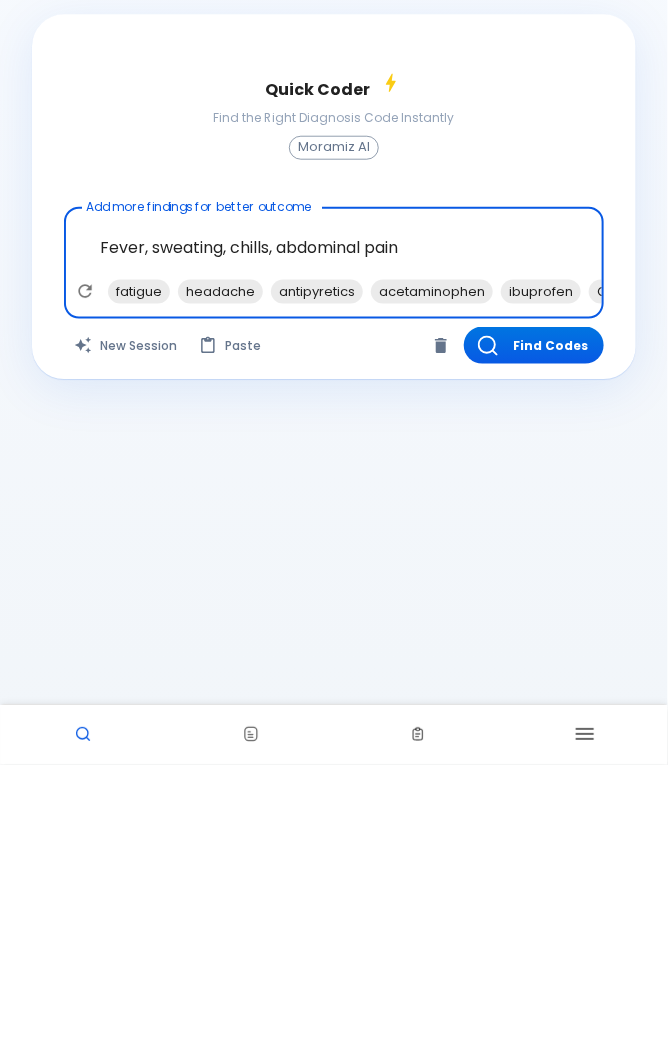 click on "acetaminophen" at bounding box center [432, 585] 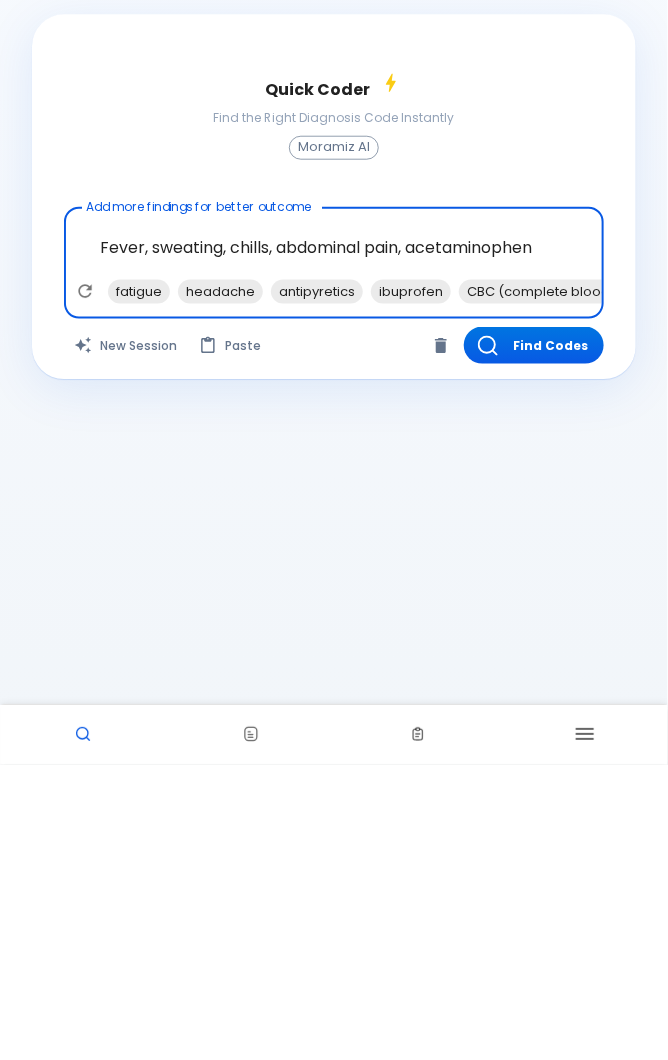 click on "CBC (complete blood count)" at bounding box center [561, 585] 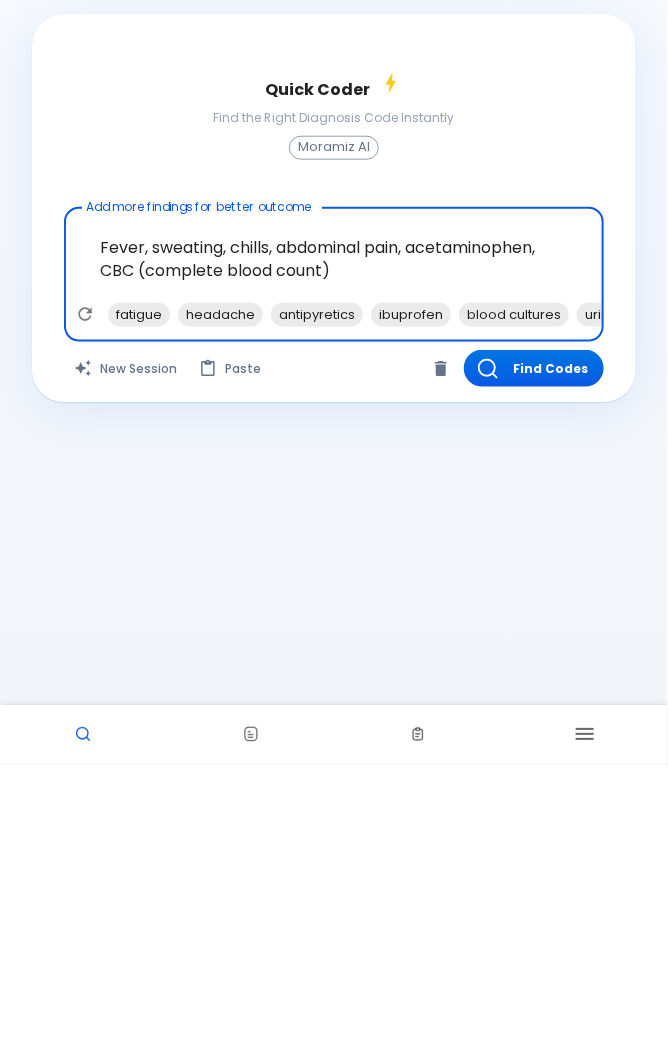 click 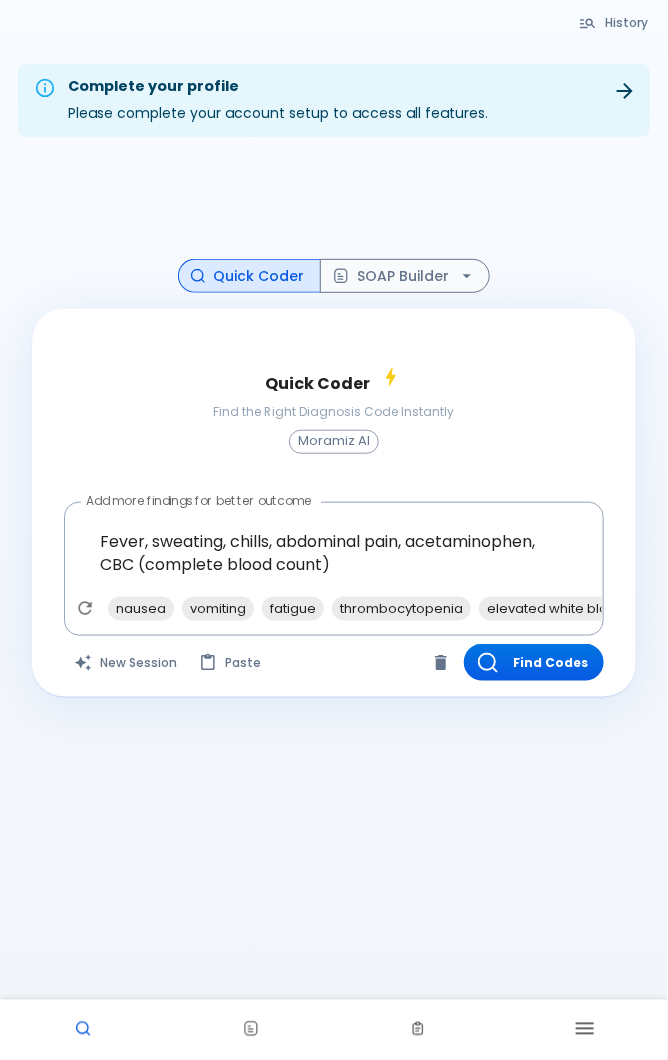 click on "nausea" at bounding box center [141, 608] 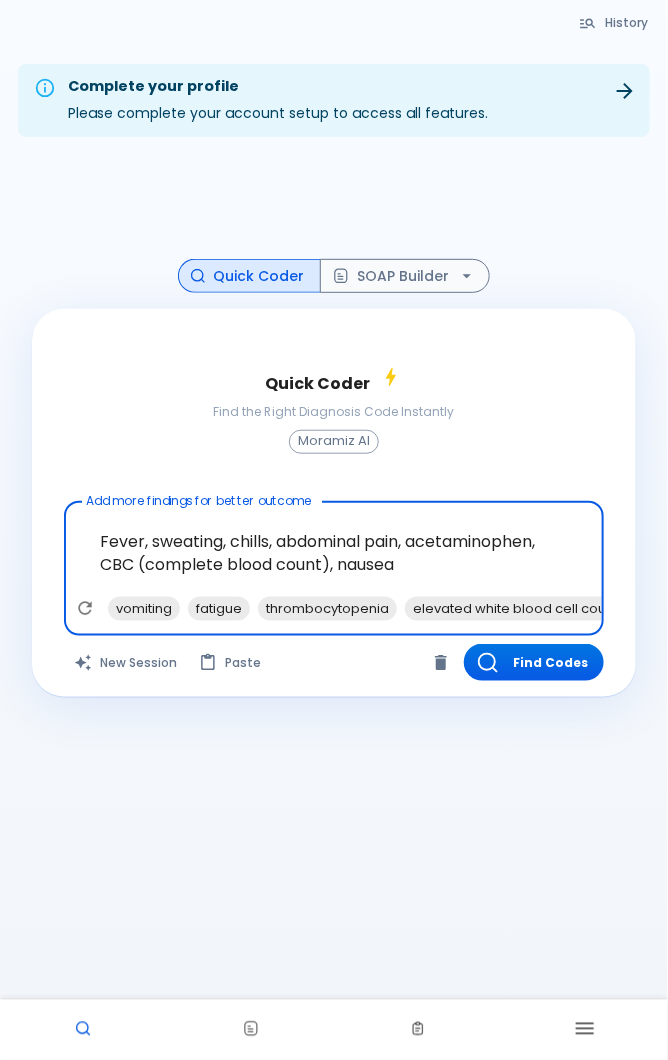 click on "Find Codes" at bounding box center [534, 662] 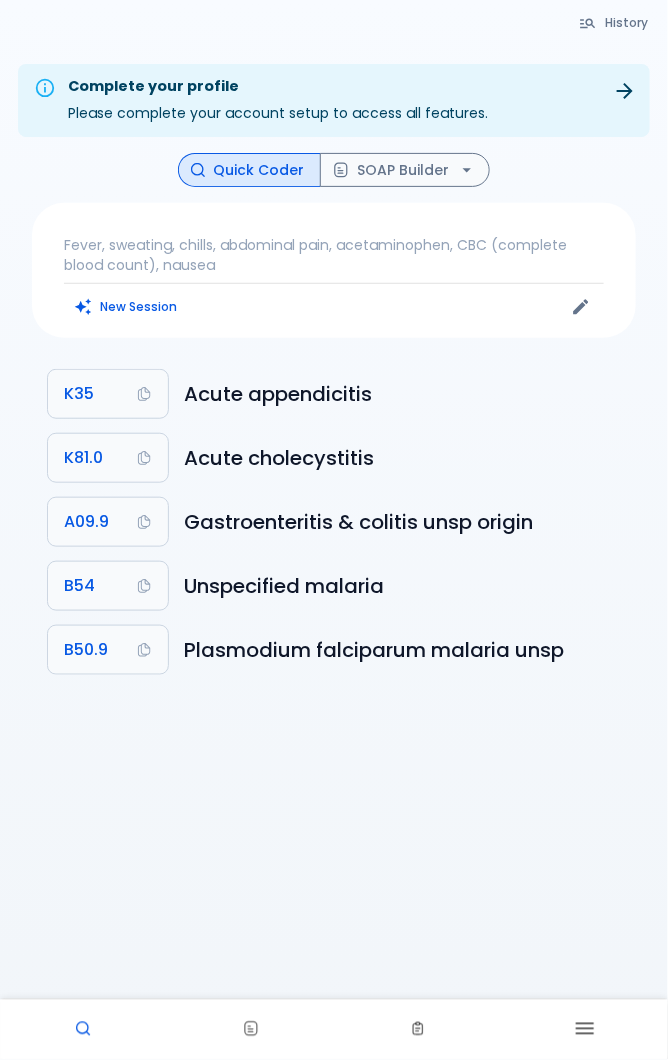 click on "Complete your profile Please complete your account setup to access all features. Go to Settings History Quick Coder SOAP Builder   Fever, sweating, chills, abdominal pain, acetaminophen, CBC (complete blood count), nausea New Session K35 Acute appendicitis K81.0 Acute cholecystitis A09.9 Gastroenteritis & colitis unsp origin B54 Unspecified malaria B50.9 Plasmodium falciparum malaria unsp" at bounding box center (334, 574) 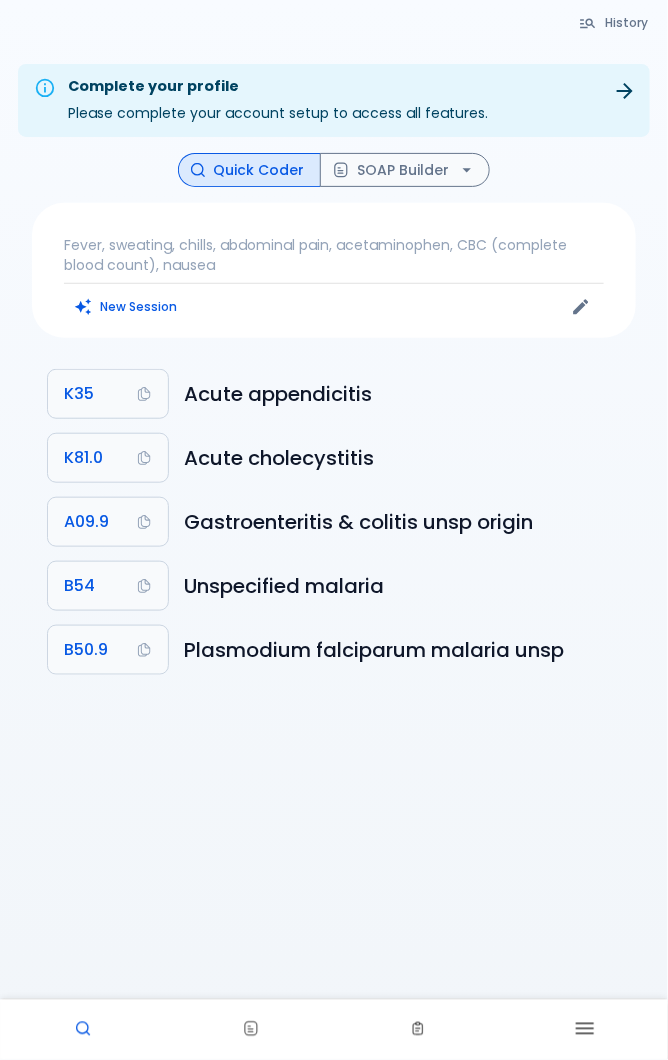 click at bounding box center [584, 1030] 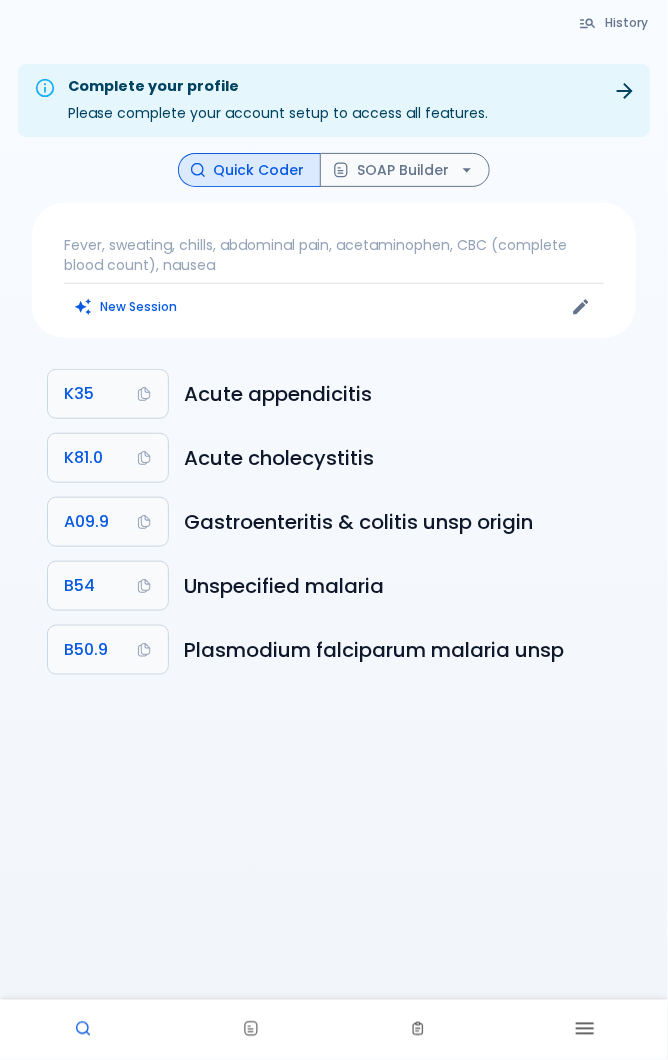 click 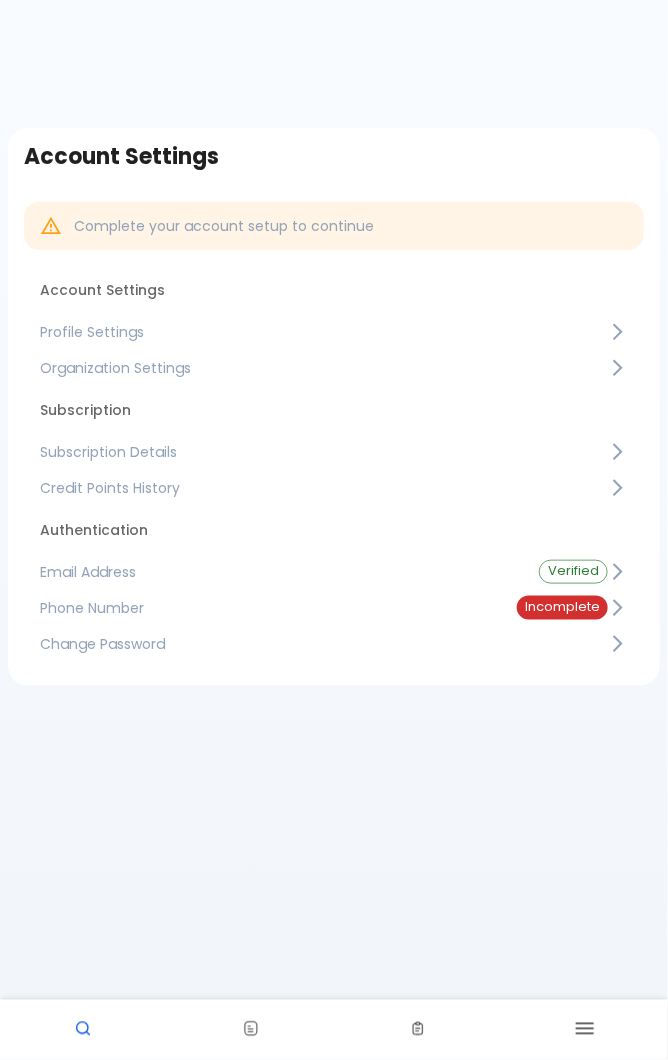 click at bounding box center (417, 1030) 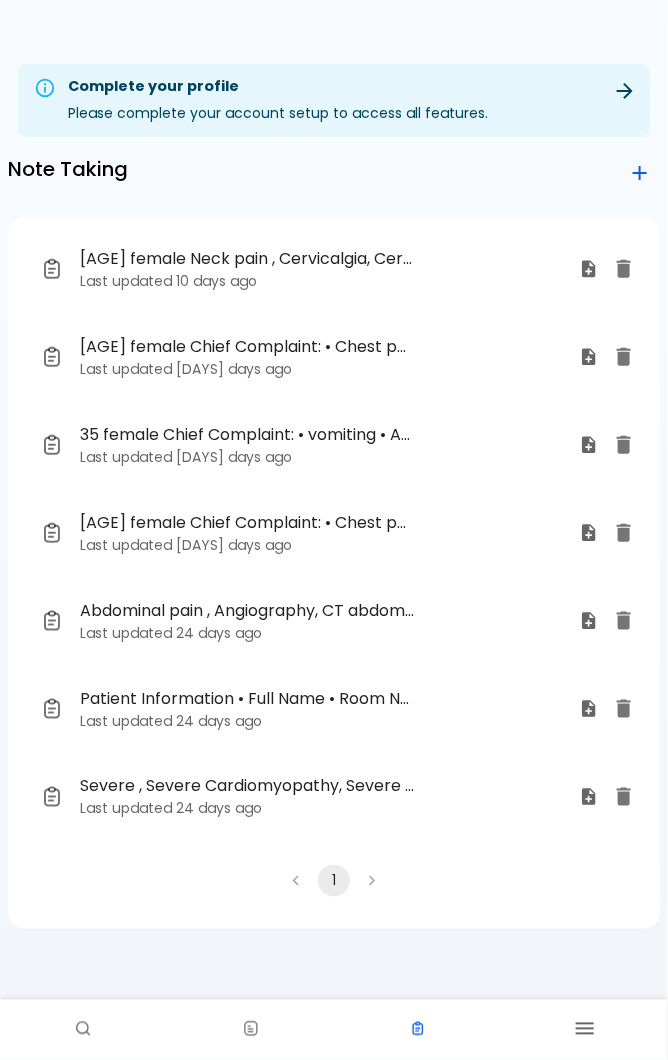 click 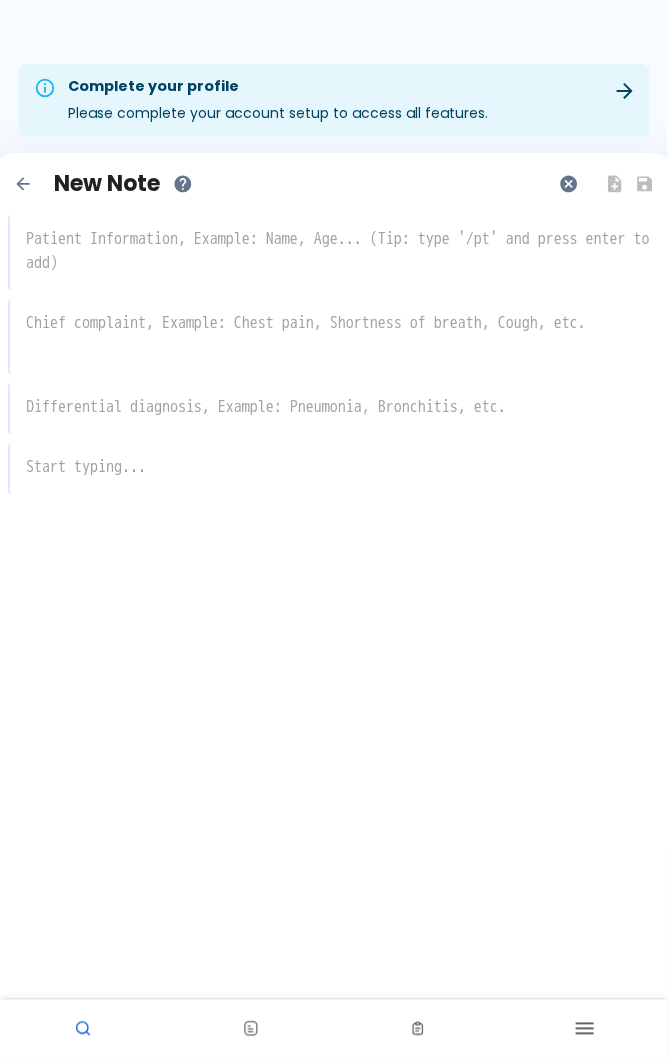click at bounding box center [335, 251] 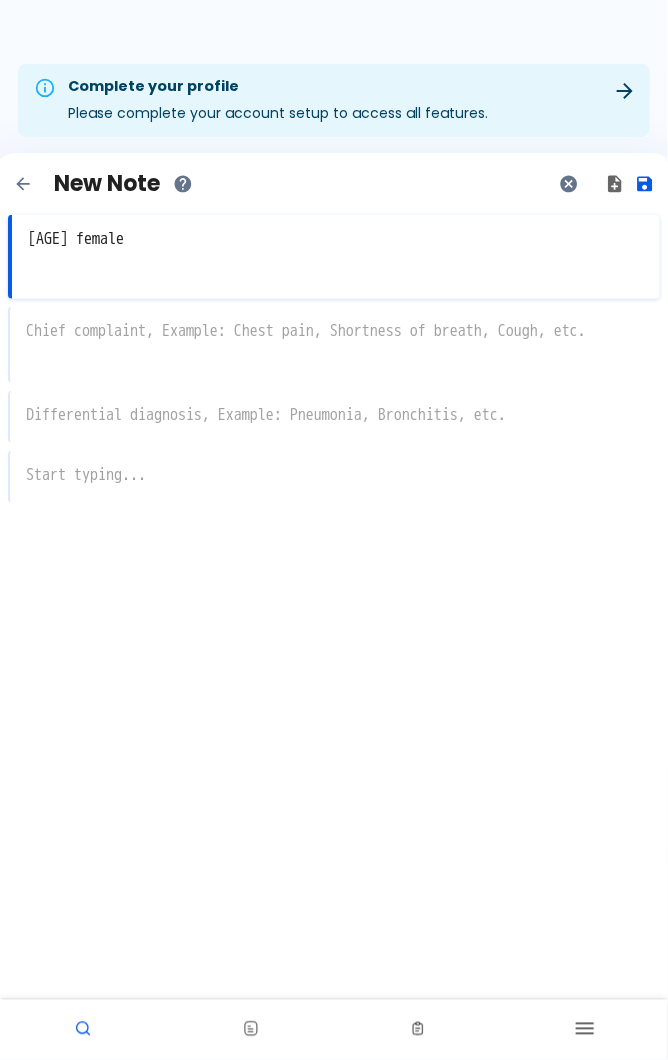 type on "[AGE] female" 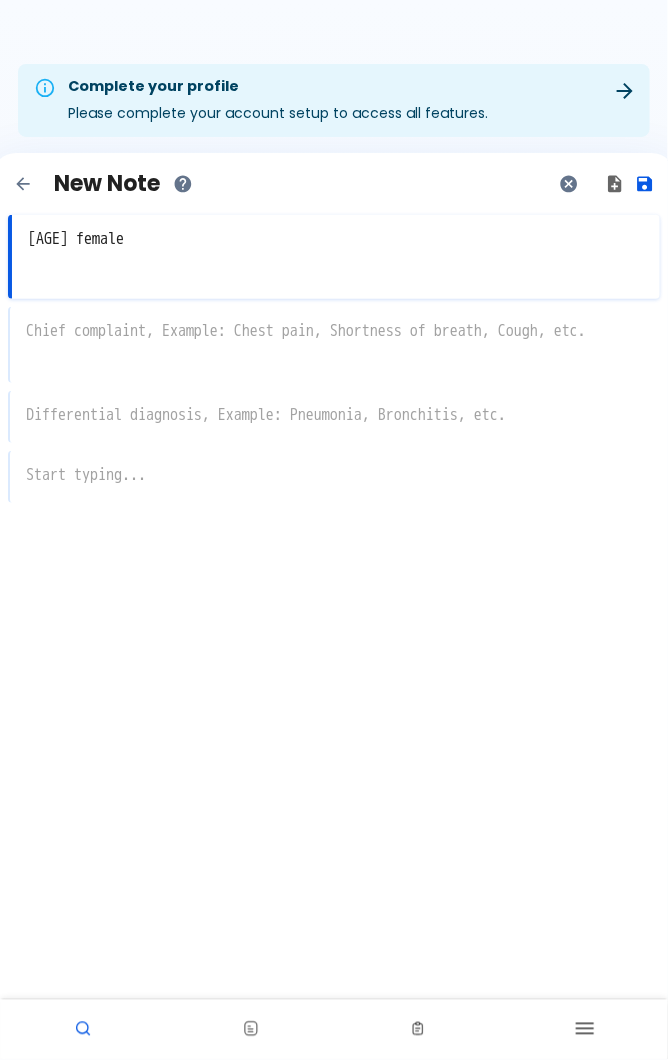 click at bounding box center (335, 343) 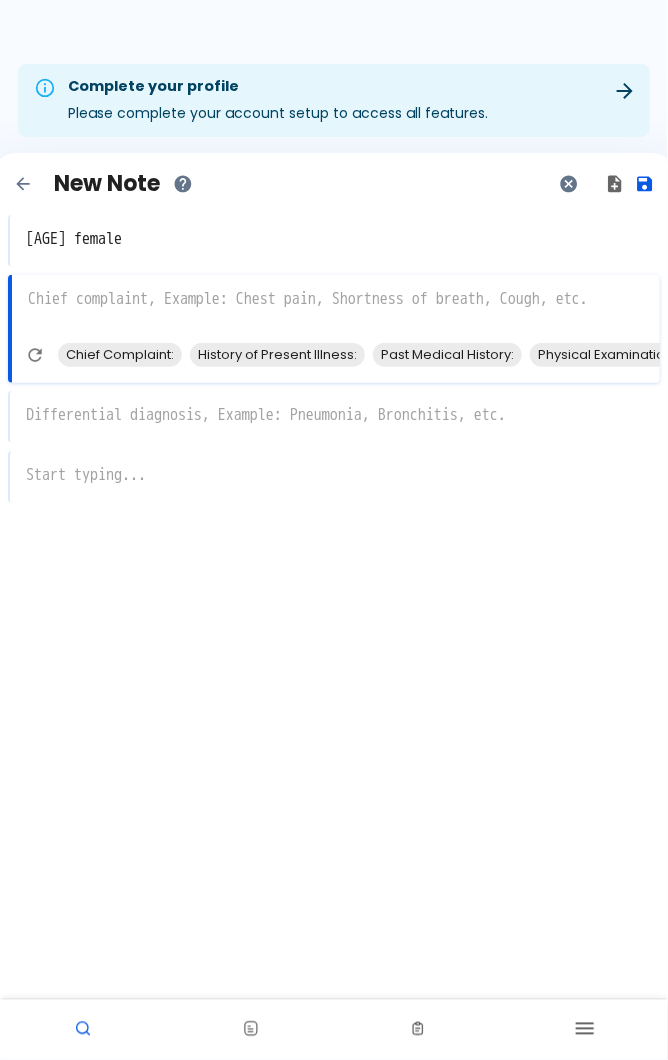 click on "Chief Complaint:" at bounding box center (120, 354) 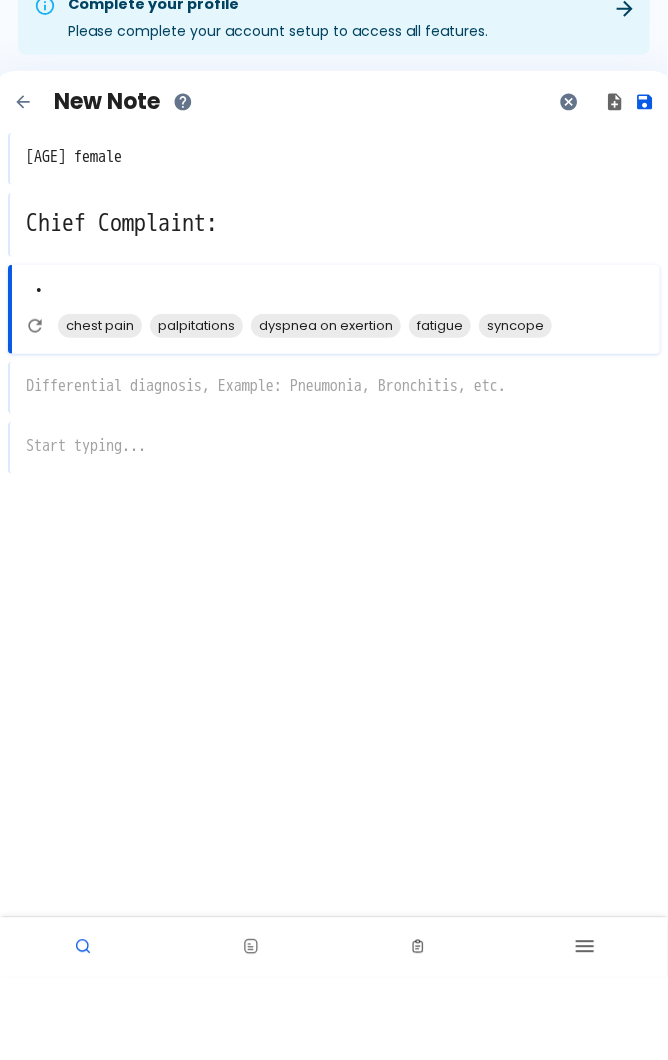 click on "chest pain" at bounding box center (100, 407) 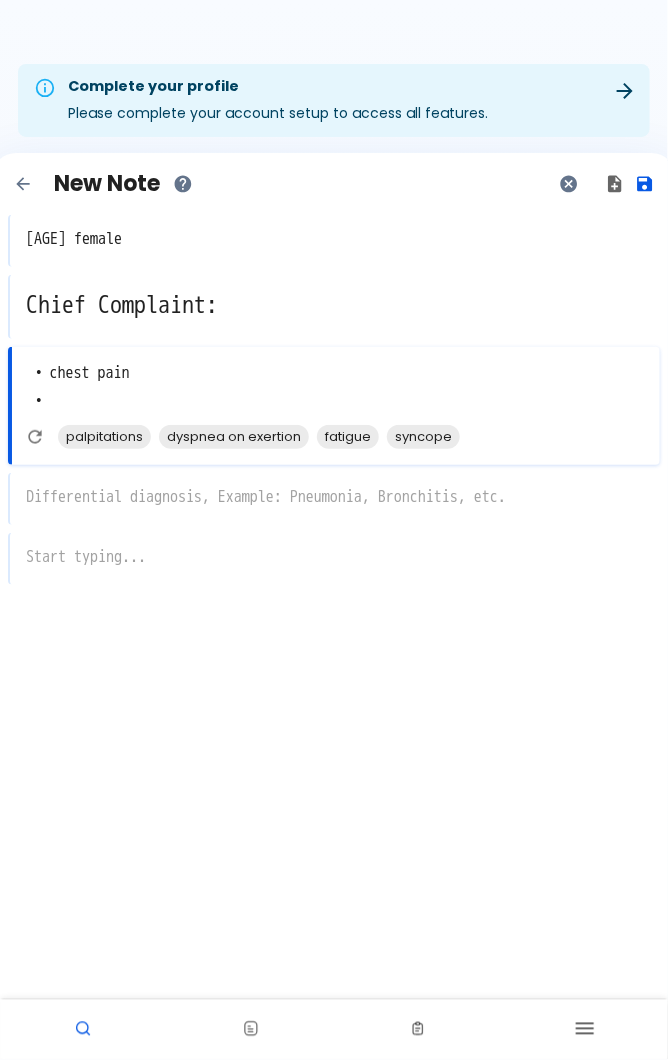 click at bounding box center (35, 437) 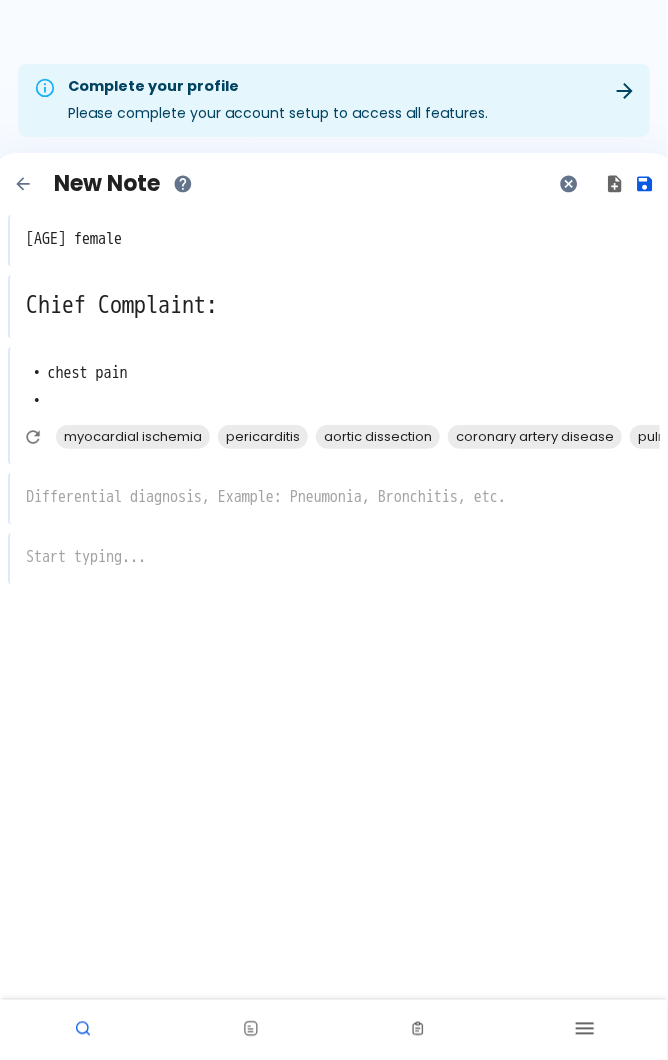 click on "myocardial ischemia" at bounding box center (133, 436) 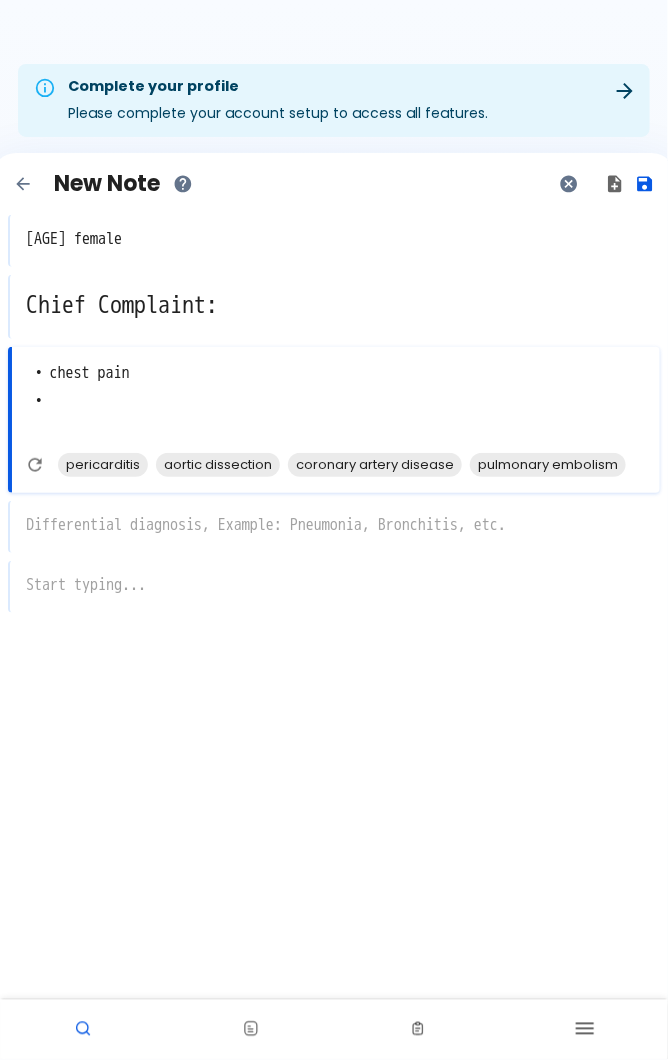 click on "x" at bounding box center (334, 527) 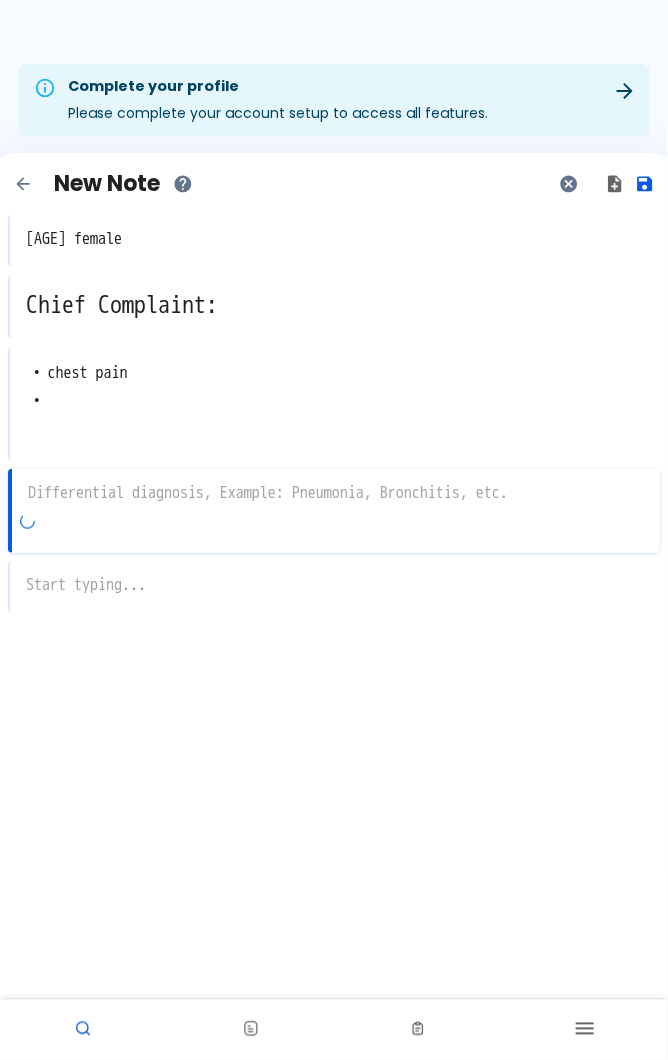 click at bounding box center (336, 493) 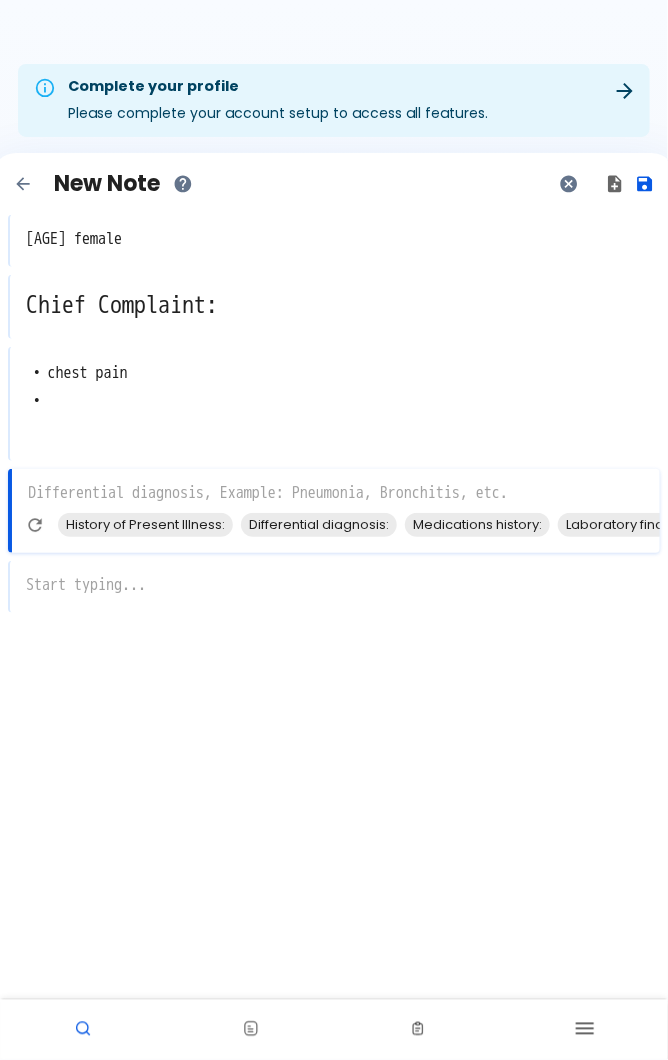 click on "Differential diagnosis:" at bounding box center [319, 524] 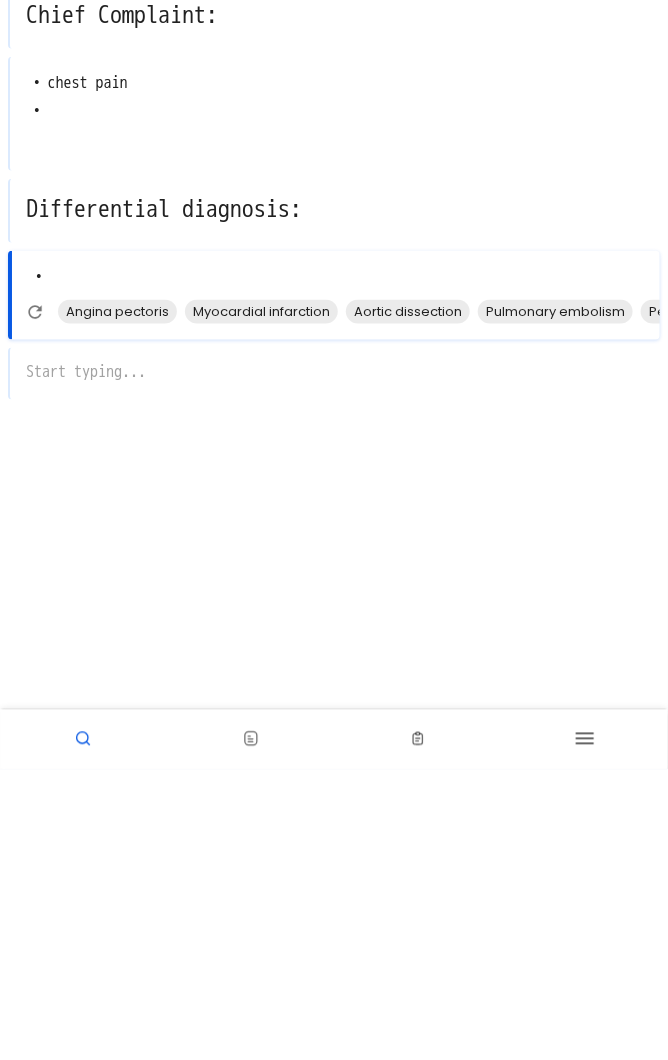 click on "Myocardial infarction" at bounding box center (261, 601) 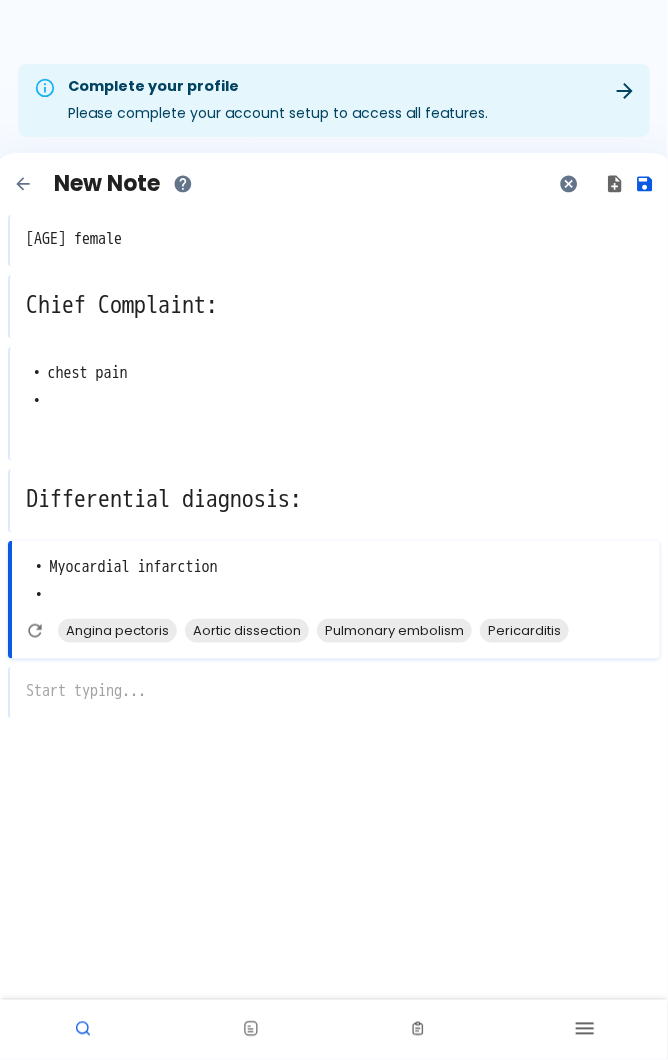 click on "Angina pectoris" at bounding box center [117, 630] 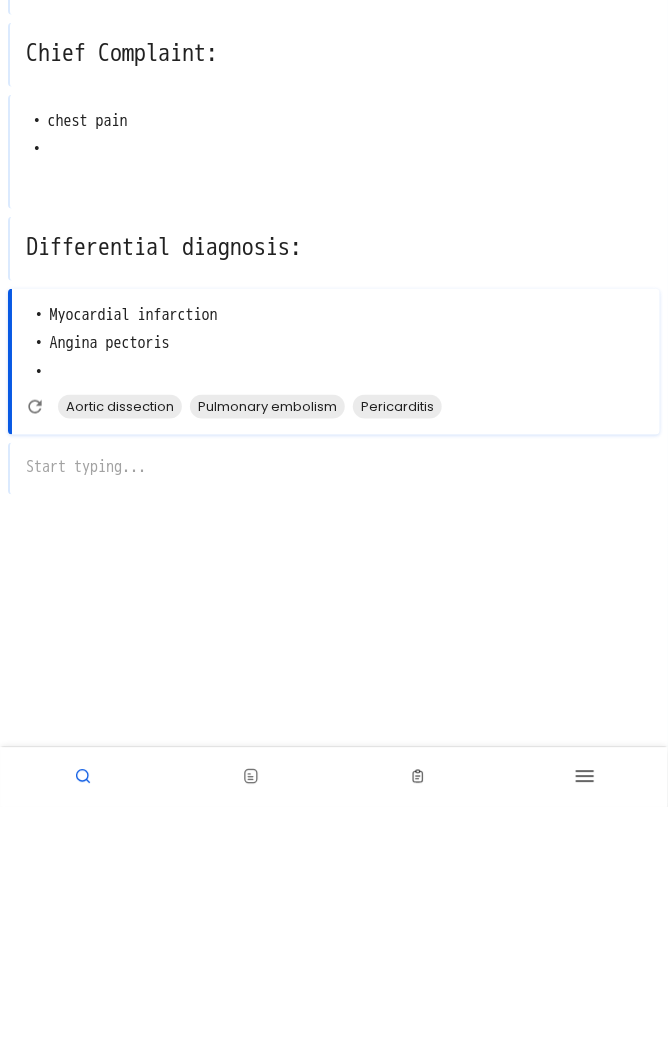 click on "x" at bounding box center (334, 721) 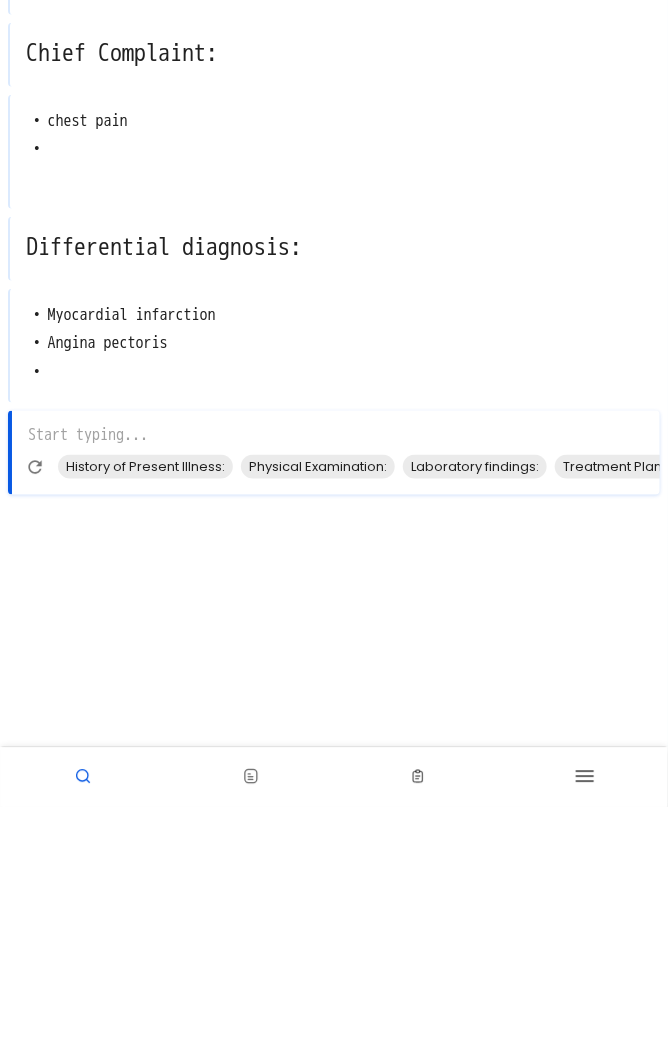 click on "Laboratory findings:" at bounding box center (475, 718) 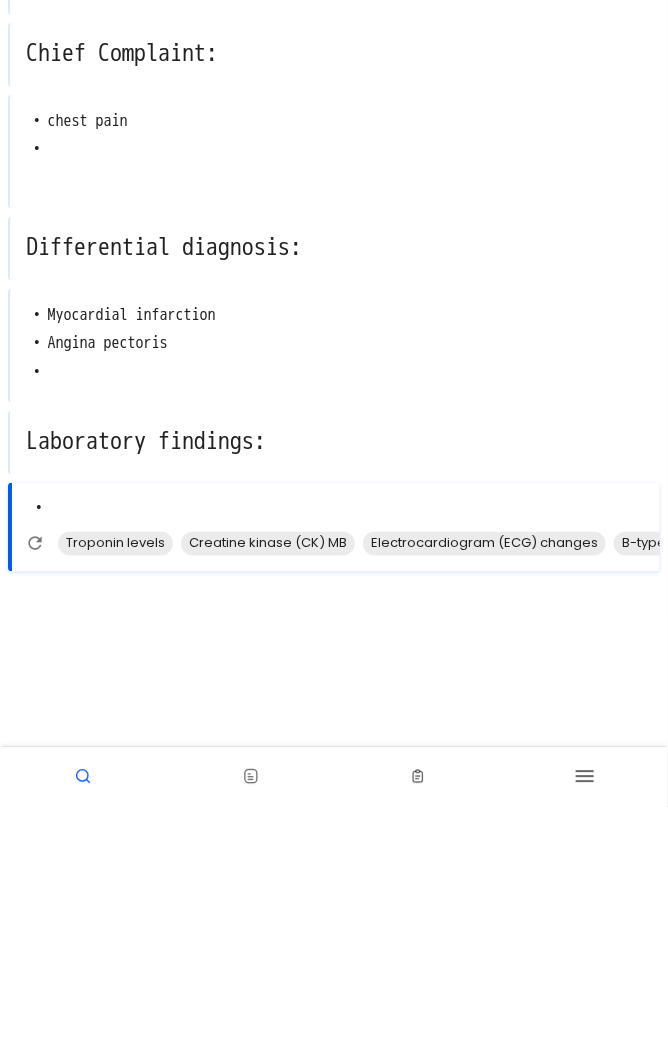 click on "Creatine kinase (CK) MB" at bounding box center (268, 795) 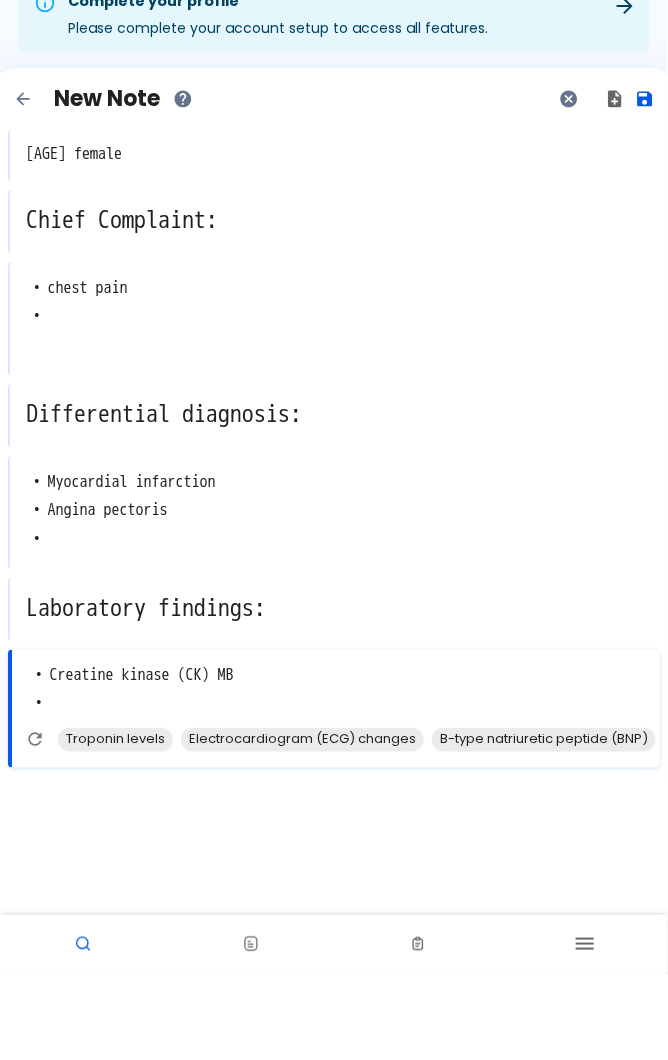 scroll, scrollTop: 85, scrollLeft: 0, axis: vertical 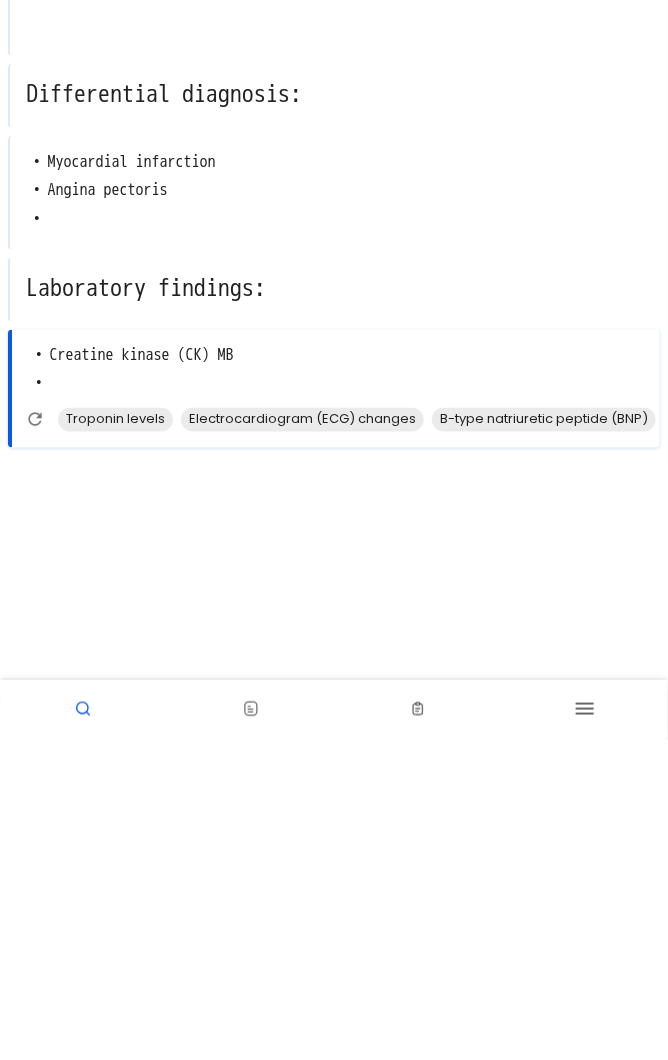 click at bounding box center [336, 828] 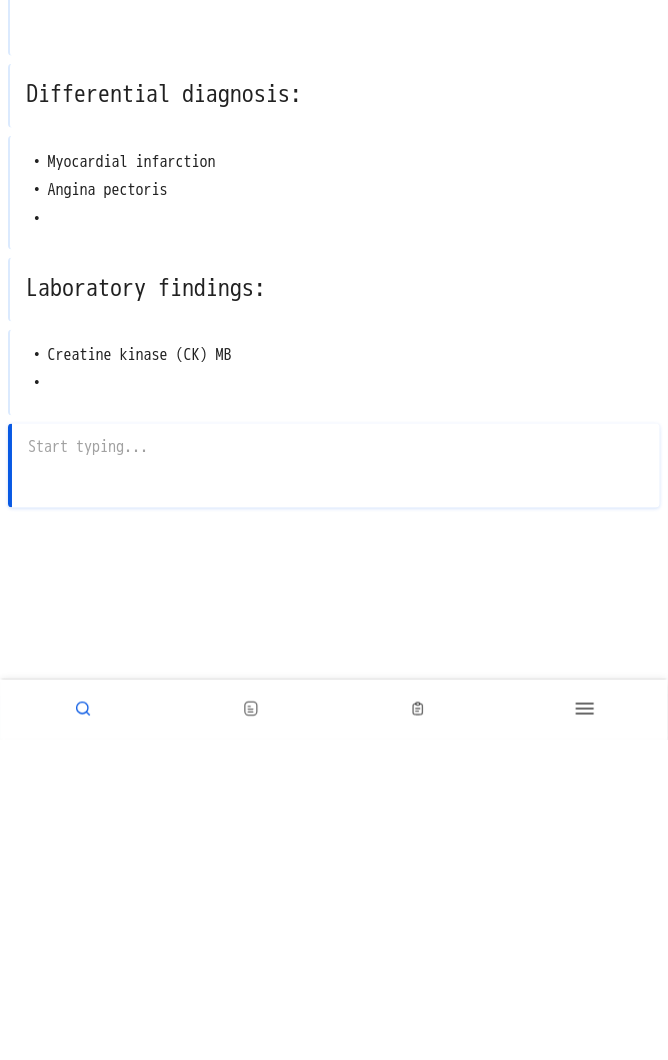 scroll, scrollTop: 88, scrollLeft: 0, axis: vertical 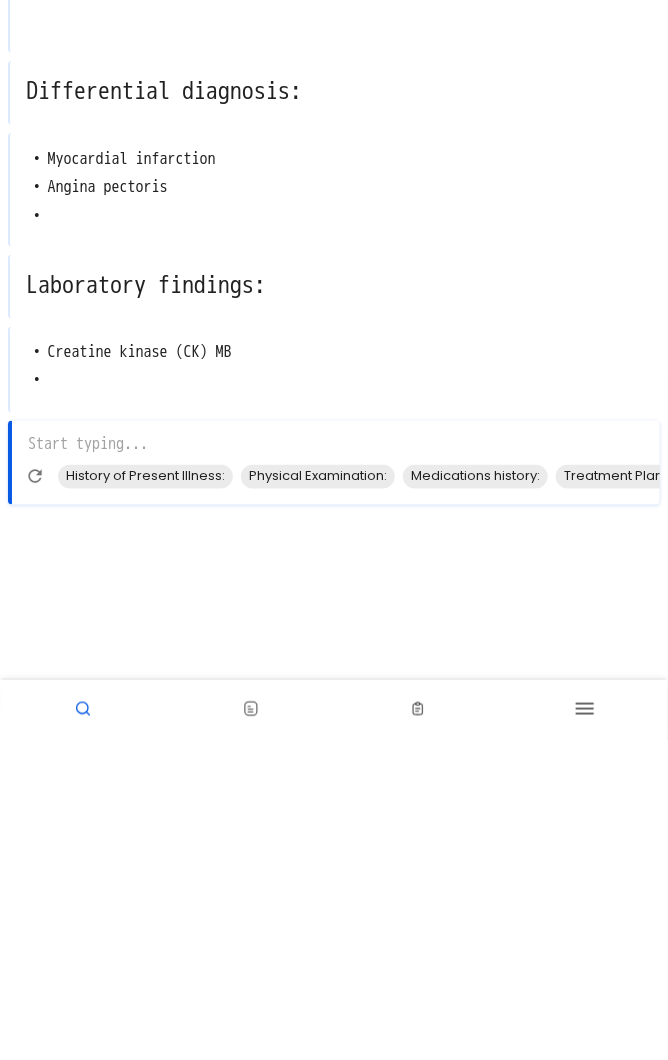 click on "Physical Examination:" at bounding box center [318, 796] 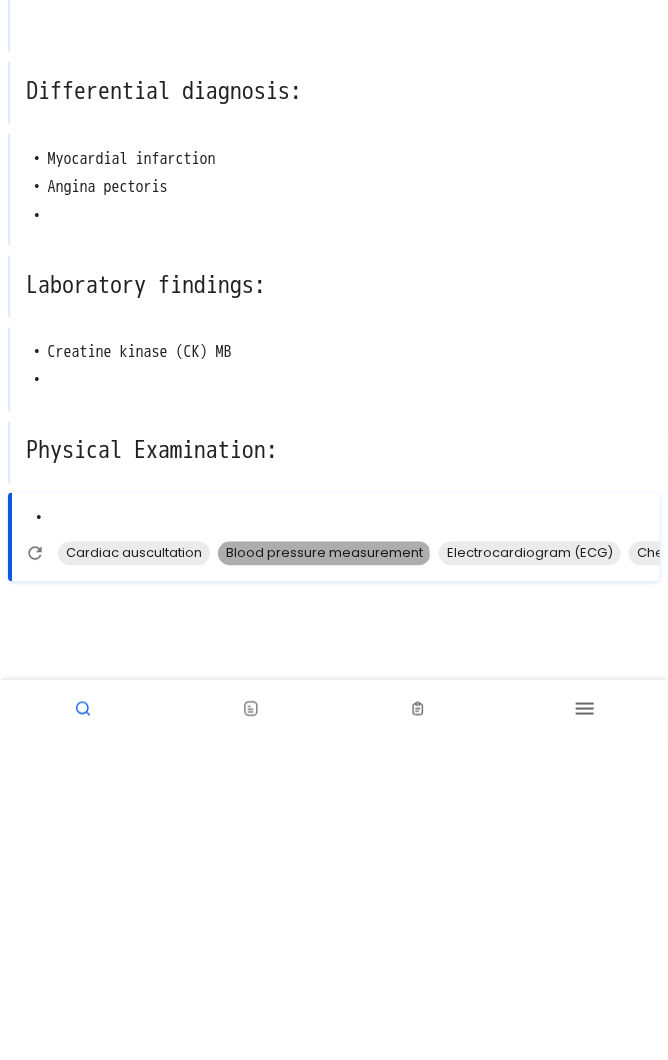 click on "Blood pressure measurement" at bounding box center [324, 873] 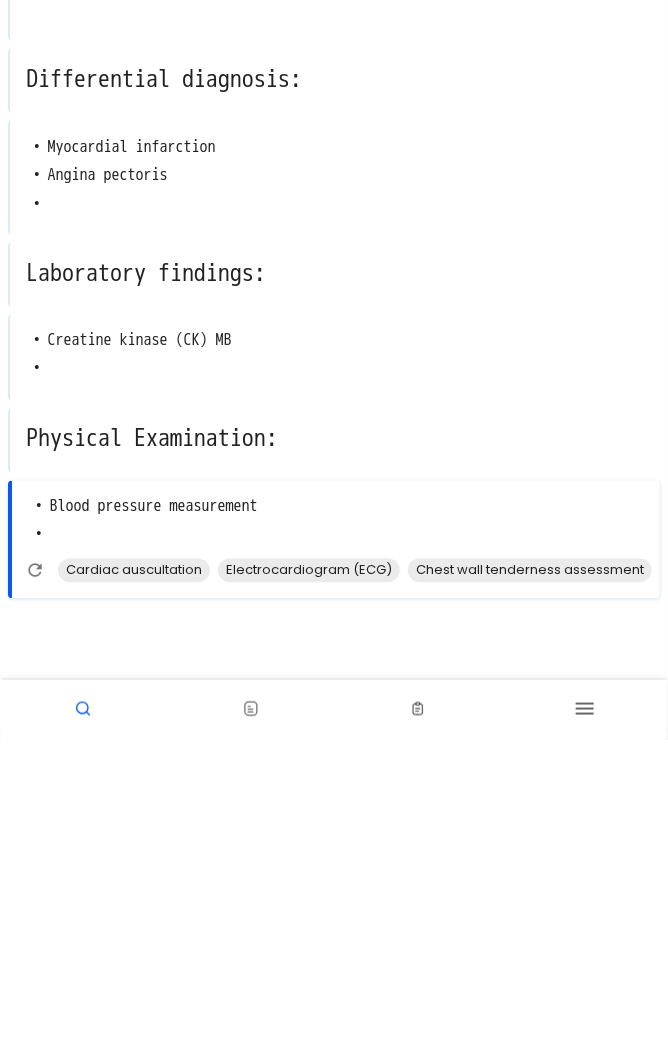 scroll, scrollTop: 117, scrollLeft: 0, axis: vertical 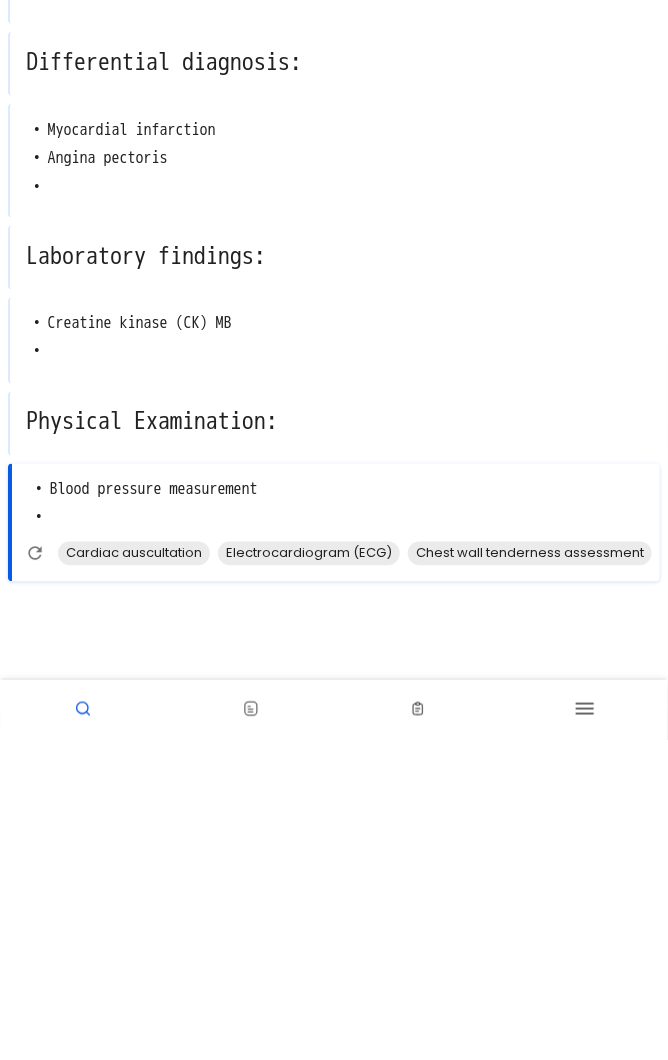 click on "Electrocardiogram (ECG)" at bounding box center (309, 873) 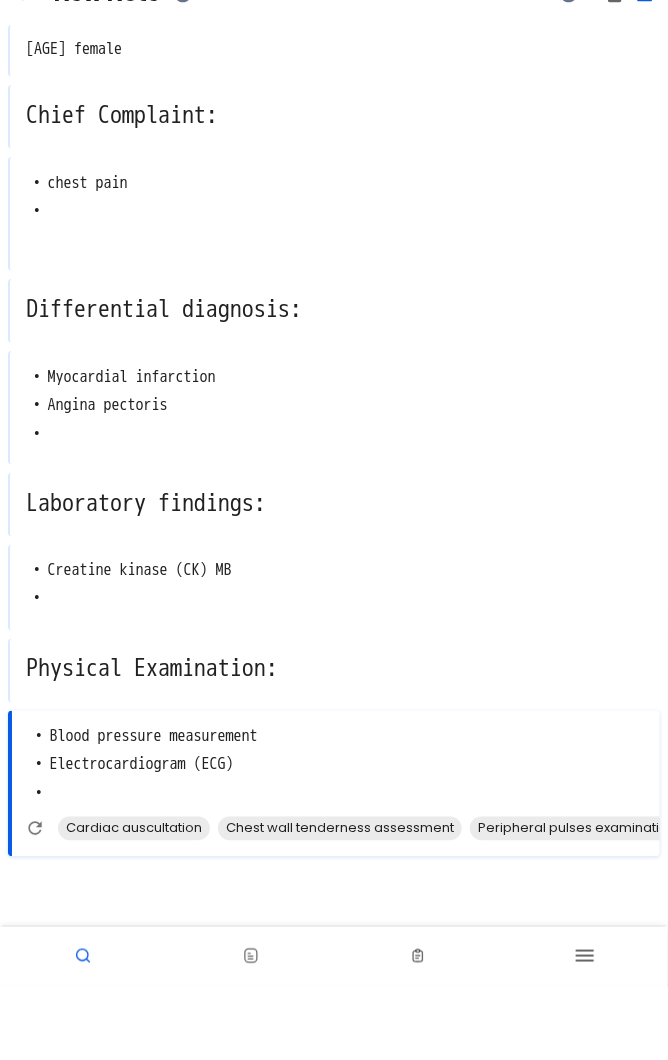 scroll, scrollTop: 145, scrollLeft: 0, axis: vertical 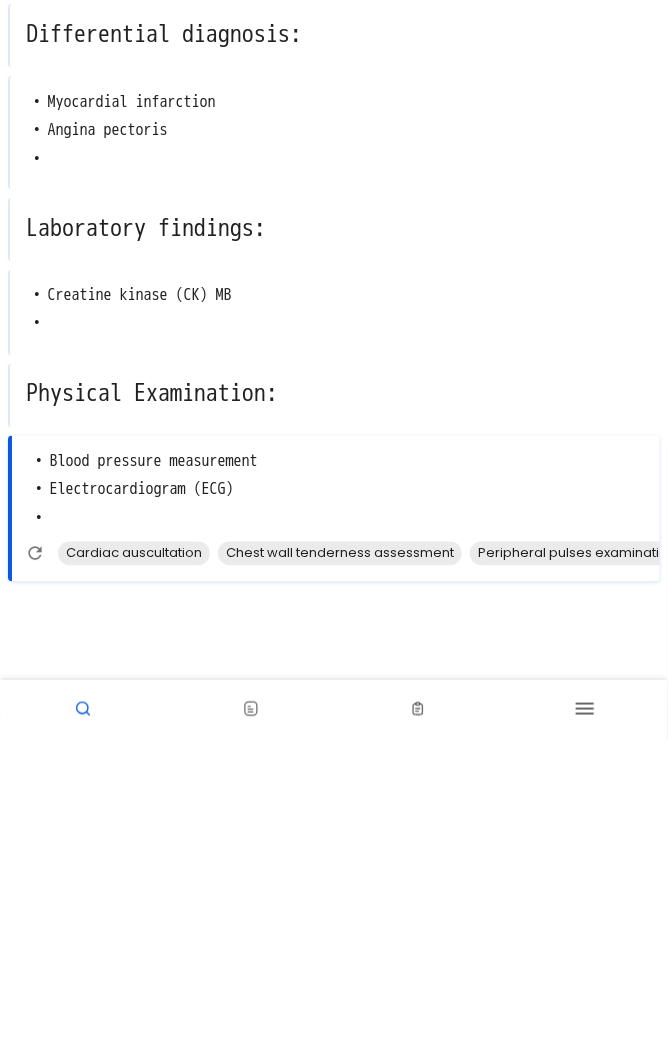 click at bounding box center [336, 962] 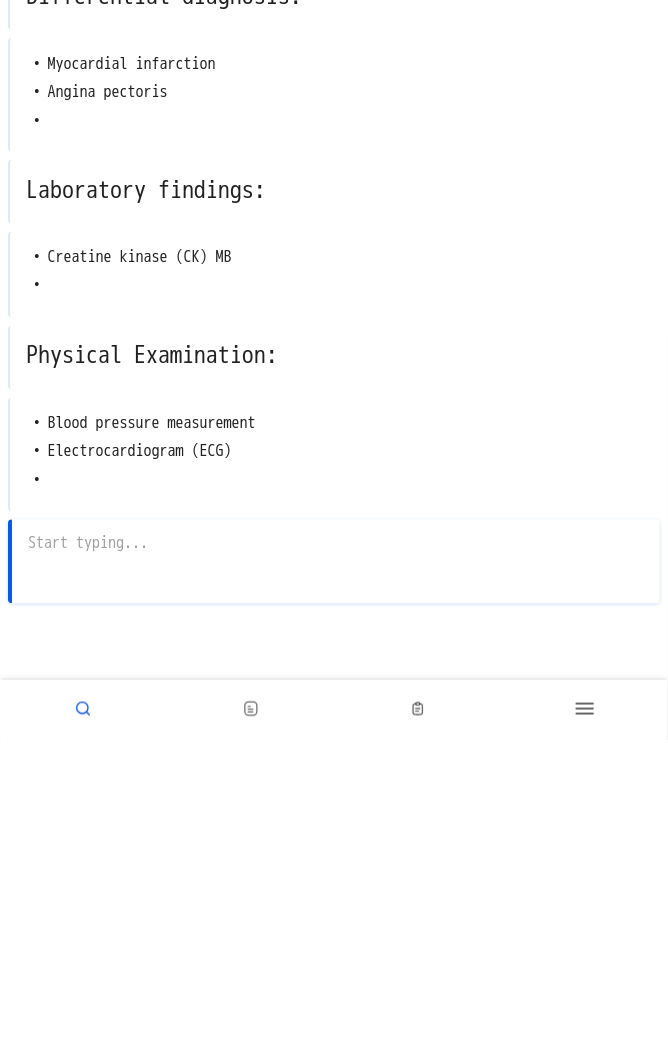 scroll, scrollTop: 205, scrollLeft: 0, axis: vertical 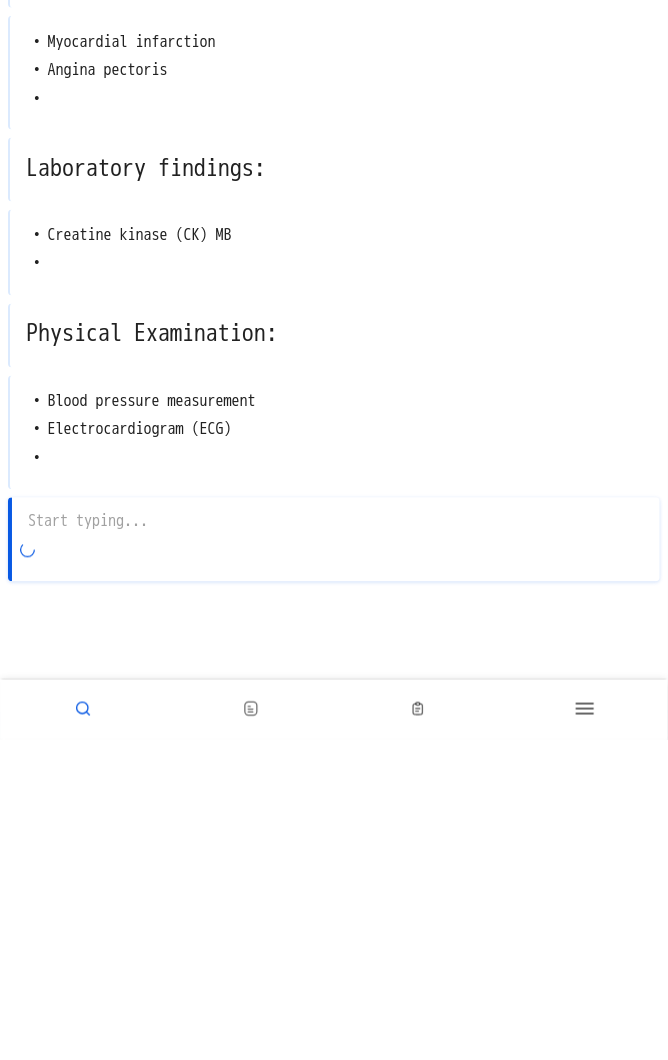 type on "/" 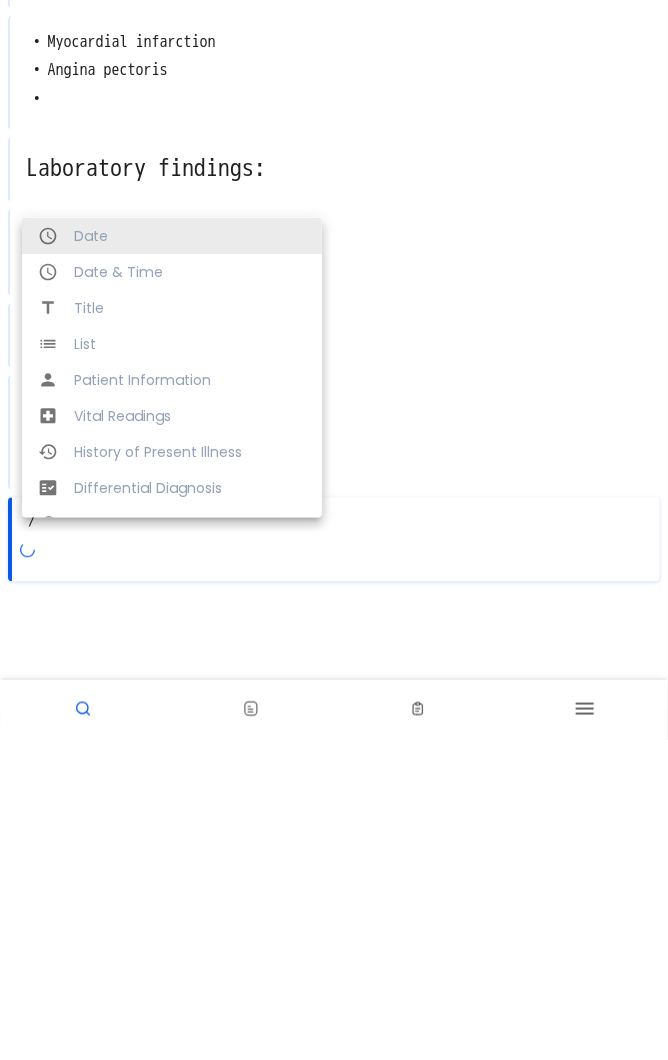 type 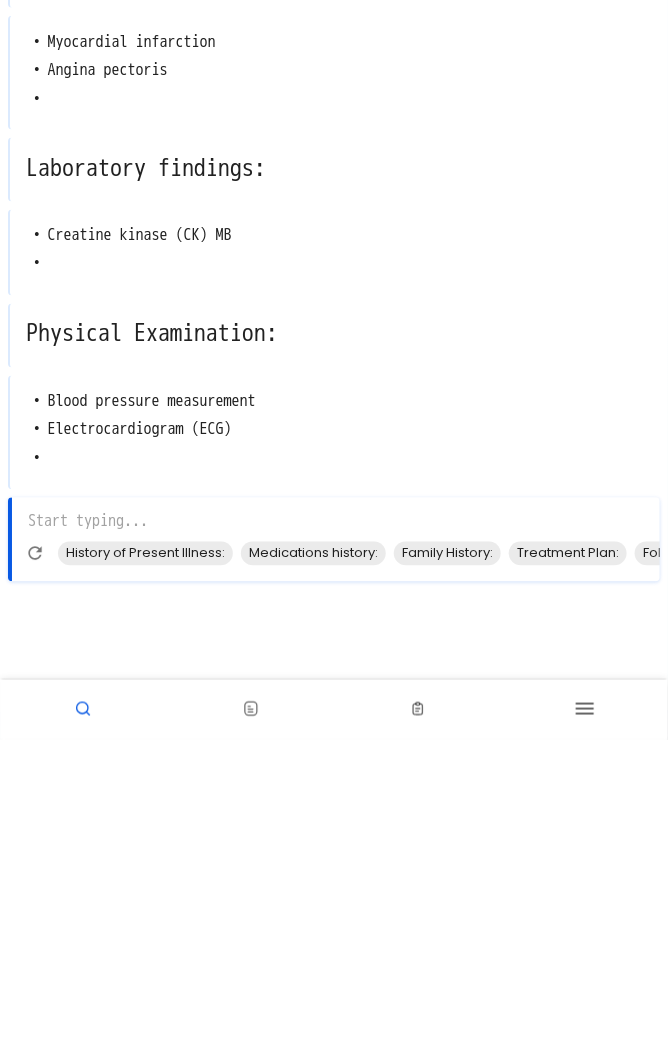 click on "Treatment Plan:" at bounding box center [568, 873] 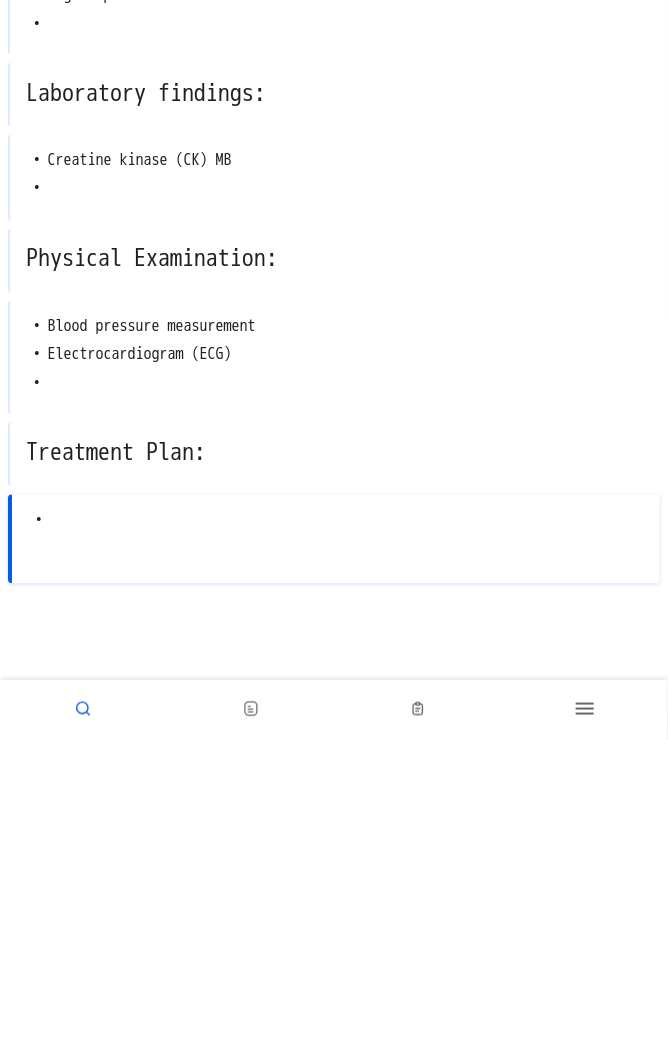 scroll, scrollTop: 282, scrollLeft: 0, axis: vertical 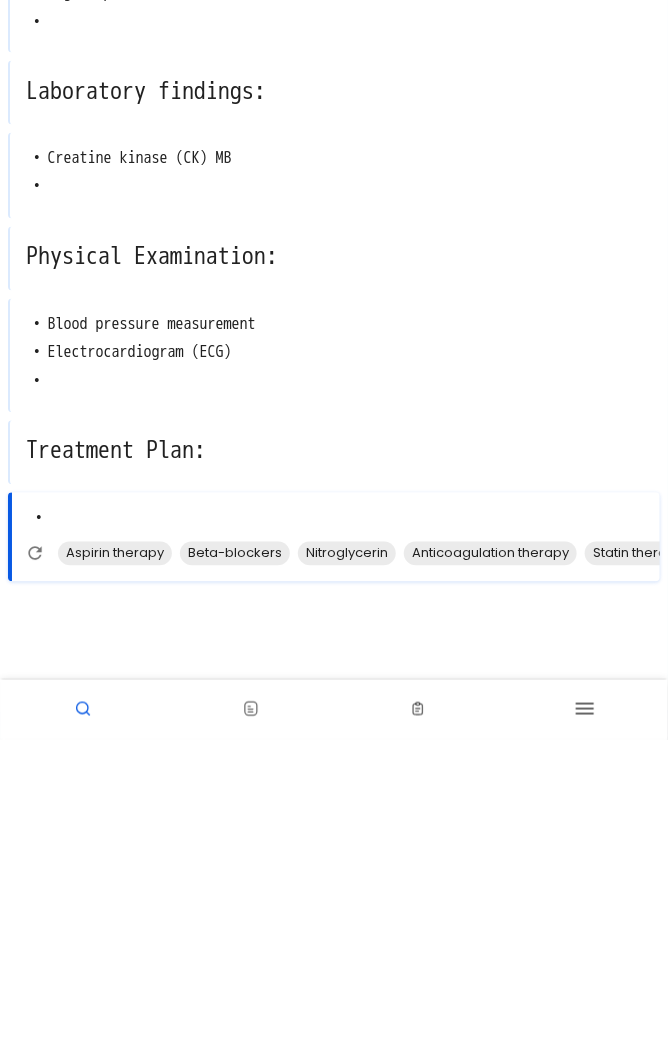 click on "• x Aspirin therapy Beta-blockers Nitroglycerin Anticoagulation therapy Statin therapy" at bounding box center [334, 857] 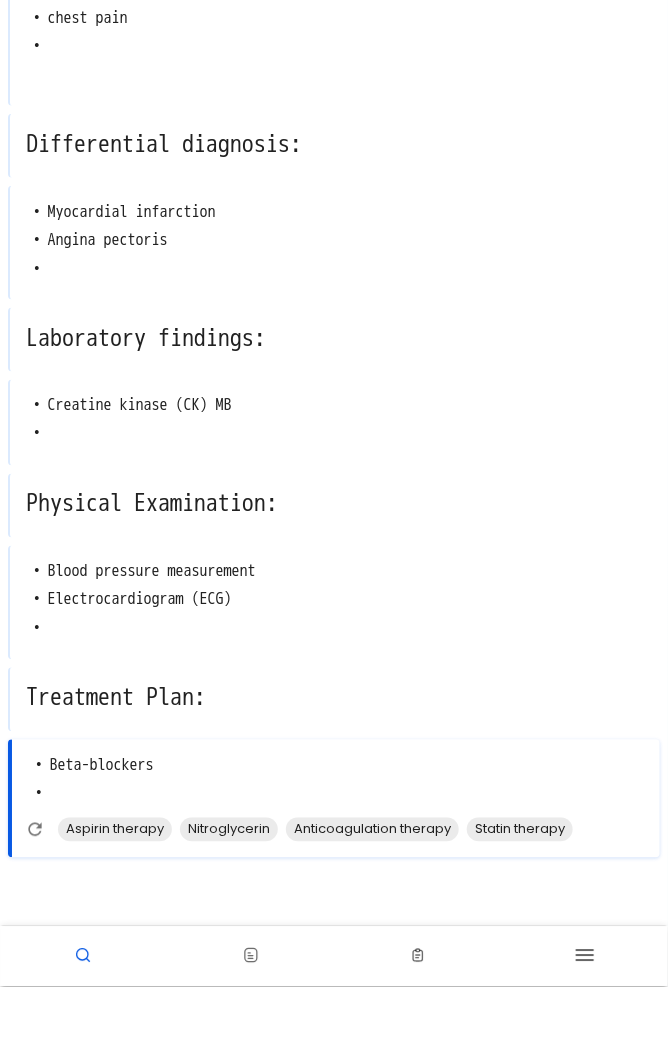 scroll, scrollTop: 311, scrollLeft: 0, axis: vertical 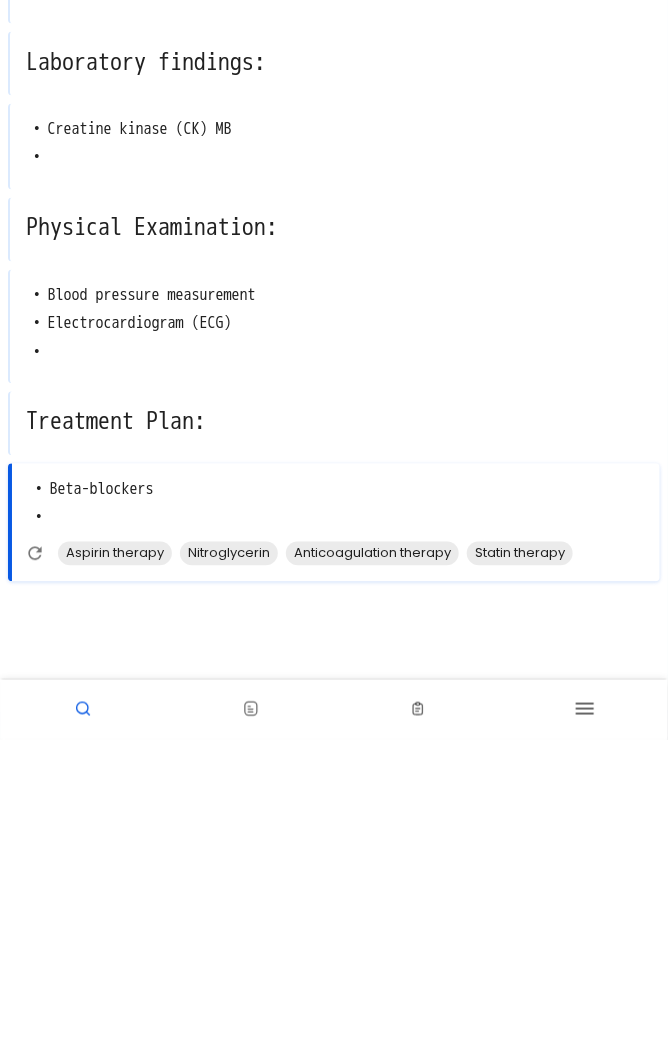 click on "Nitroglycerin" at bounding box center (229, 873) 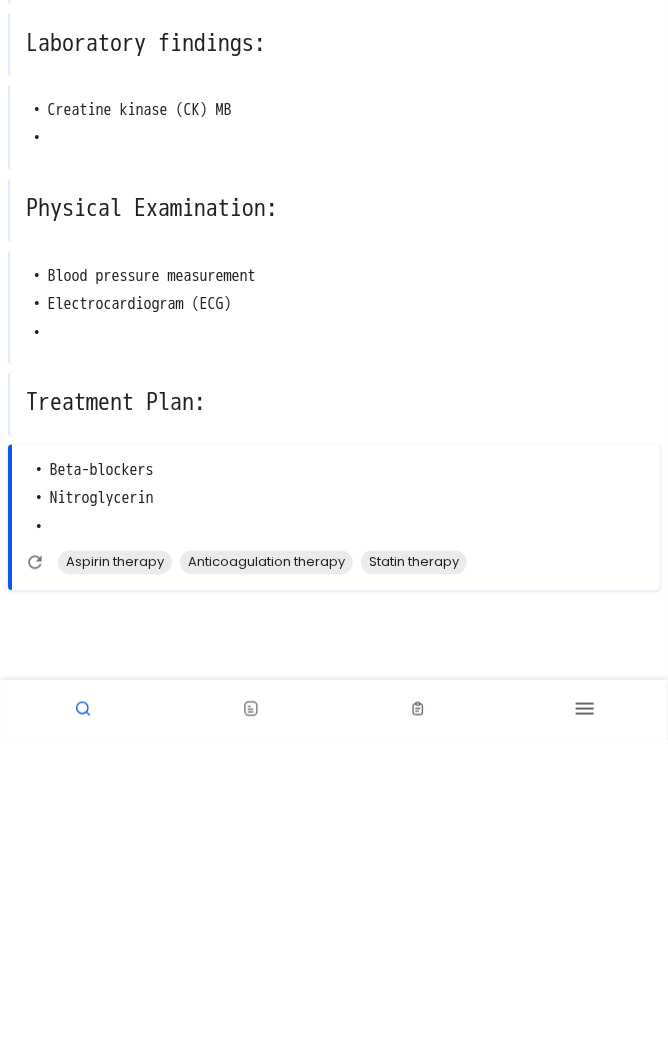 scroll, scrollTop: 339, scrollLeft: 0, axis: vertical 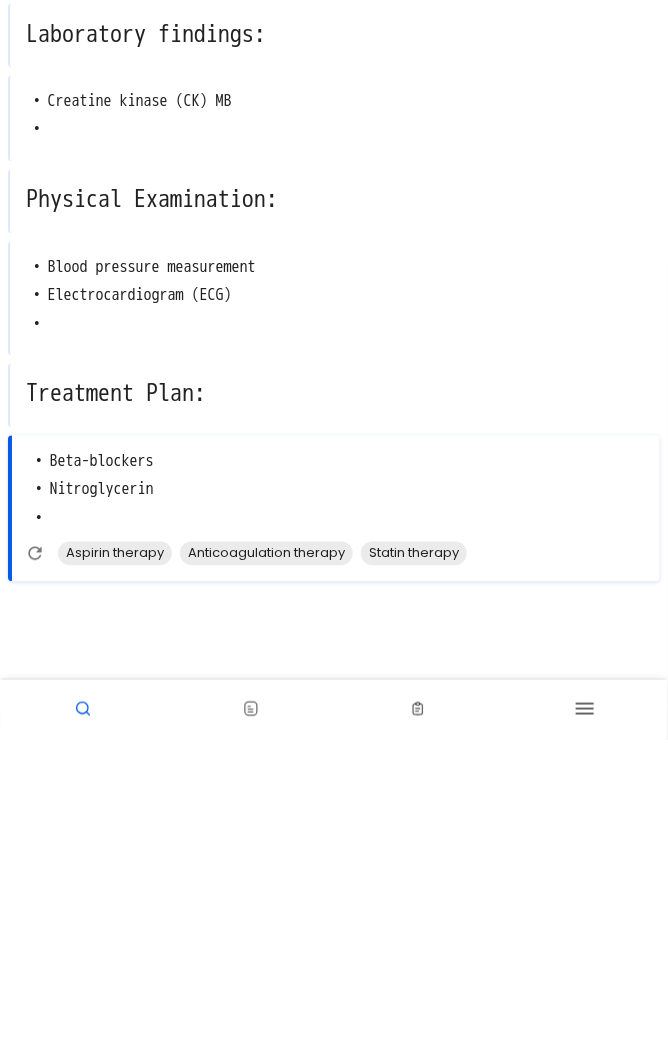 click at bounding box center (336, 962) 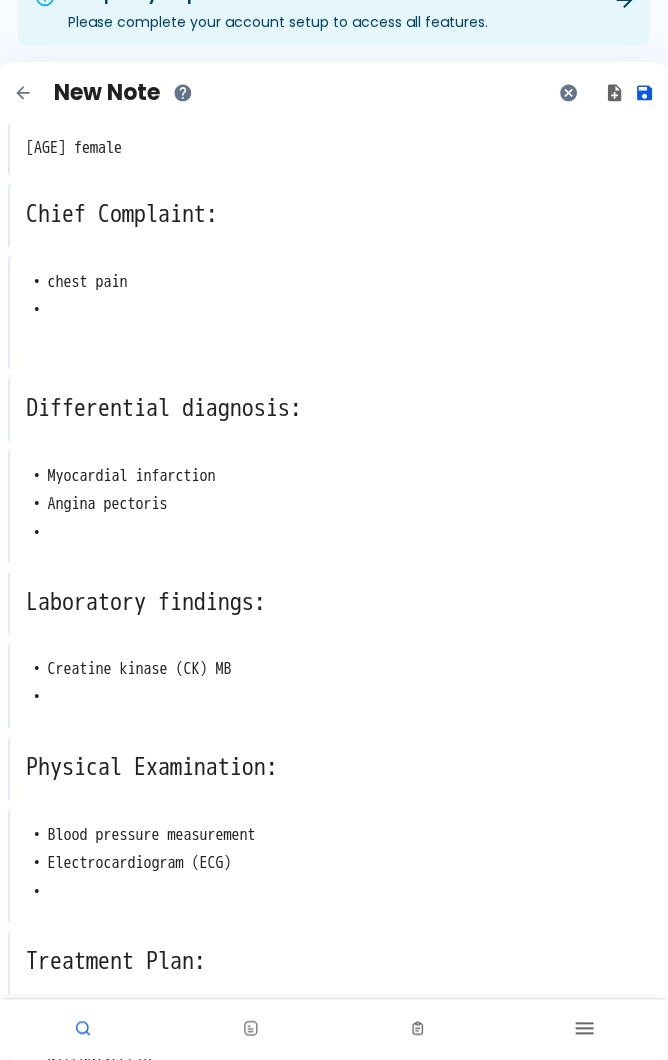 scroll, scrollTop: 0, scrollLeft: 0, axis: both 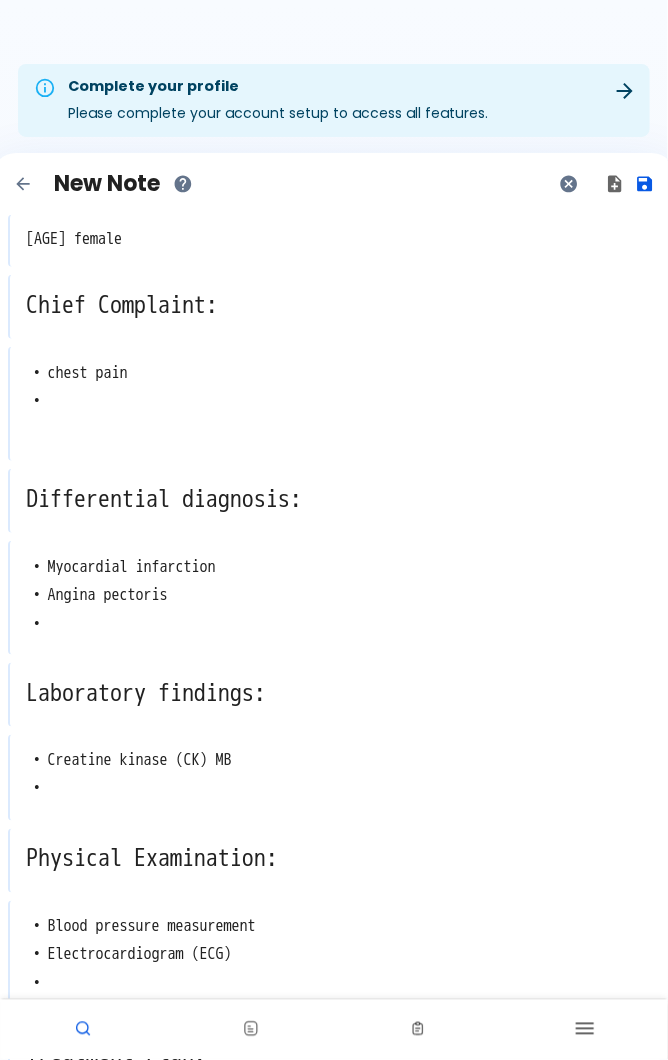 click 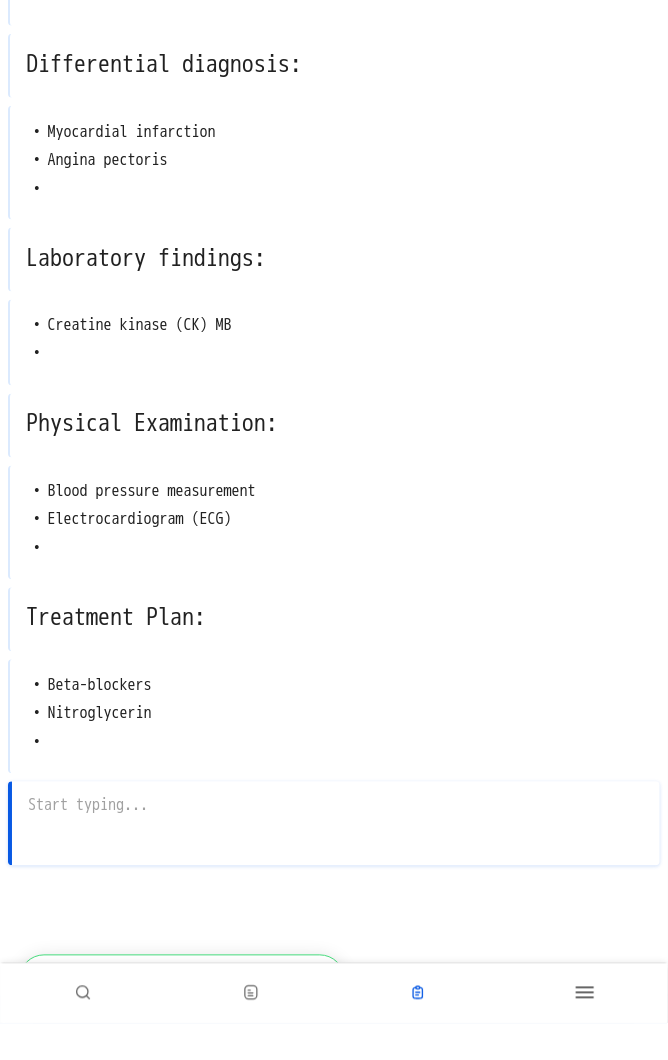 scroll, scrollTop: 0, scrollLeft: 0, axis: both 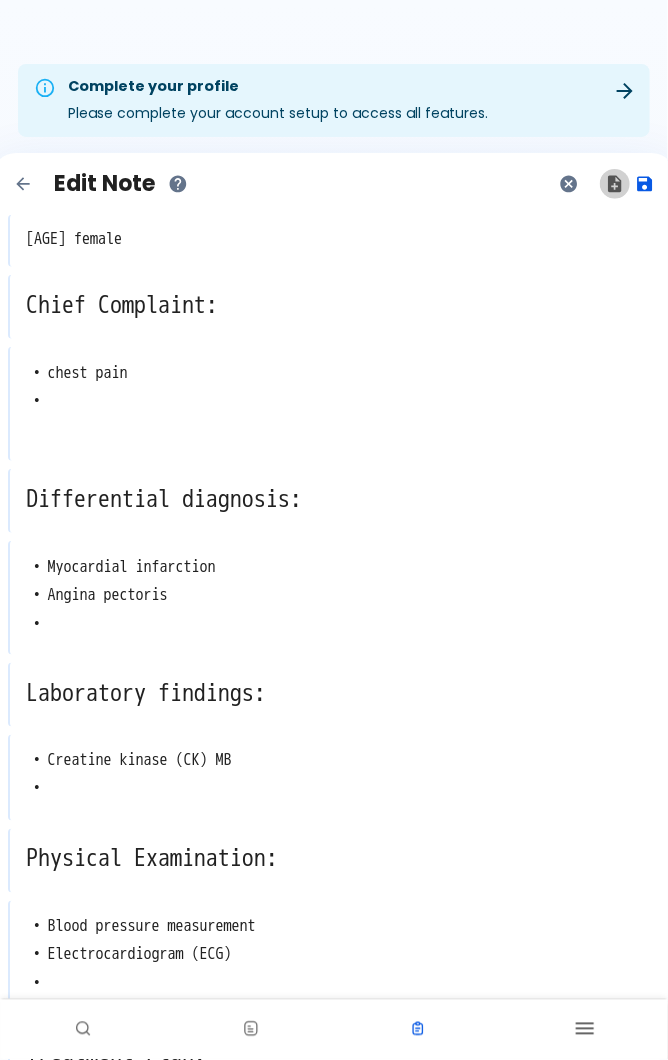 click at bounding box center [615, 184] 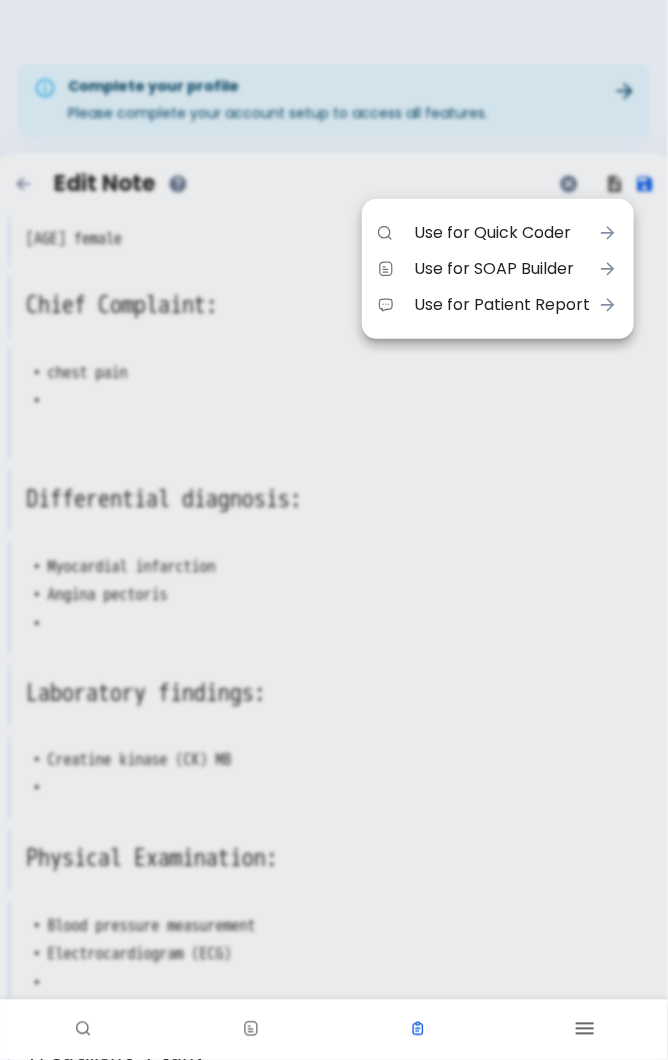 click on "Use for Quick Coder" at bounding box center [502, 233] 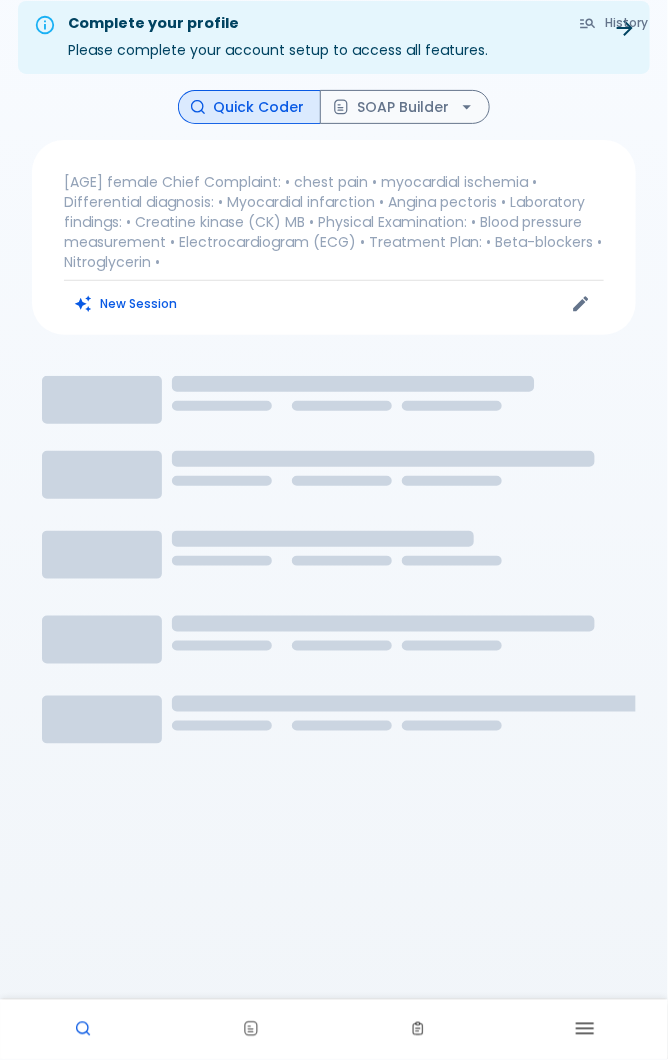 scroll, scrollTop: 64, scrollLeft: 0, axis: vertical 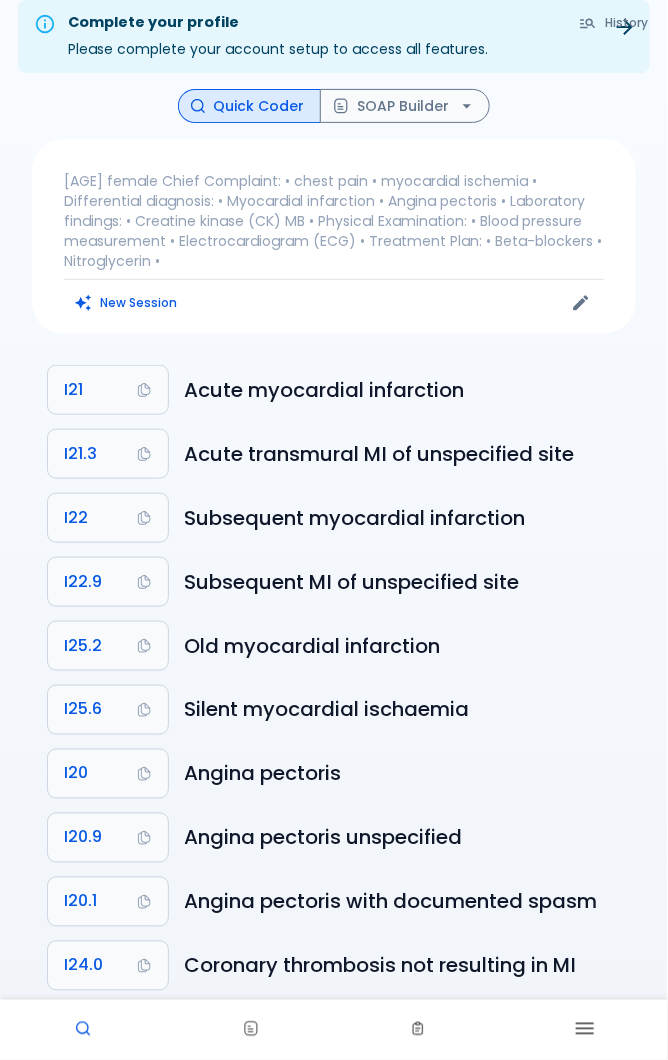 click on "New Session" at bounding box center [126, 302] 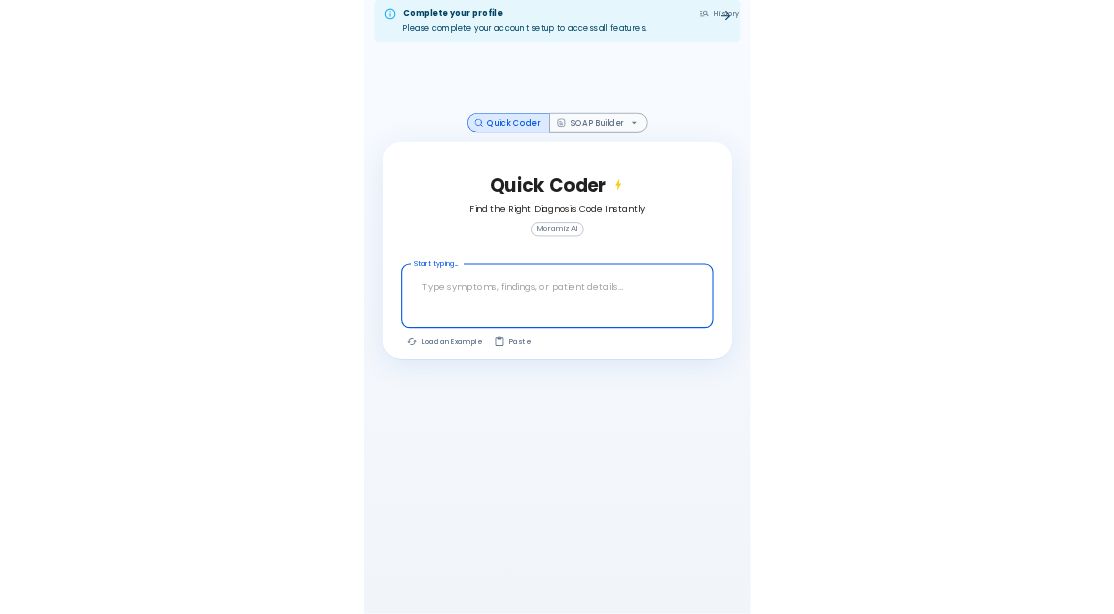scroll, scrollTop: 24, scrollLeft: 0, axis: vertical 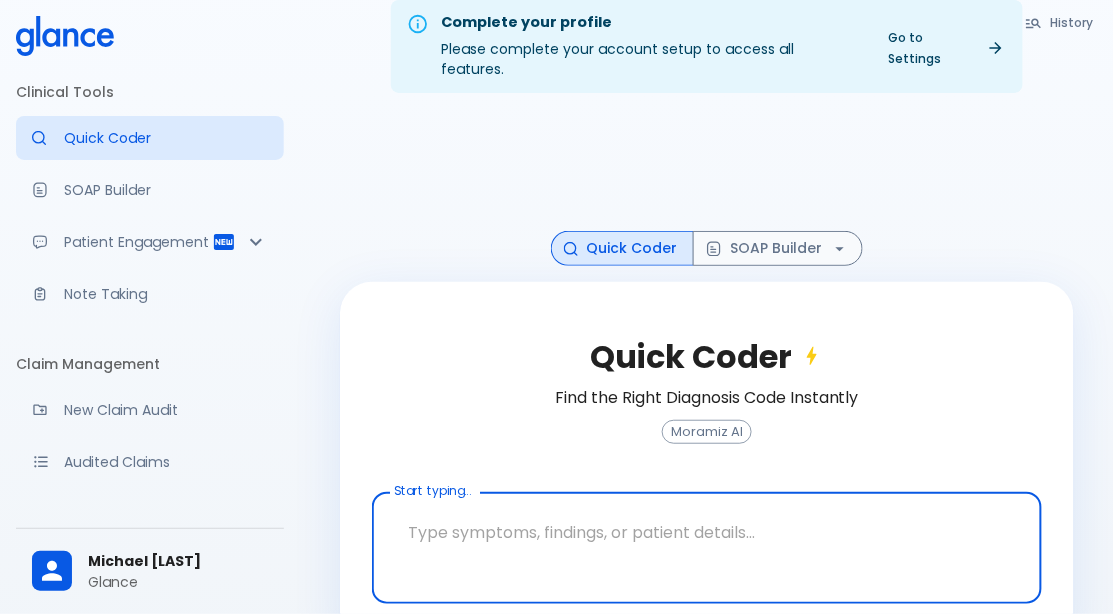 click on "Complete your profile Please complete your account setup to access all features. Go to Settings History Quick Coder SOAP Builder Quick Coder Find the Right Diagnosis Code Instantly Moramiz AI Start typing... x Start typing... The query was updated. Click Find Codes to refresh results. Load an Example Paste" at bounding box center [707, 328] 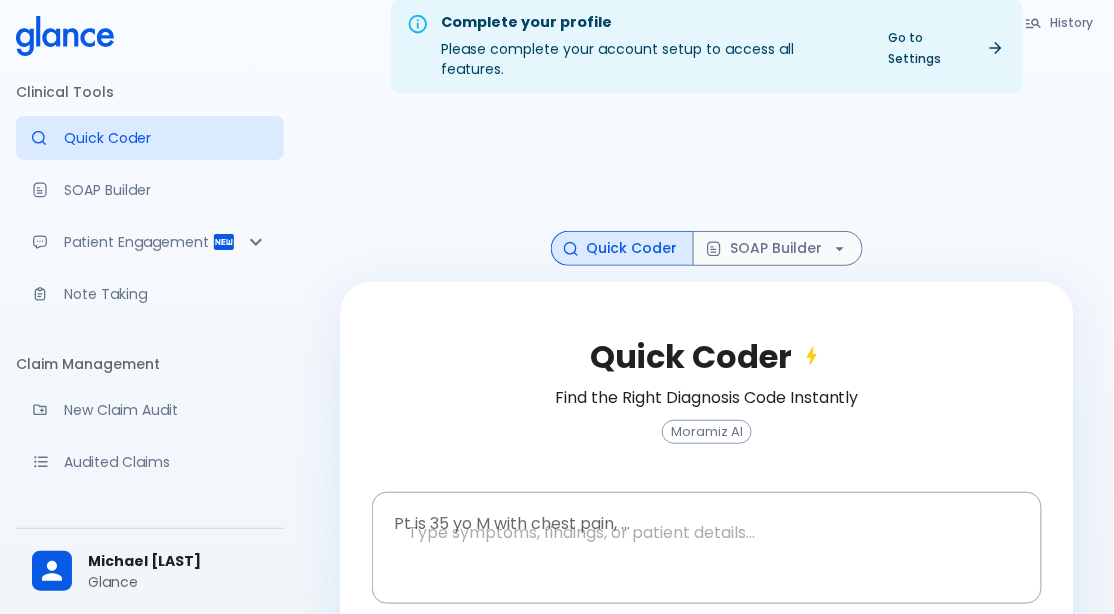 scroll, scrollTop: 70, scrollLeft: 0, axis: vertical 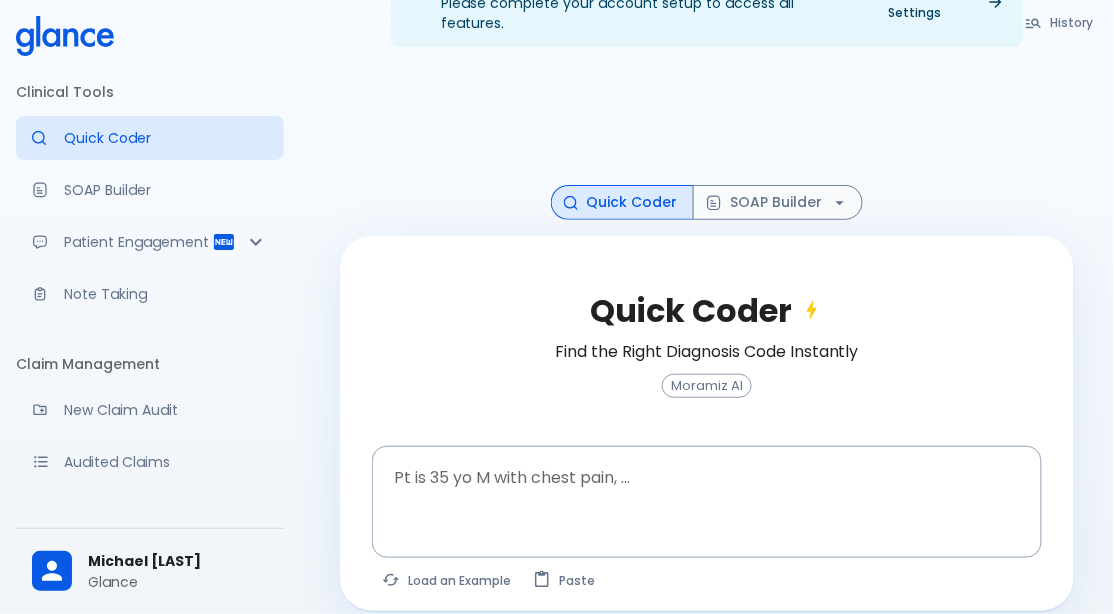 click at bounding box center (707, 486) 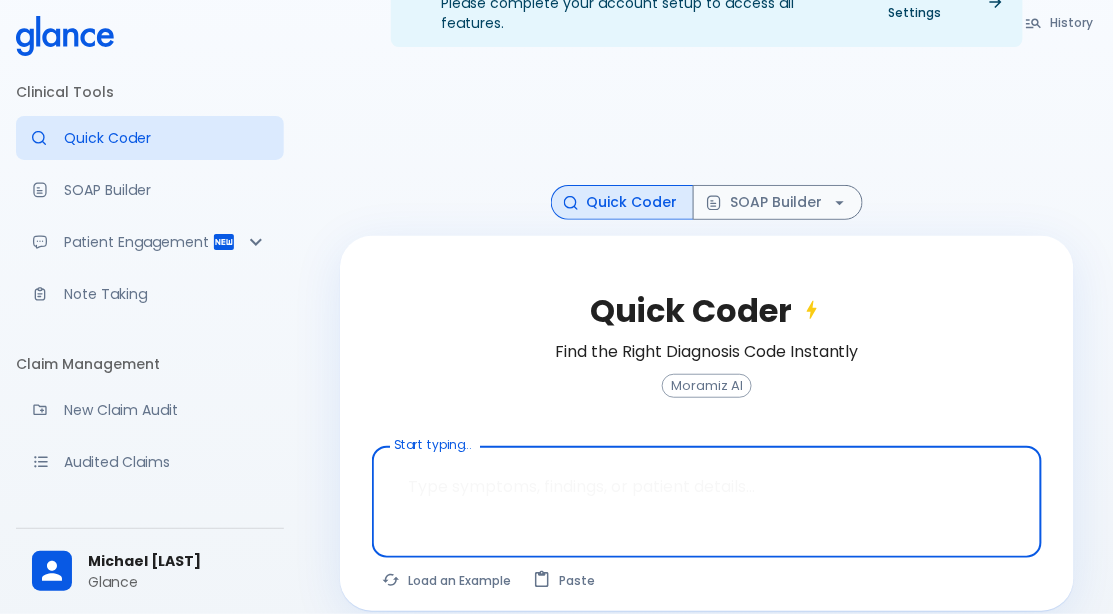scroll, scrollTop: 70, scrollLeft: 0, axis: vertical 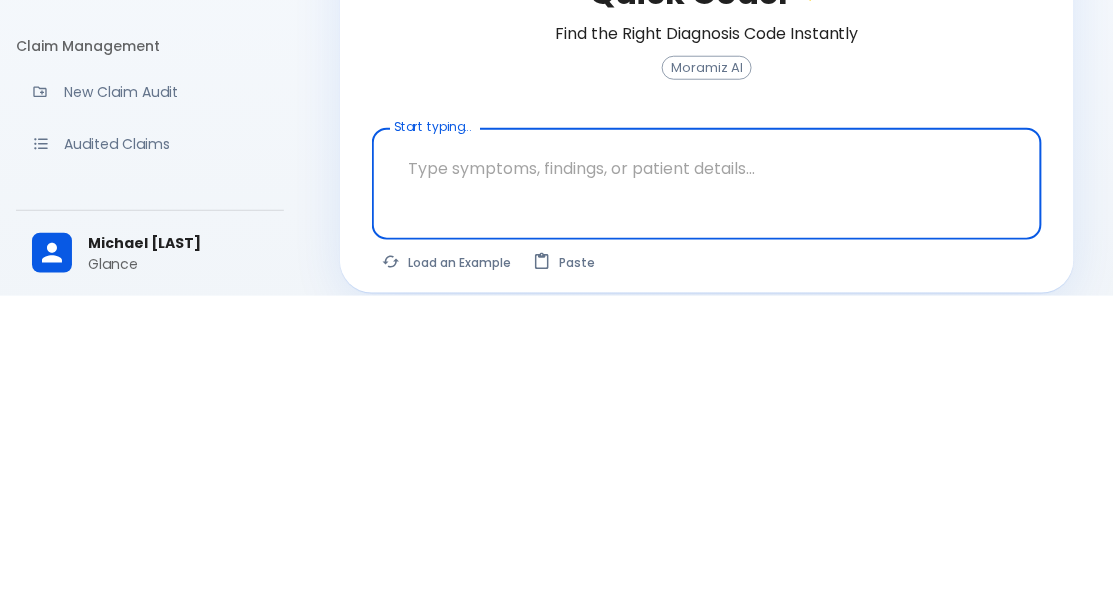 click on "Load an Example" at bounding box center (447, 580) 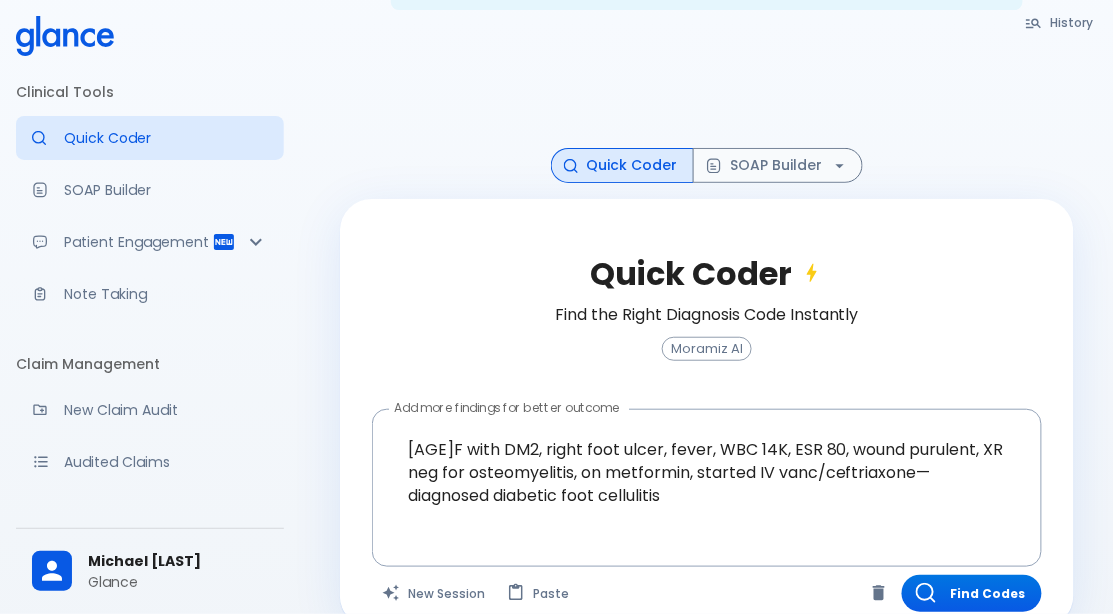 scroll, scrollTop: 124, scrollLeft: 0, axis: vertical 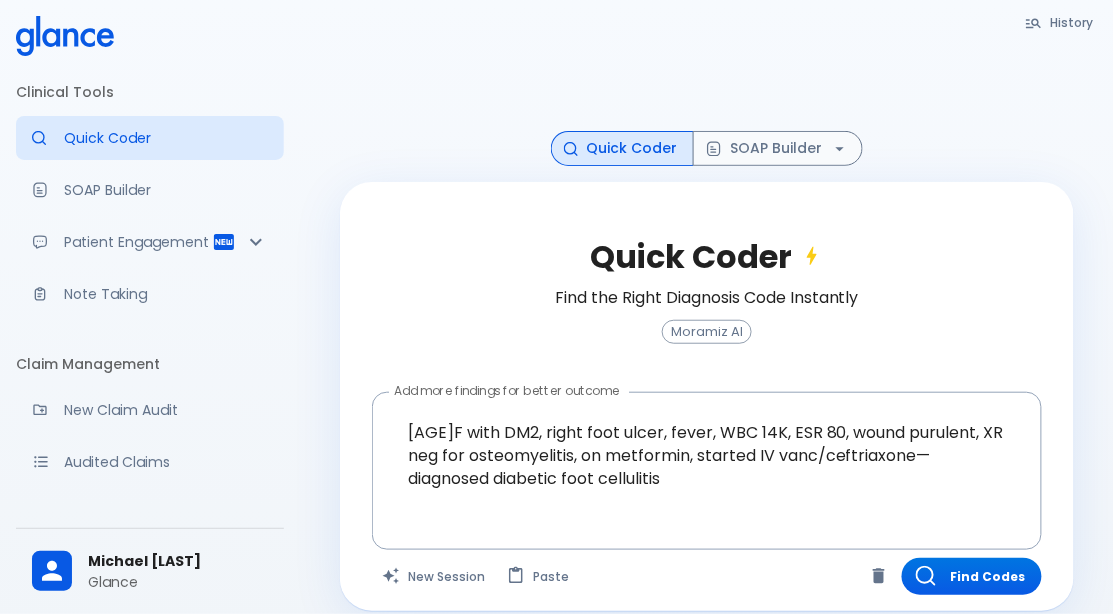 click on "New Session" at bounding box center [434, 576] 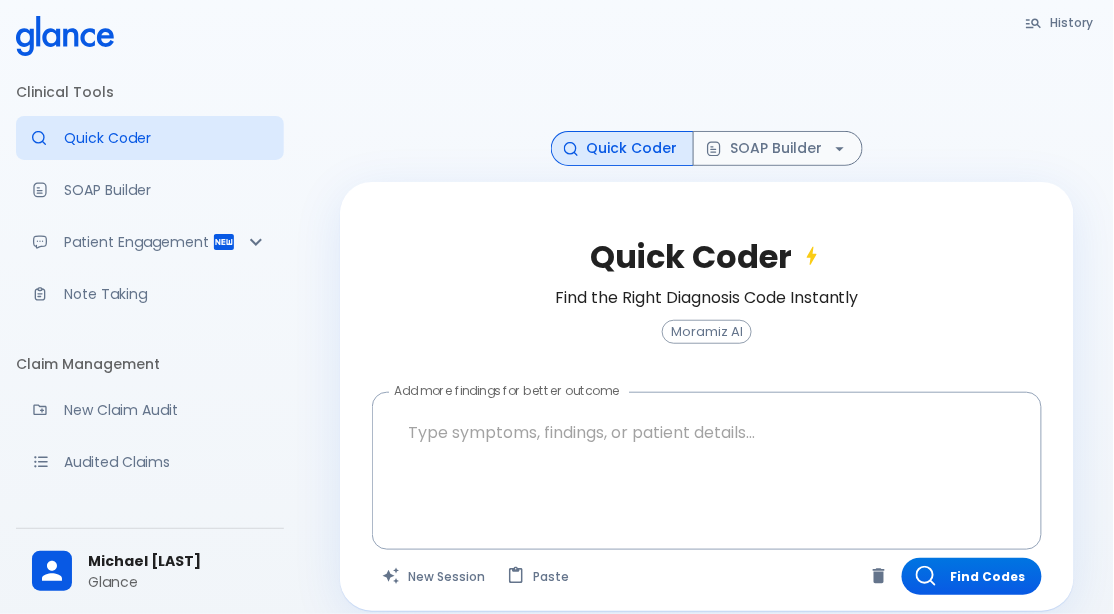scroll, scrollTop: 70, scrollLeft: 0, axis: vertical 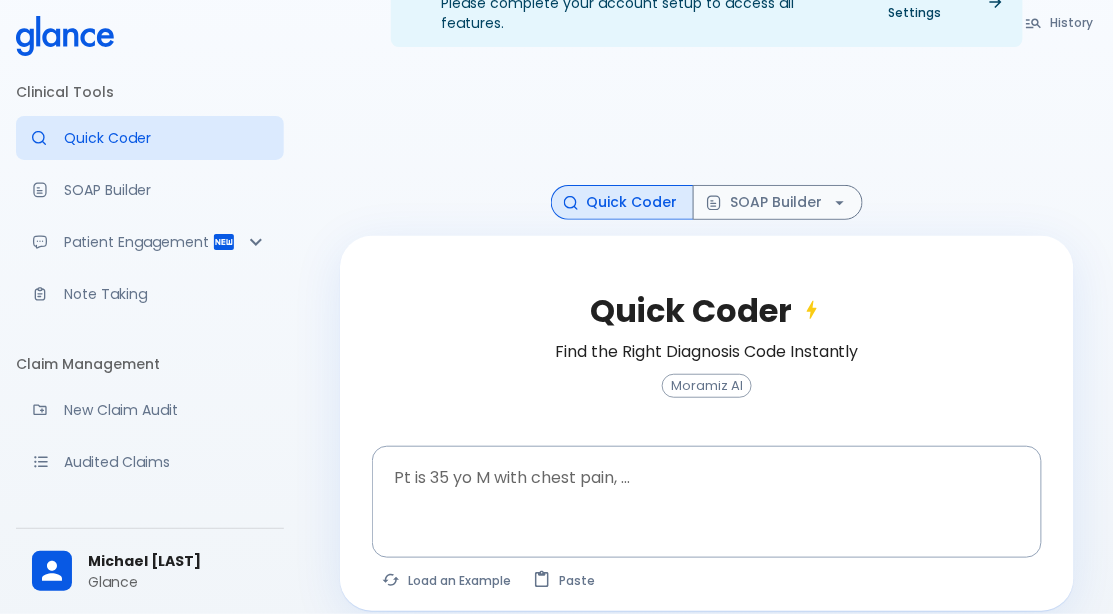 click at bounding box center (707, 486) 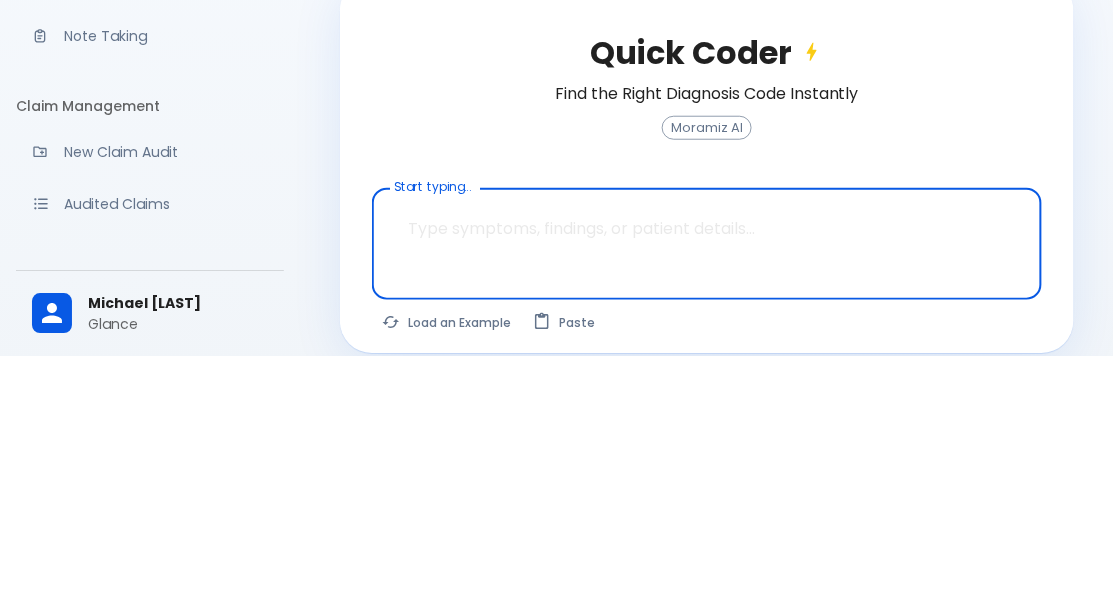 scroll, scrollTop: 70, scrollLeft: 0, axis: vertical 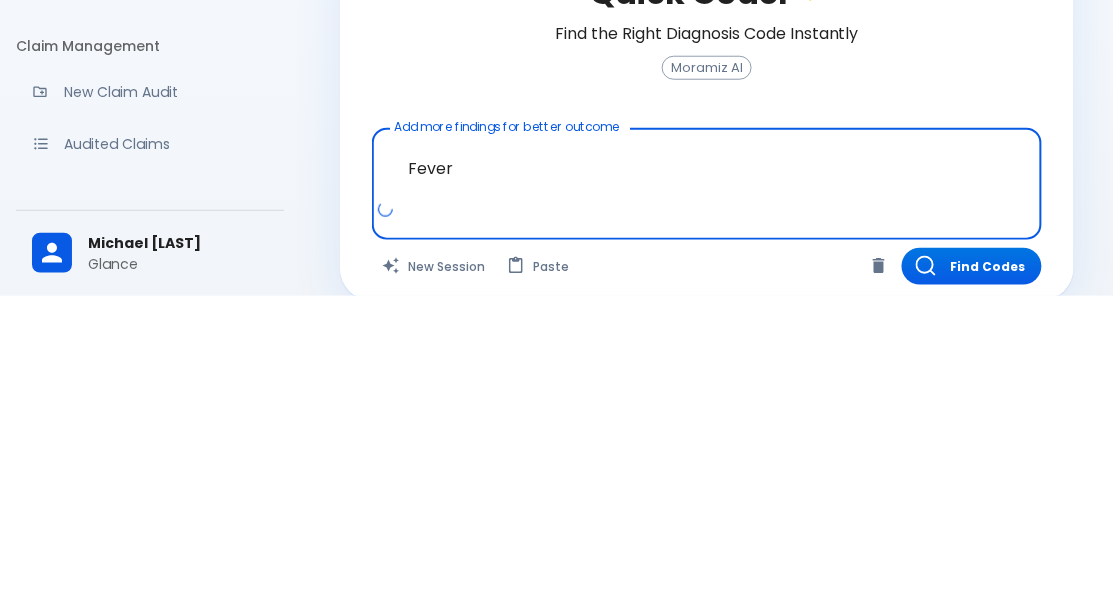 click on "Quick Coder Find the Right Diagnosis Code Instantly Moramiz AI" at bounding box center [707, 357] 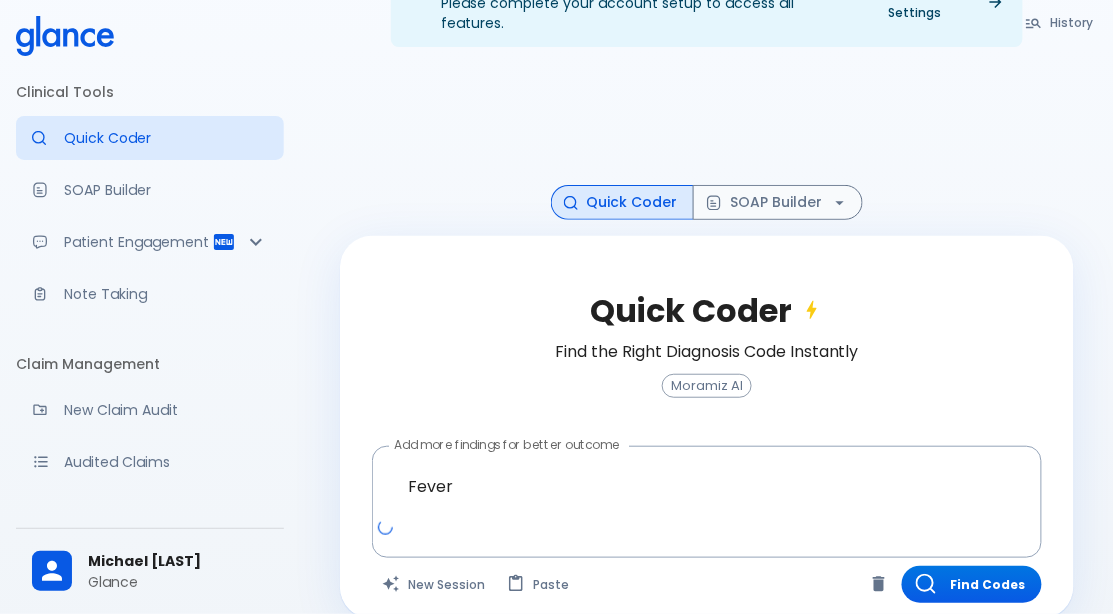 scroll, scrollTop: 78, scrollLeft: 0, axis: vertical 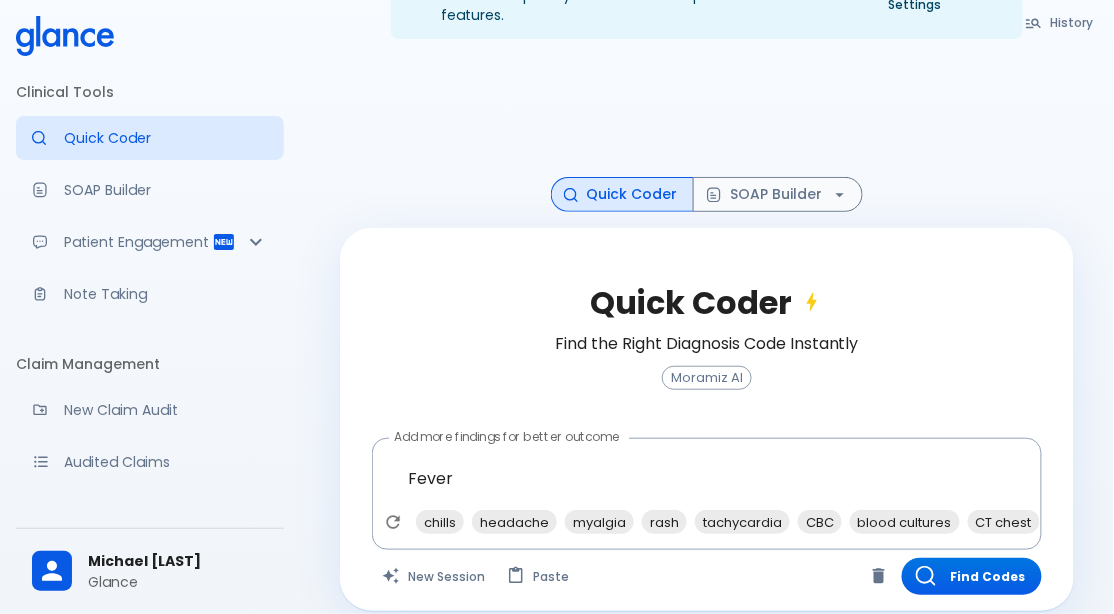 click on "chills" at bounding box center (440, 522) 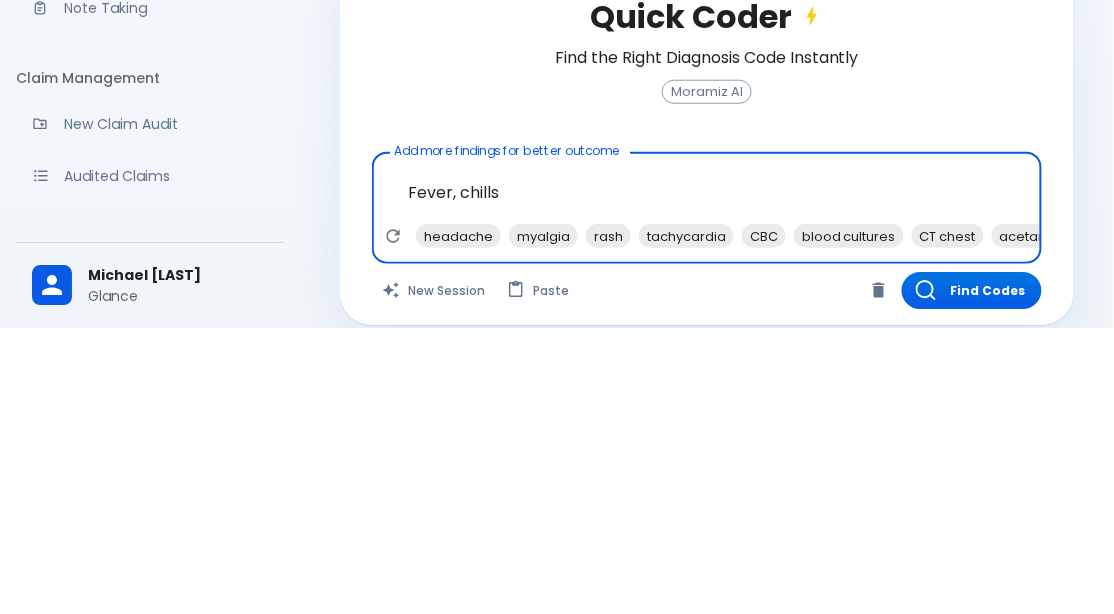 scroll, scrollTop: 78, scrollLeft: 0, axis: vertical 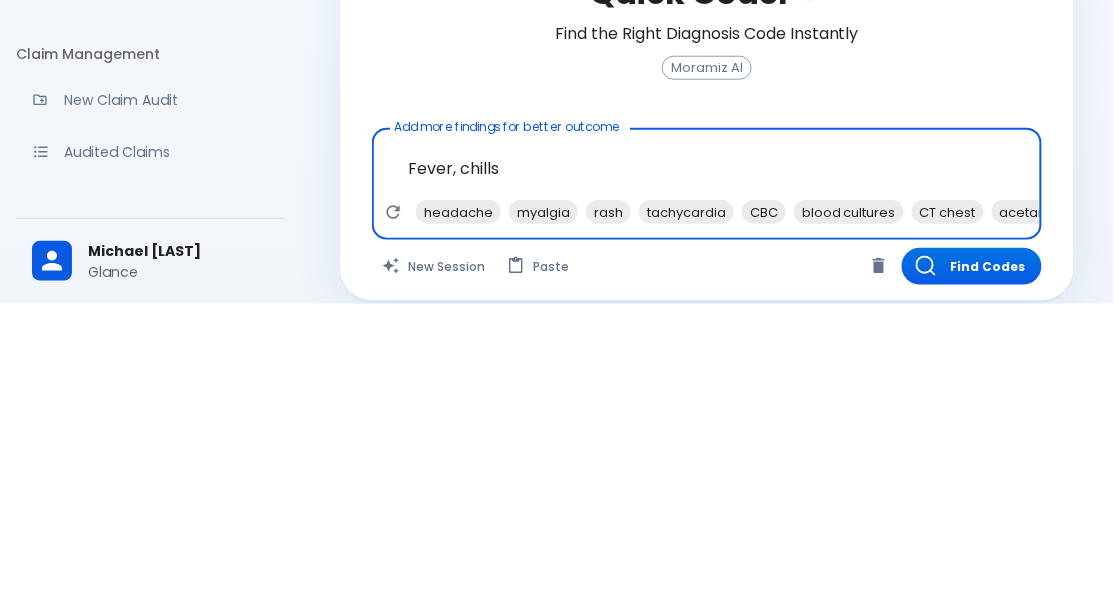 click on "headache" at bounding box center [458, 522] 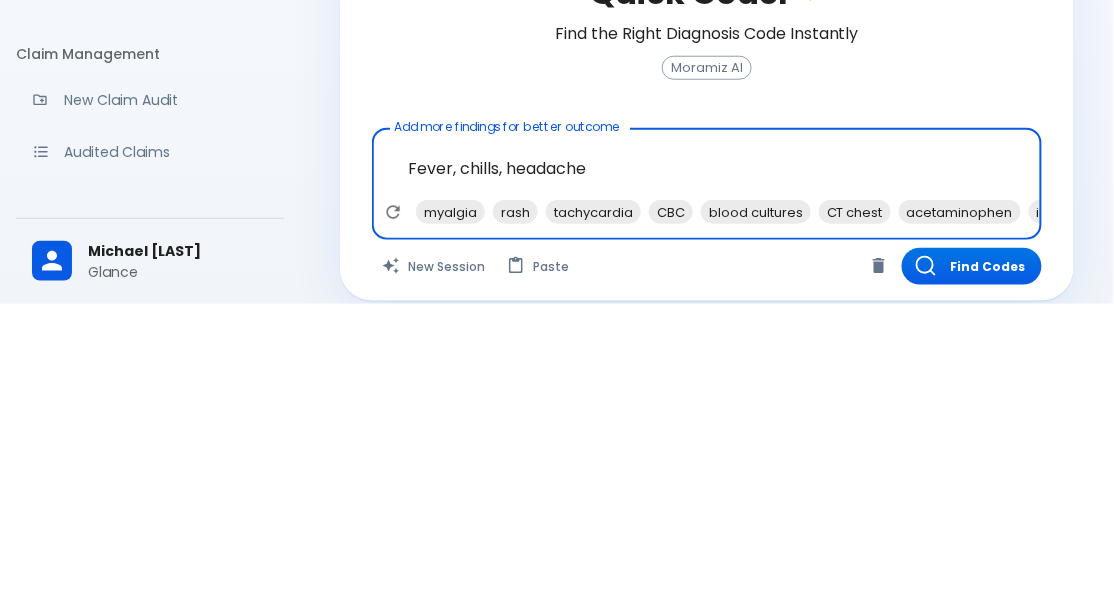 click on "CT chest" at bounding box center (855, 522) 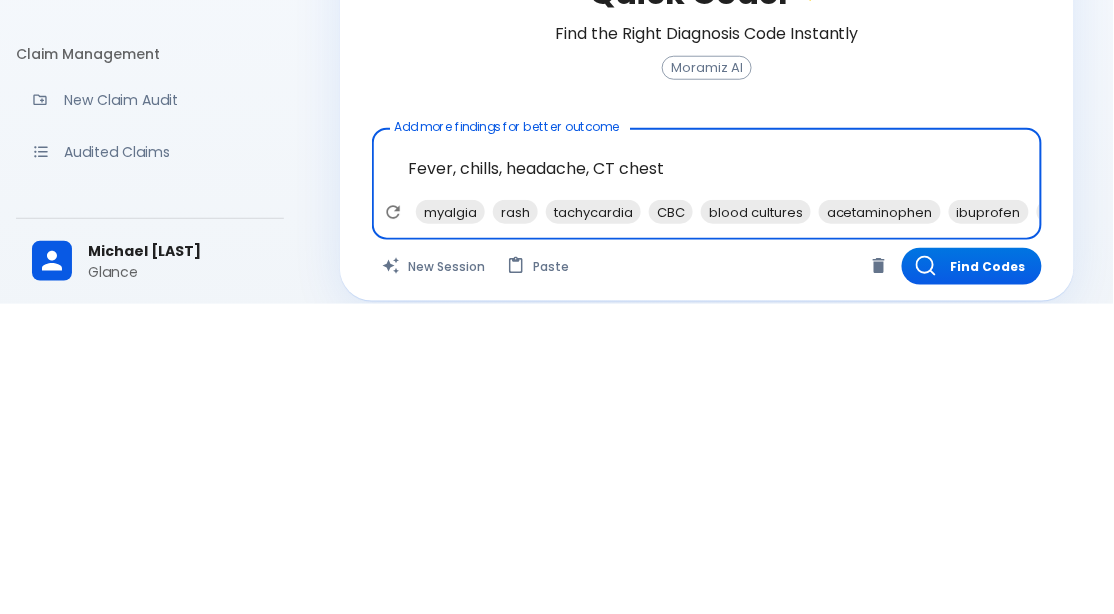 click on "acetaminophen" at bounding box center [880, 522] 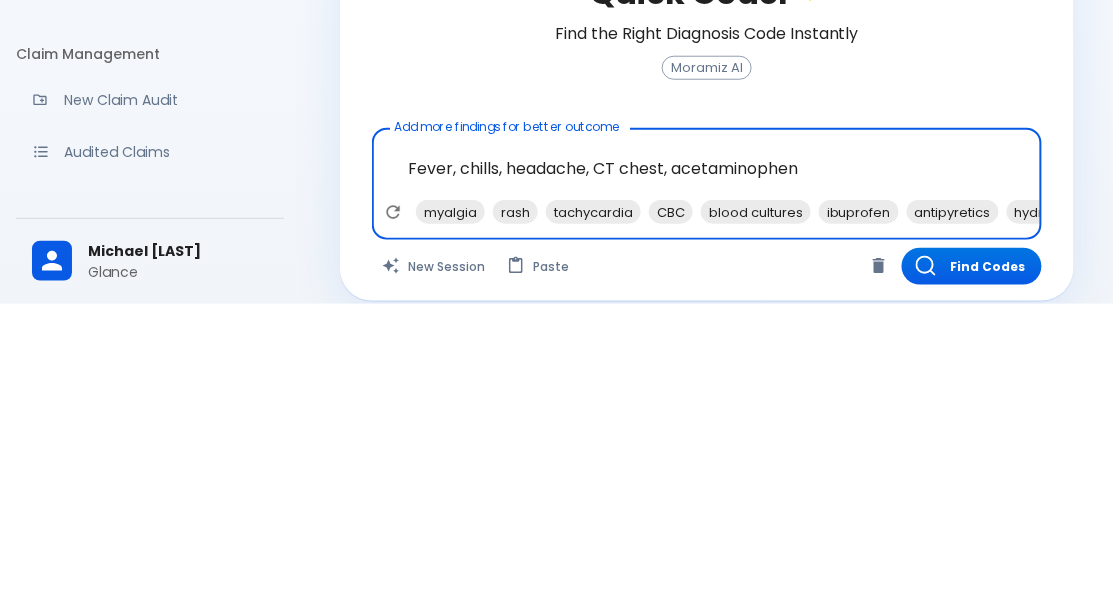 click on "CBC" at bounding box center [671, 522] 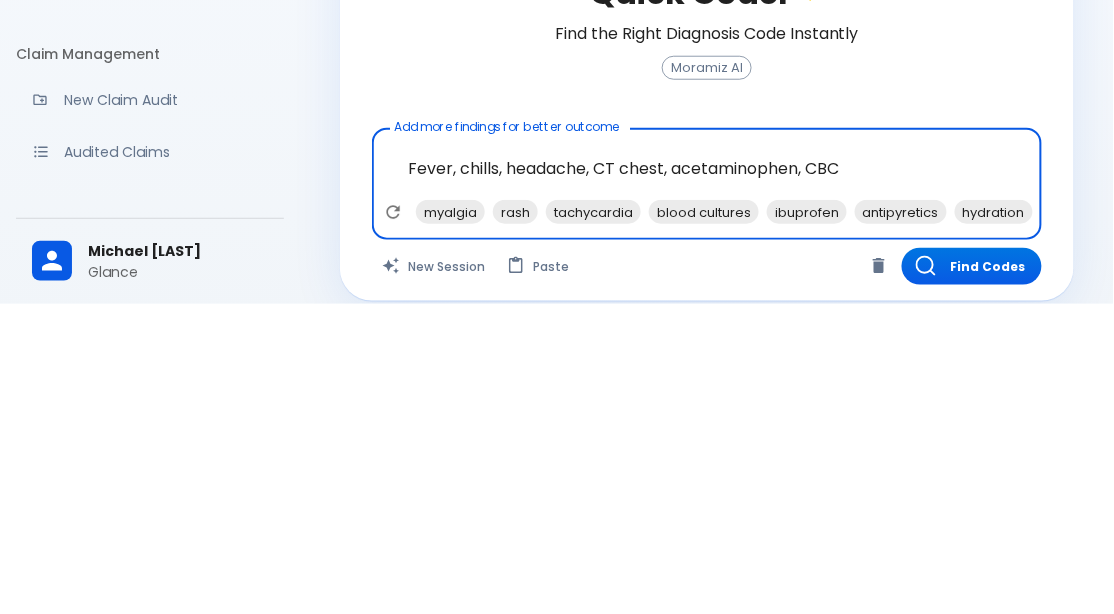 click on "Find Codes" at bounding box center (972, 576) 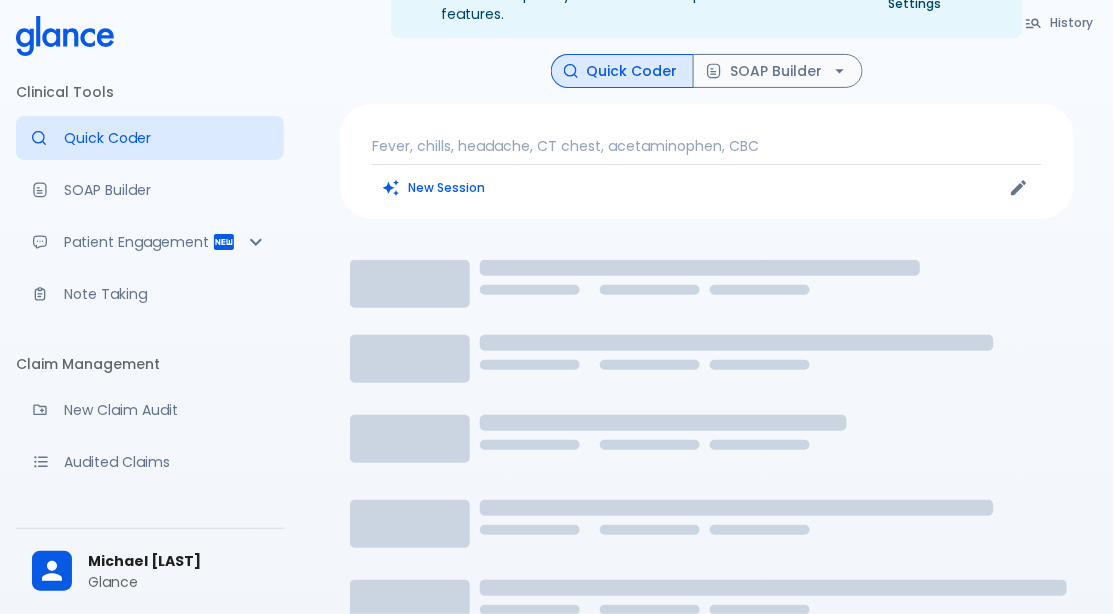 scroll, scrollTop: 55, scrollLeft: 0, axis: vertical 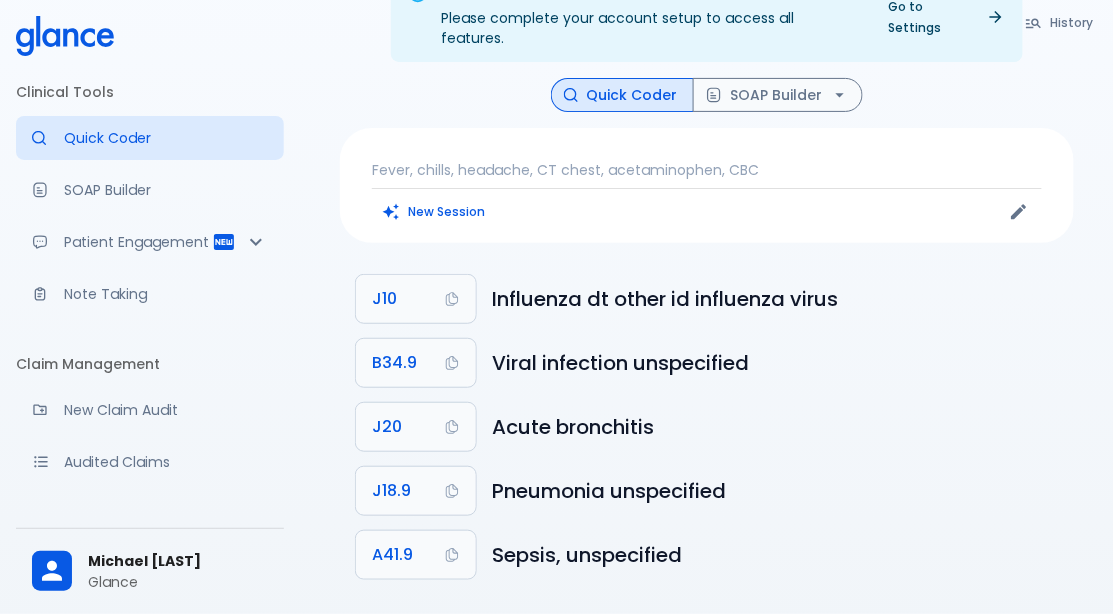 click on "J10" at bounding box center (416, 299) 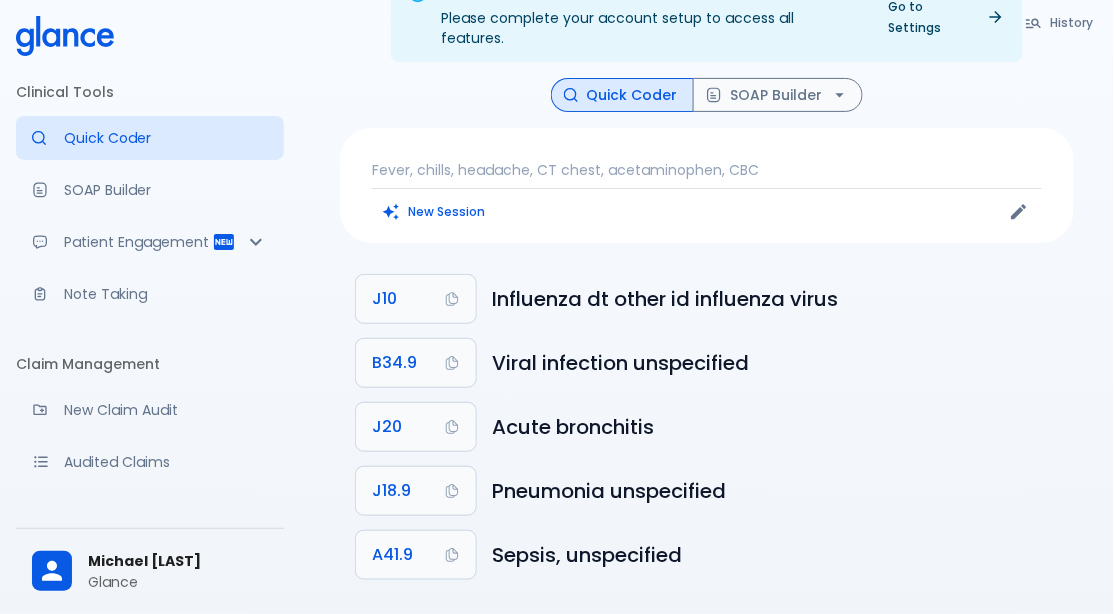 click on "SOAP Builder" at bounding box center (778, 95) 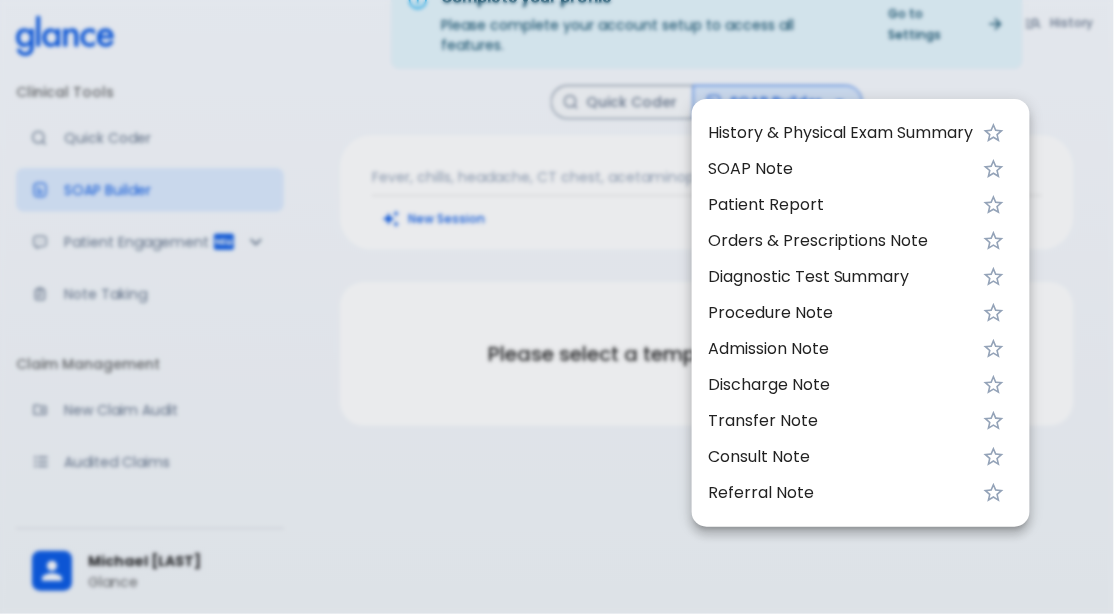 click on "History & Physical Exam Summary" at bounding box center (841, 133) 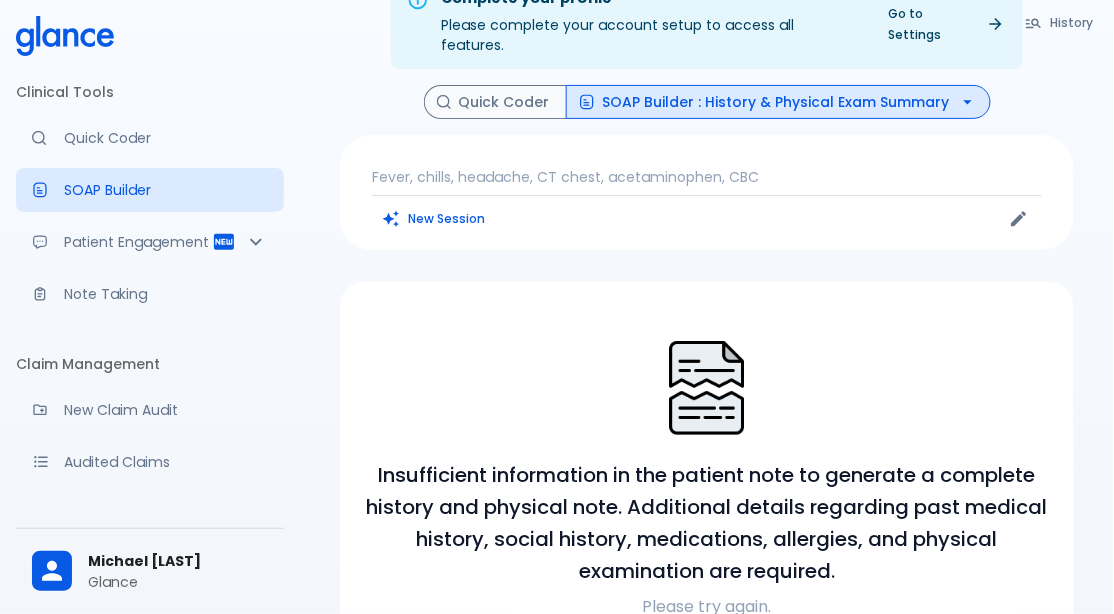 click on "SOAP Builder   : History & Physical Exam Summary" at bounding box center (778, 102) 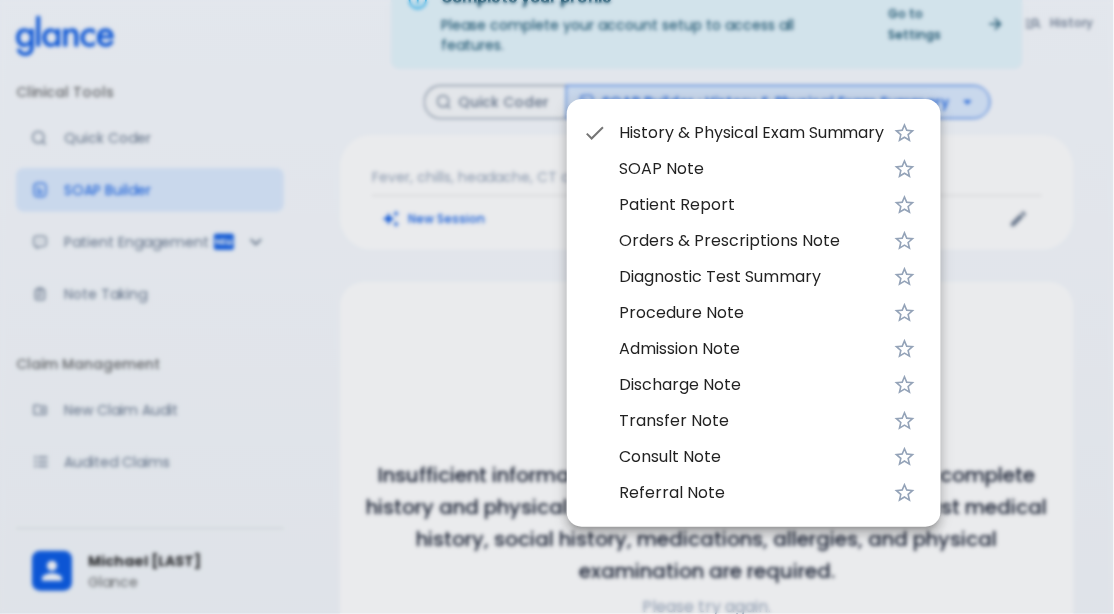 click at bounding box center [557, 307] 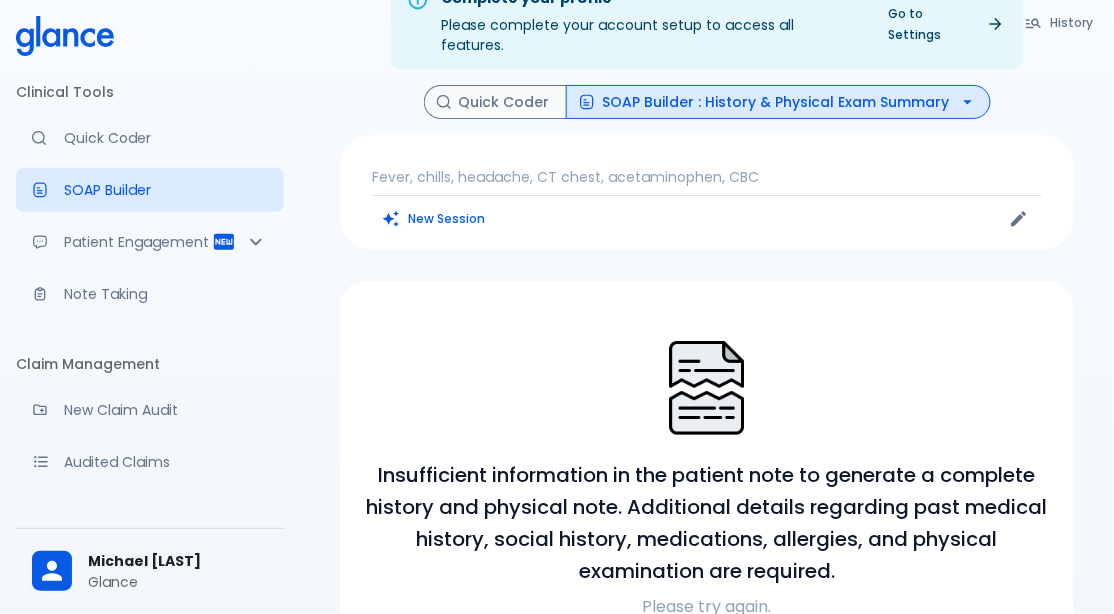 click on "New Session" at bounding box center [434, 218] 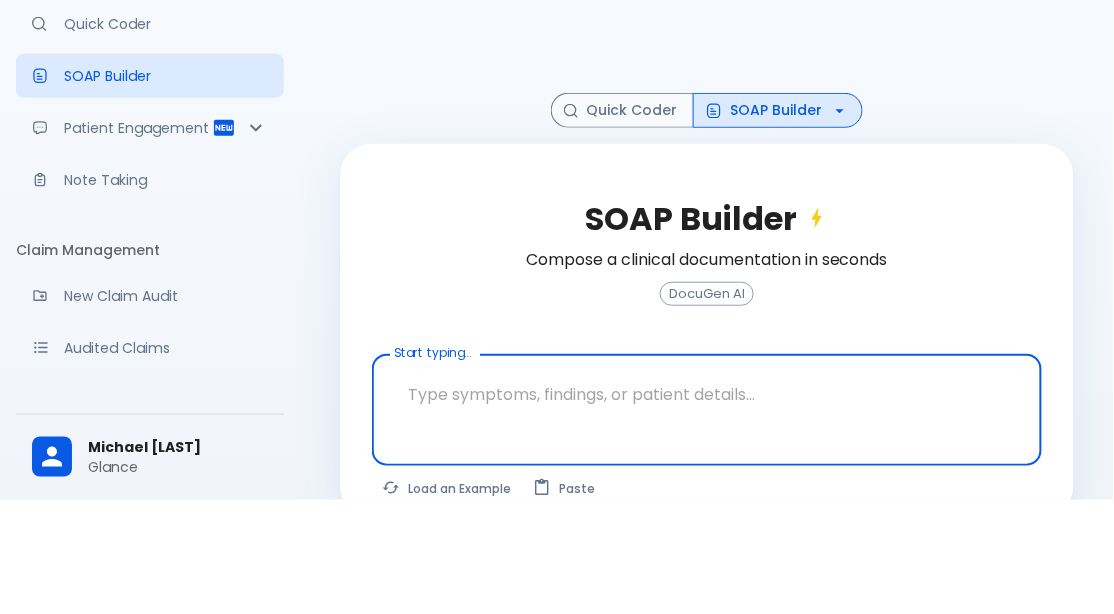 scroll, scrollTop: 68, scrollLeft: 0, axis: vertical 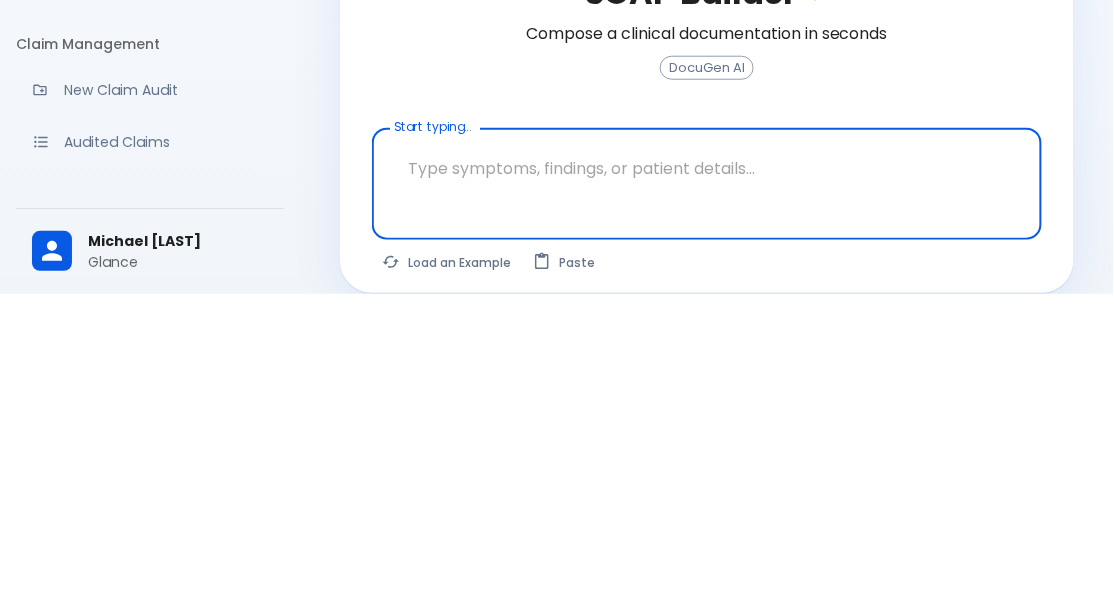 click on "Load an Example" at bounding box center [447, 582] 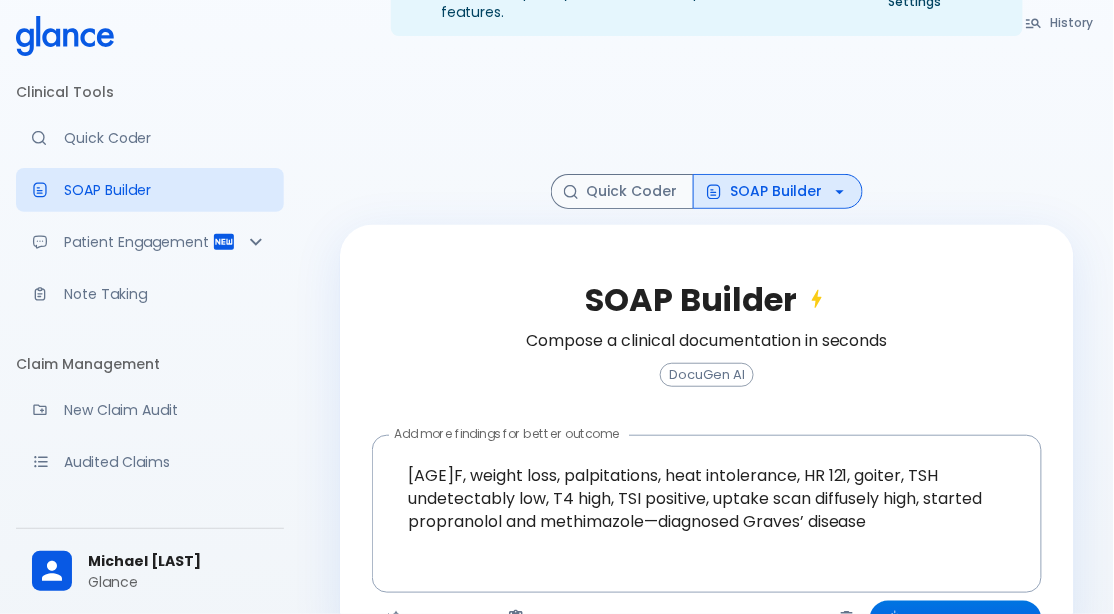 scroll, scrollTop: 124, scrollLeft: 0, axis: vertical 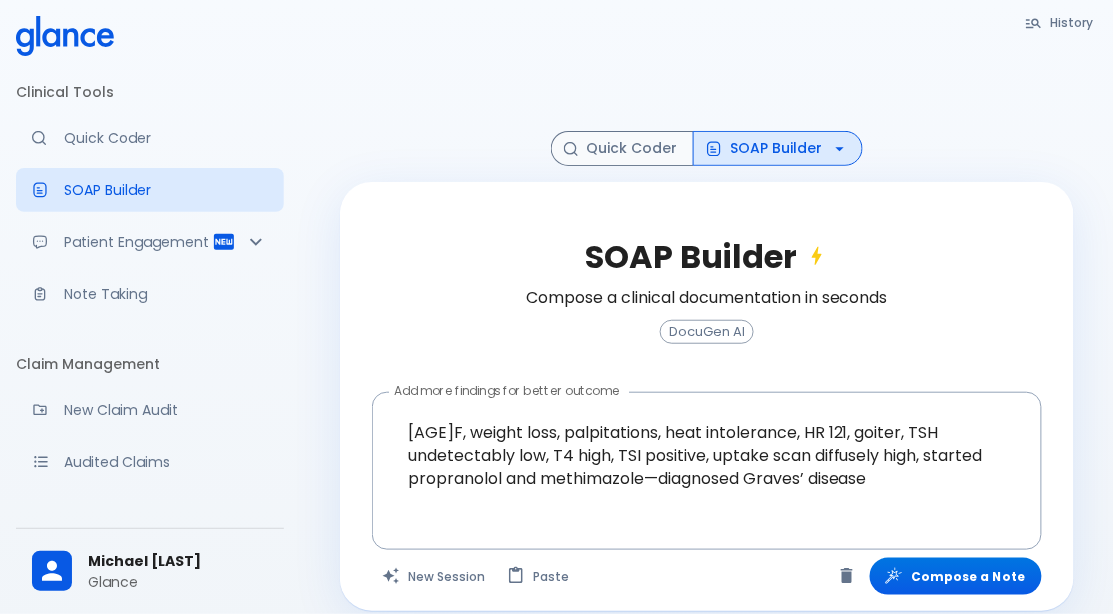 click on "Compose a Note" at bounding box center [956, 576] 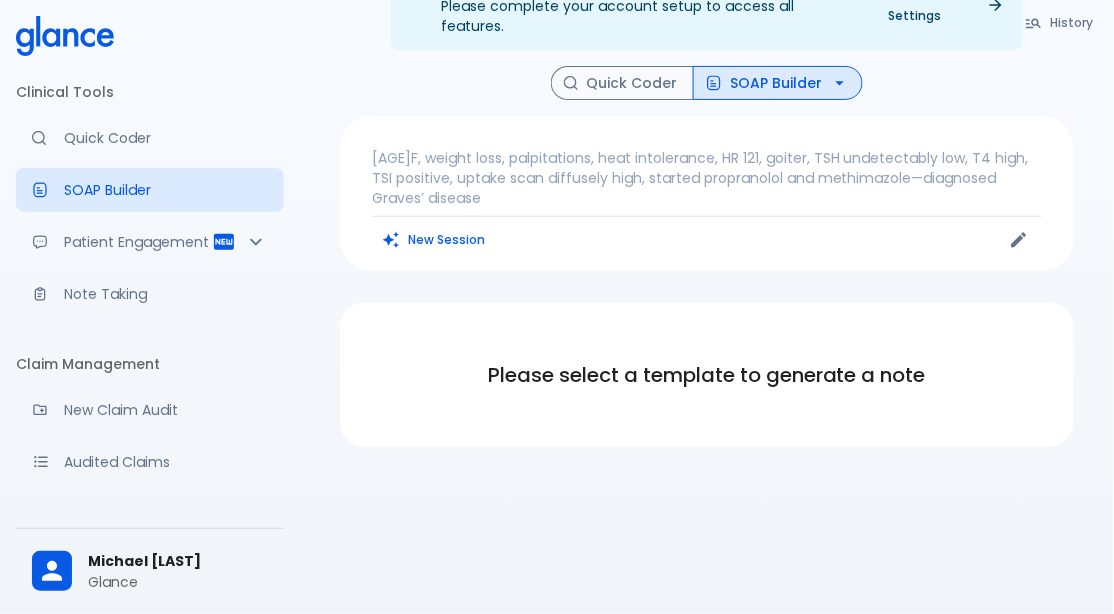 scroll, scrollTop: 63, scrollLeft: 0, axis: vertical 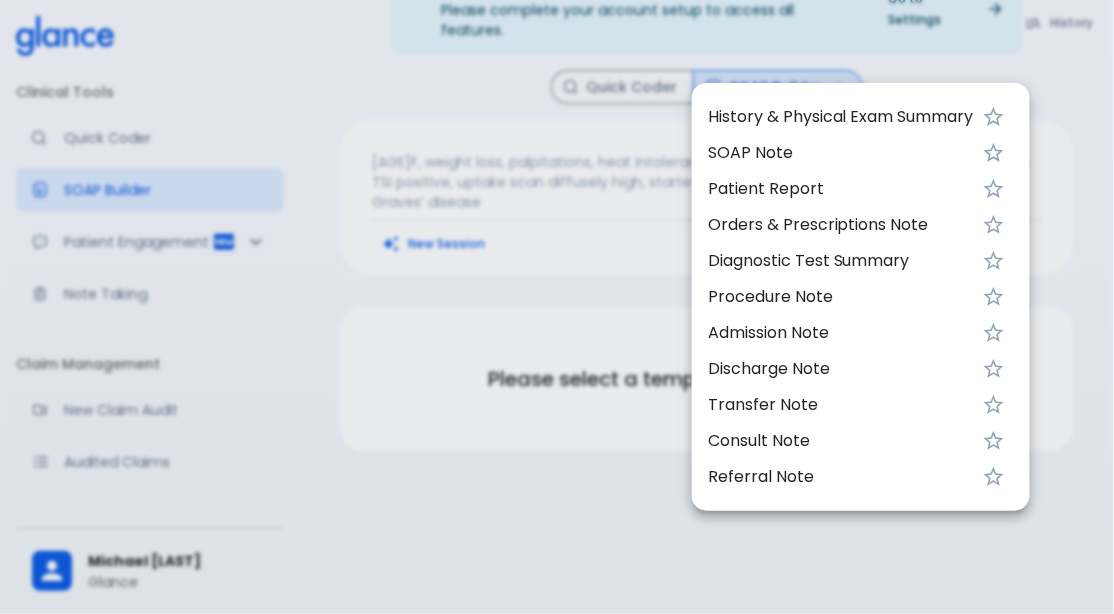 click at bounding box center [557, 307] 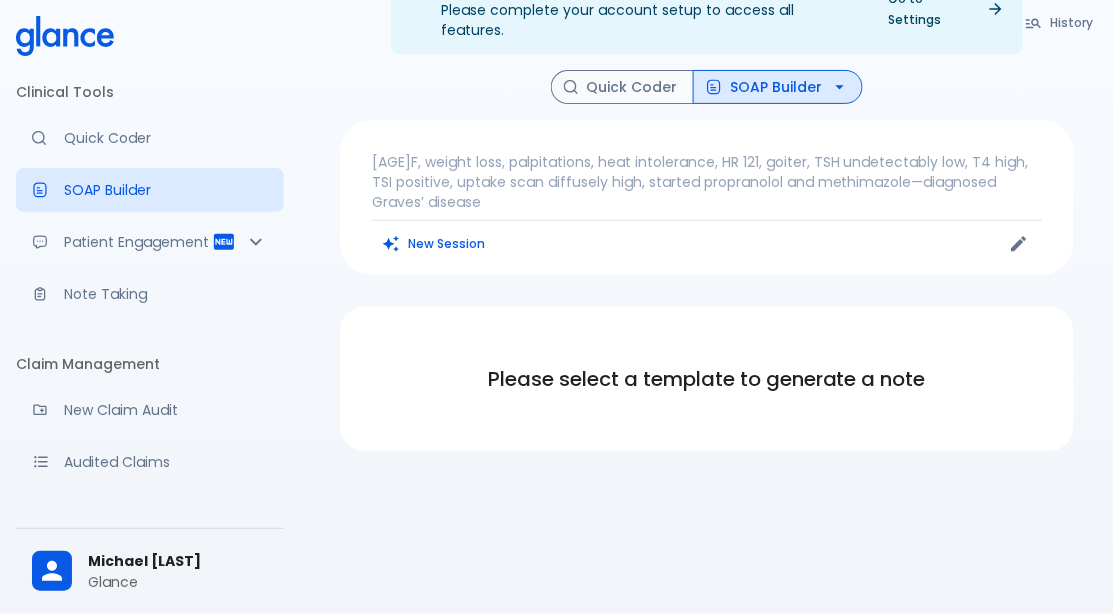 click on "SOAP Builder" at bounding box center [778, 87] 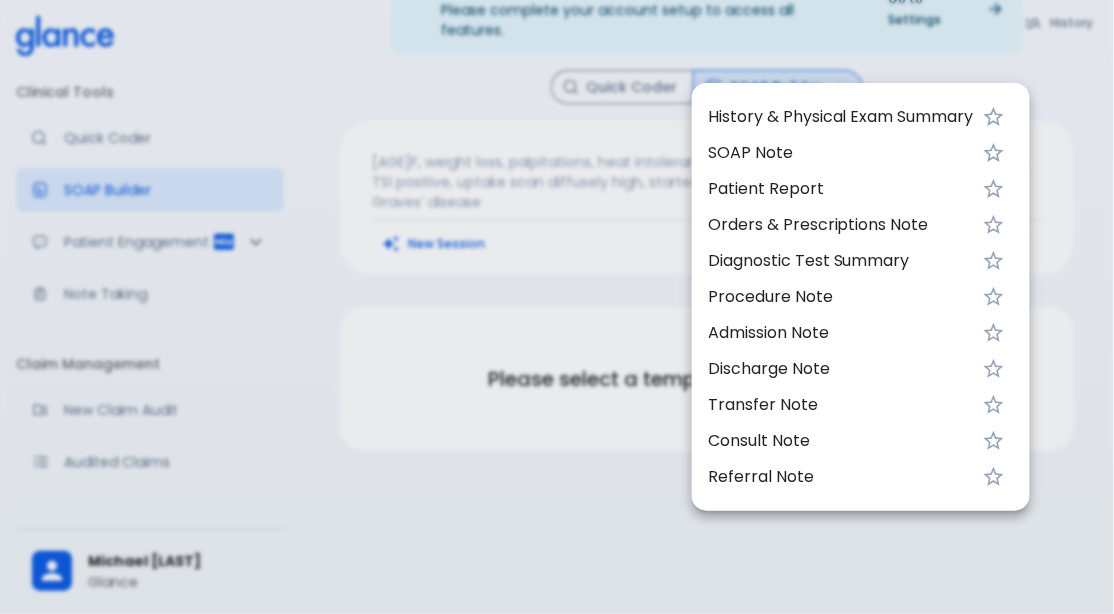 click on "SOAP Note" at bounding box center (861, 153) 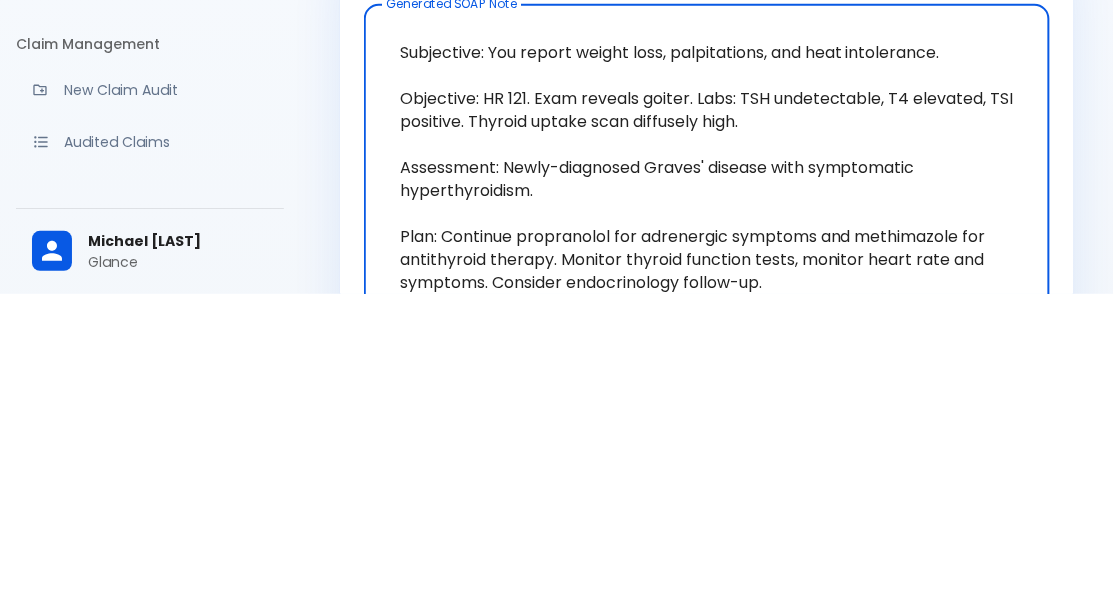 click on "Subjective: You report weight loss, palpitations, and heat intolerance.
Objective: HR 121. Exam reveals goiter. Labs: TSH undetectable, T4 elevated, TSI positive. Thyroid uptake scan diffusely high.
Assessment: Newly-diagnosed Graves' disease with symptomatic hyperthyroidism.
Plan: Continue propranolol for adrenergic symptoms and methimazole for antithyroid therapy. Monitor thyroid function tests, monitor heart rate and symptoms. Consider endocrinology follow-up." at bounding box center (707, 487) 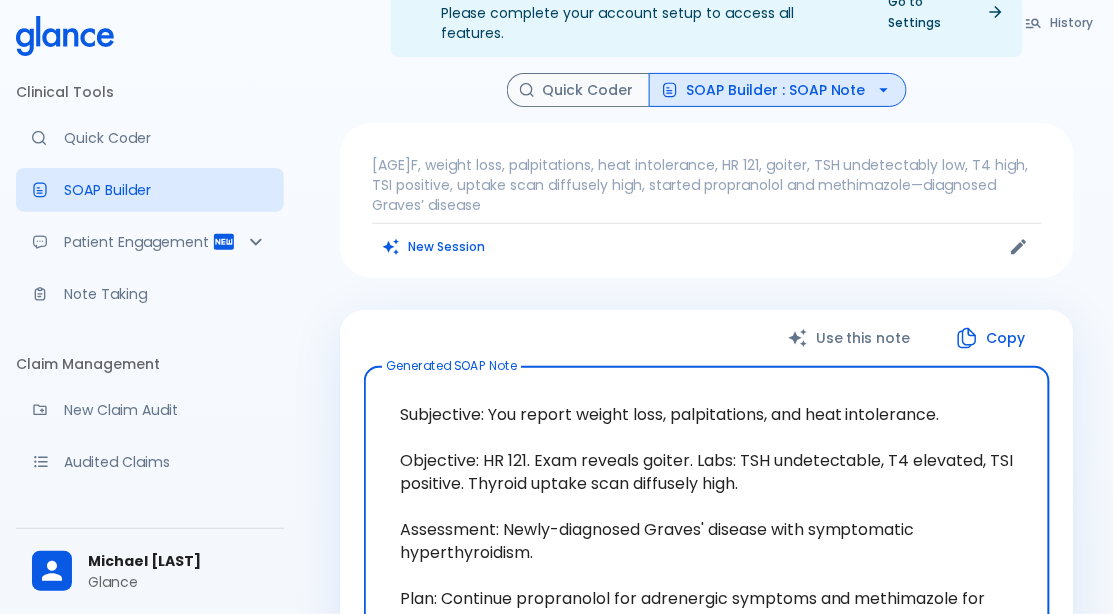scroll, scrollTop: 57, scrollLeft: 0, axis: vertical 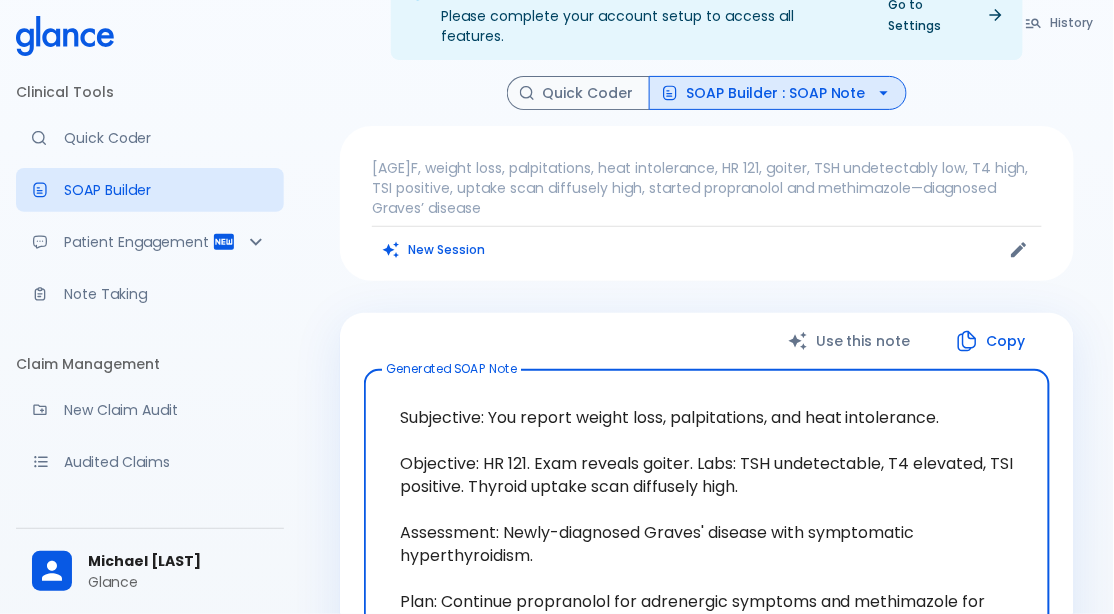 click 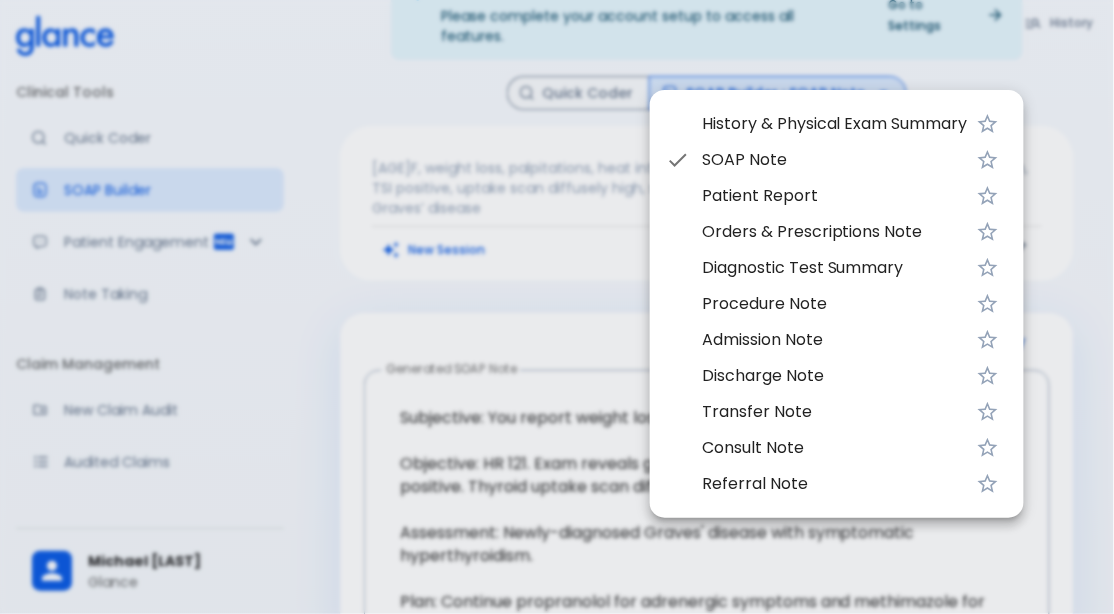click on "History & Physical Exam Summary" at bounding box center (835, 124) 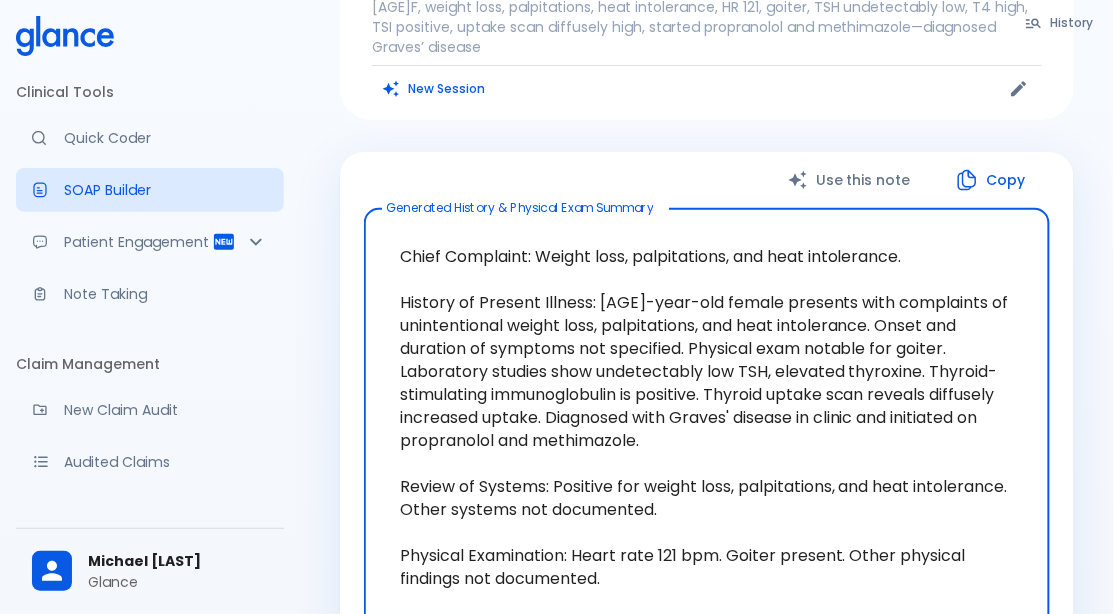 scroll, scrollTop: 216, scrollLeft: 0, axis: vertical 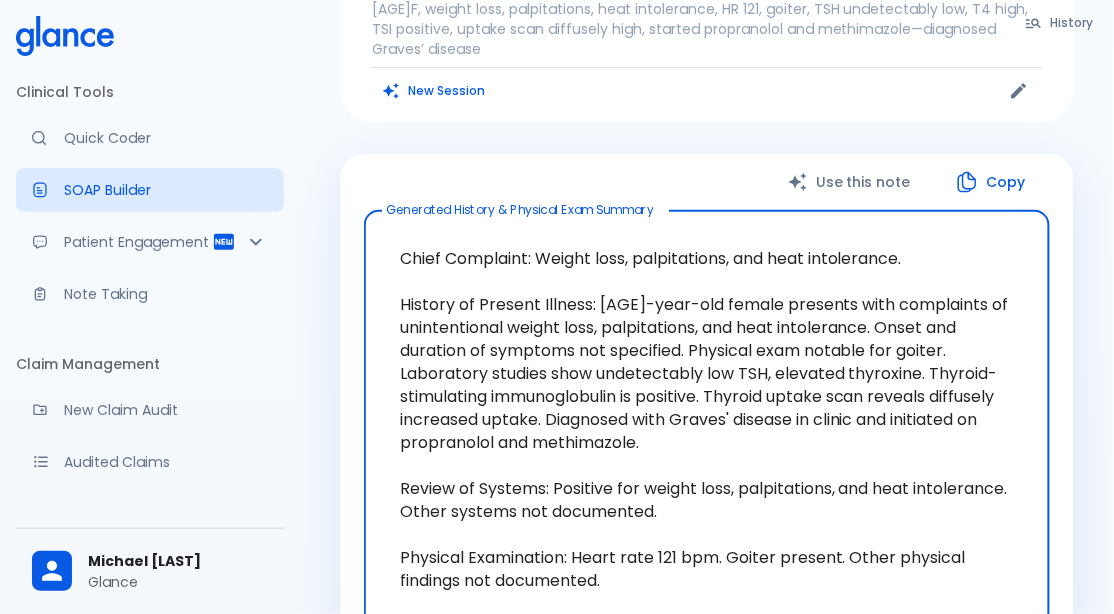 click on "Copy" at bounding box center [992, 182] 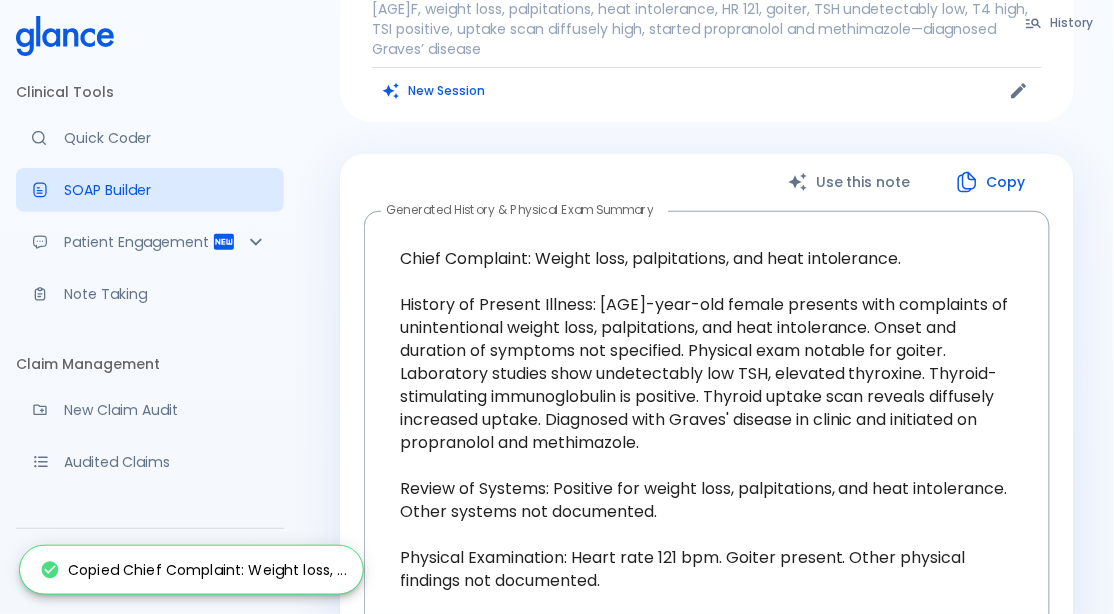 click on "Copy" at bounding box center (992, 182) 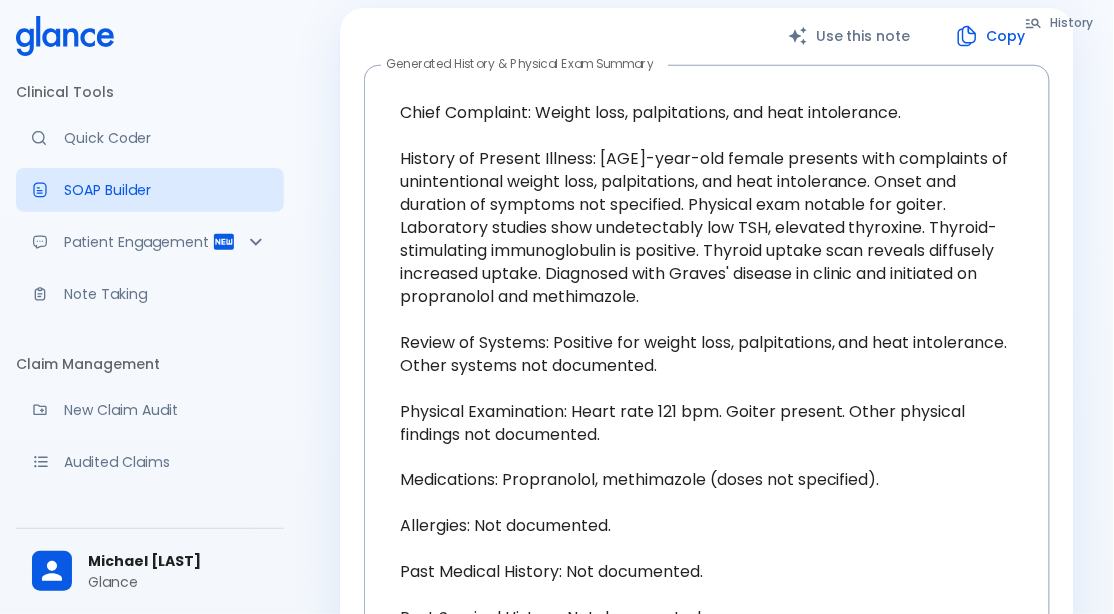 scroll, scrollTop: 359, scrollLeft: 0, axis: vertical 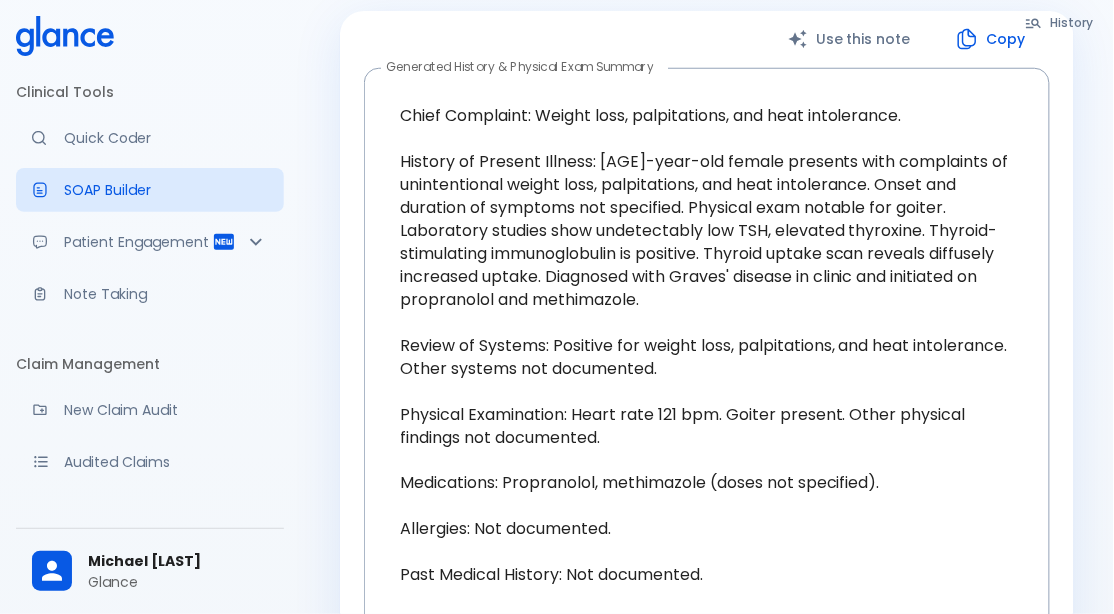 click on "Chief Complaint: Weight loss, palpitations, and heat intolerance.
History of Present Illness: [AGE]-year-old female presents with complaints of unintentional weight loss, palpitations, and heat intolerance. Onset and duration of symptoms not specified. Physical exam notable for goiter. Laboratory studies show undetectably low TSH, elevated thyroxine. Thyroid-stimulating immunoglobulin is positive. Thyroid uptake scan reveals diffusely increased uptake. Diagnosed with Graves' disease in clinic and initiated on propranolol and methimazole.
Review of Systems: Positive for weight loss, palpitations, and heat intolerance. Other systems not documented.
Physical Examination: Heart rate 121 bpm. Goiter present. Other physical findings not documented.
Medications: Propranolol, methimazole (doses not specified).
Allergies: Not documented.
Past Medical History: Not documented.
Past Surgical History: Not documented.
Family History: Not documented.
Social History: Not documented." at bounding box center (707, 414) 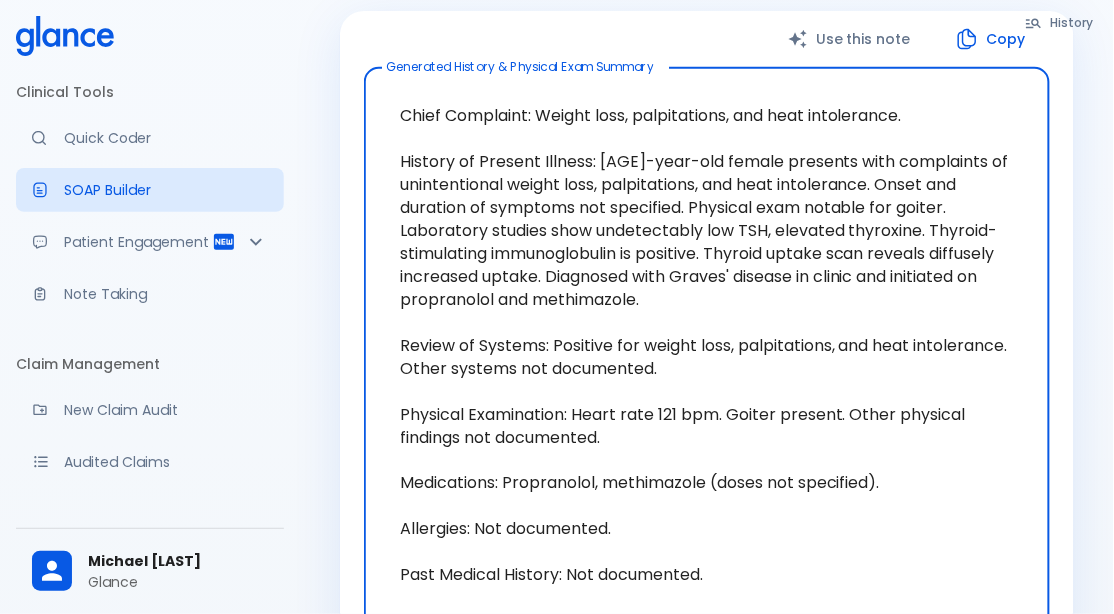 click on "History Quick Coder SOAP Builder   : History & Physical Exam Summary [AGE]F, weight loss, palpitations, heat intolerance, HR 121, goiter, TSH undetectably low, T4 high, TSI positive, uptake scan diffusely high, started propranolol and methimazole—diagnosed Graves’ disease New Session Use this note Copy Generated History & Physical Exam Summary x Generated History & Physical Exam Summary Please review and edit if needed. Better outcomes start with a simple note! Studies show that sharing patient notes improves clinical outcomes, safety, and care quality. Keep your patients informed, engaged, and on track—starting today. Know More Send to Patient" at bounding box center [707, 419] 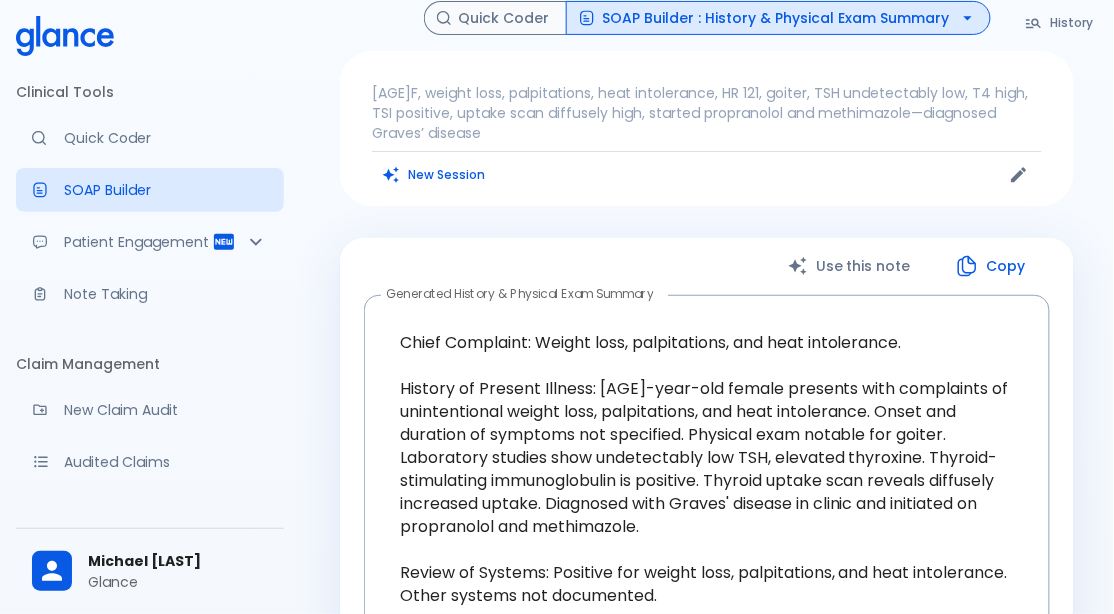 scroll, scrollTop: 0, scrollLeft: 0, axis: both 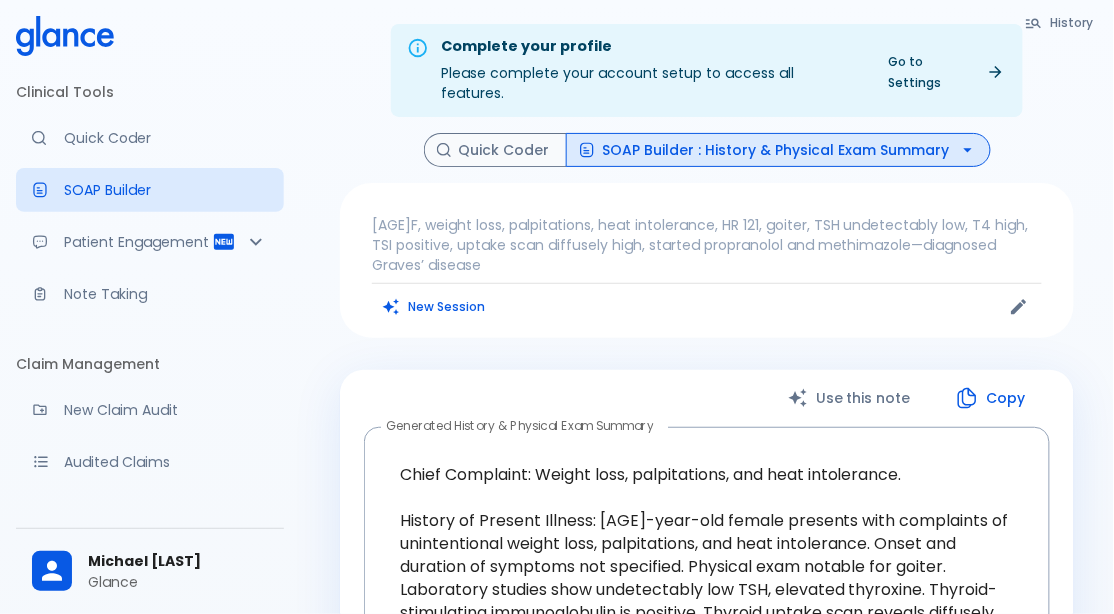 click on "Copy" at bounding box center [992, 398] 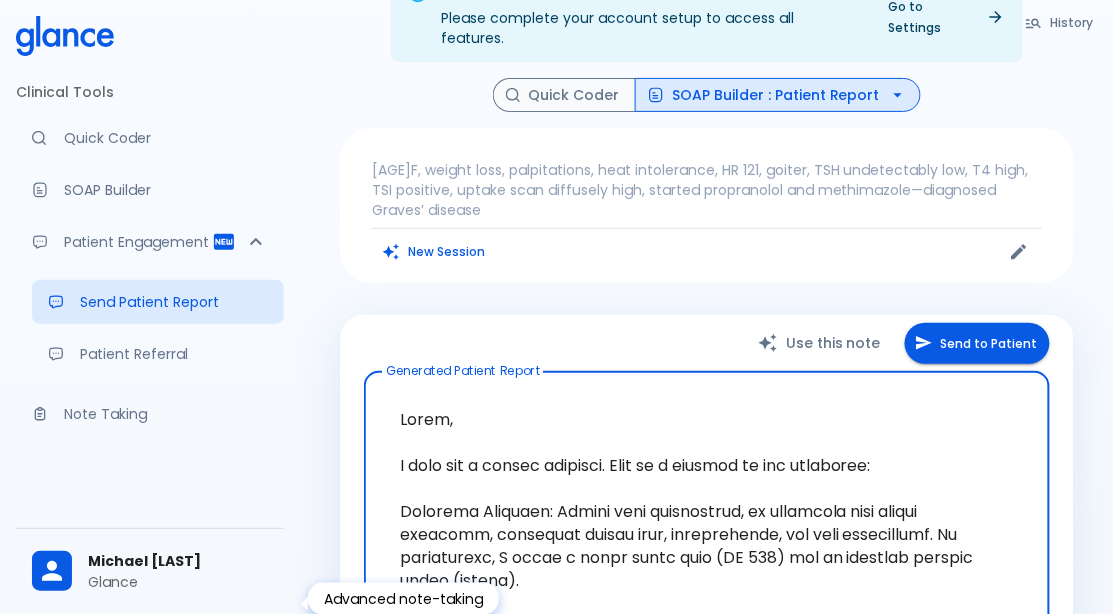 scroll, scrollTop: 0, scrollLeft: 0, axis: both 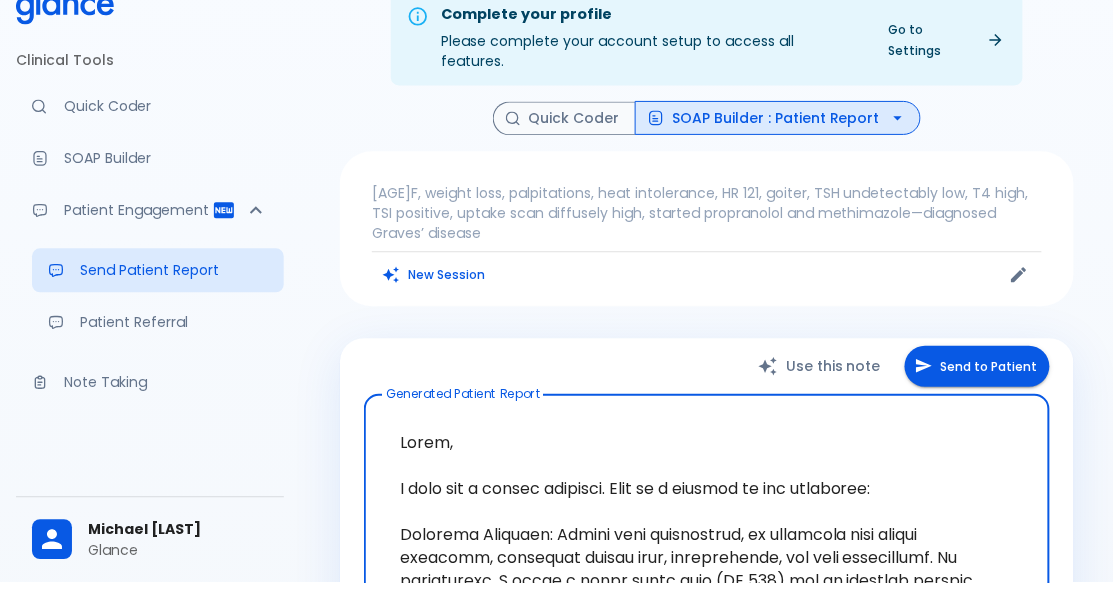 click on "SOAP Builder : Patient Report" at bounding box center (778, 150) 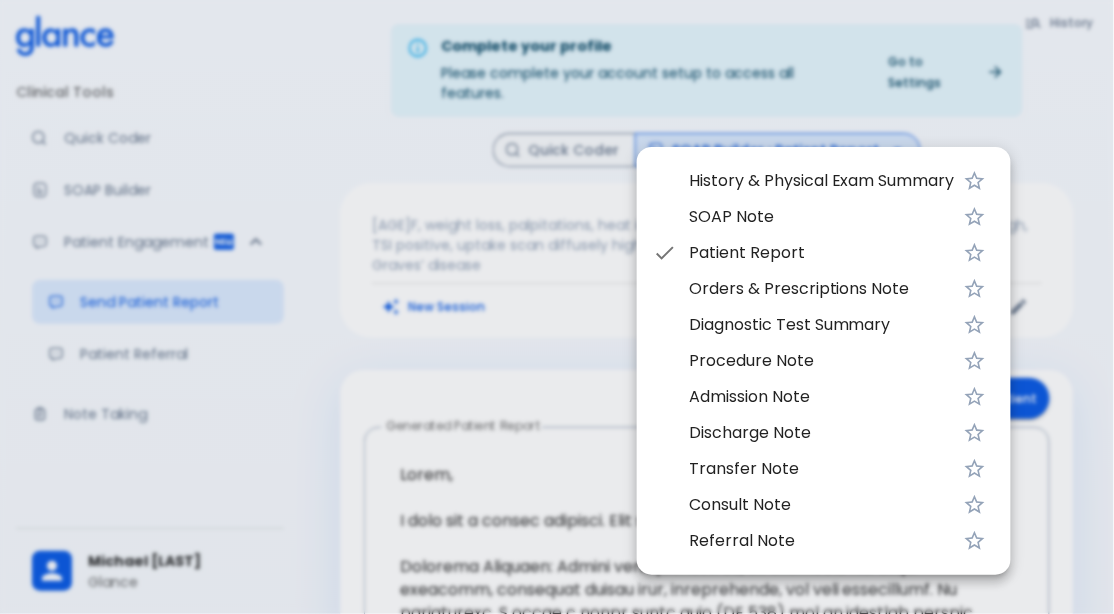 click on "Patient Report" at bounding box center (822, 253) 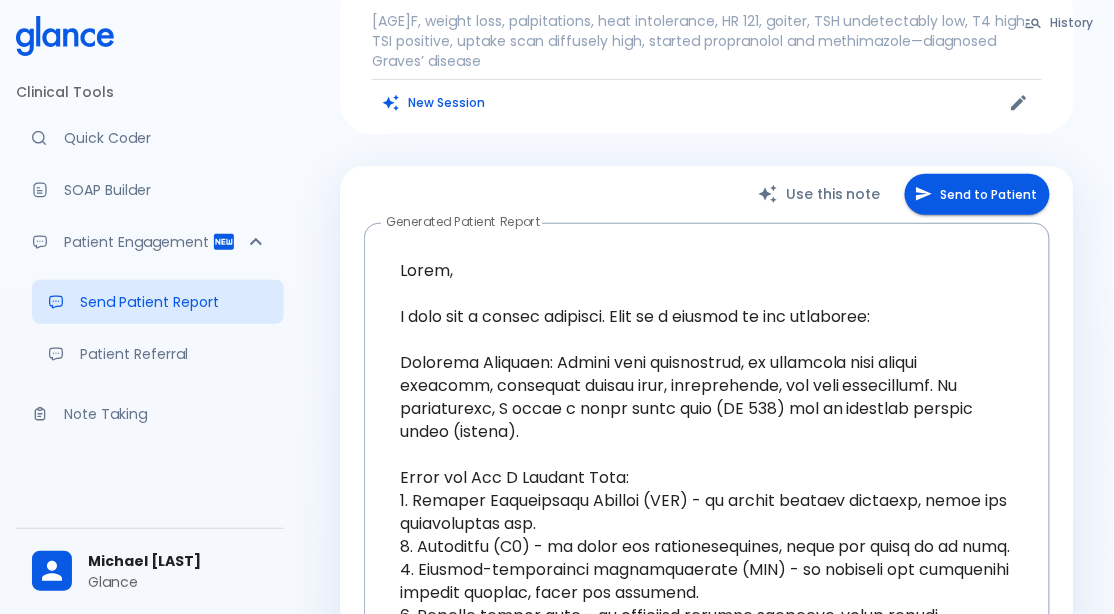 scroll, scrollTop: 203, scrollLeft: 0, axis: vertical 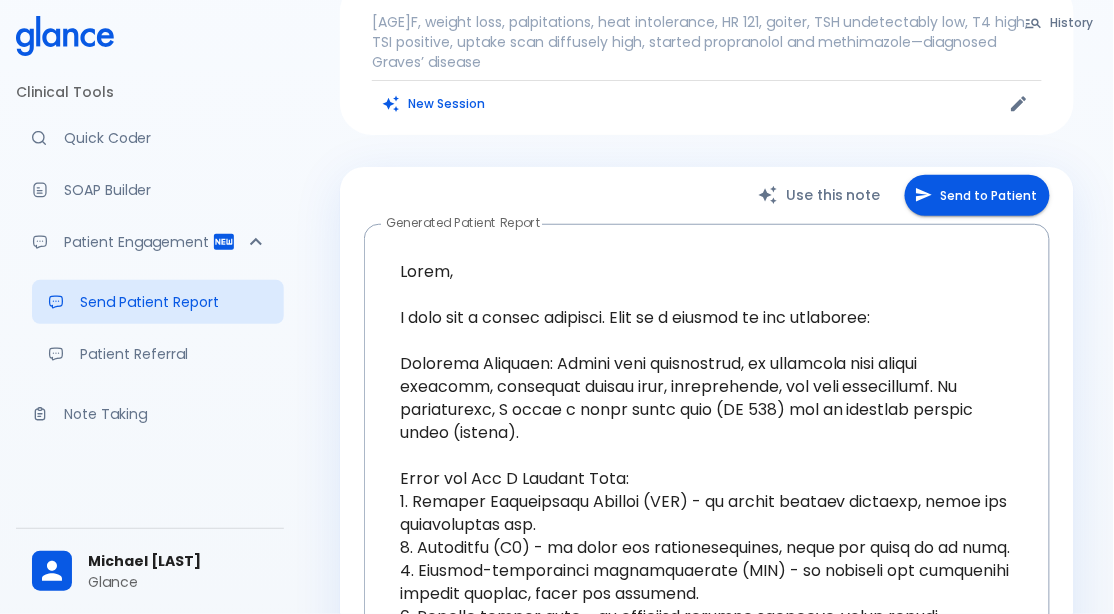 click on "Send to Patient" at bounding box center (977, 195) 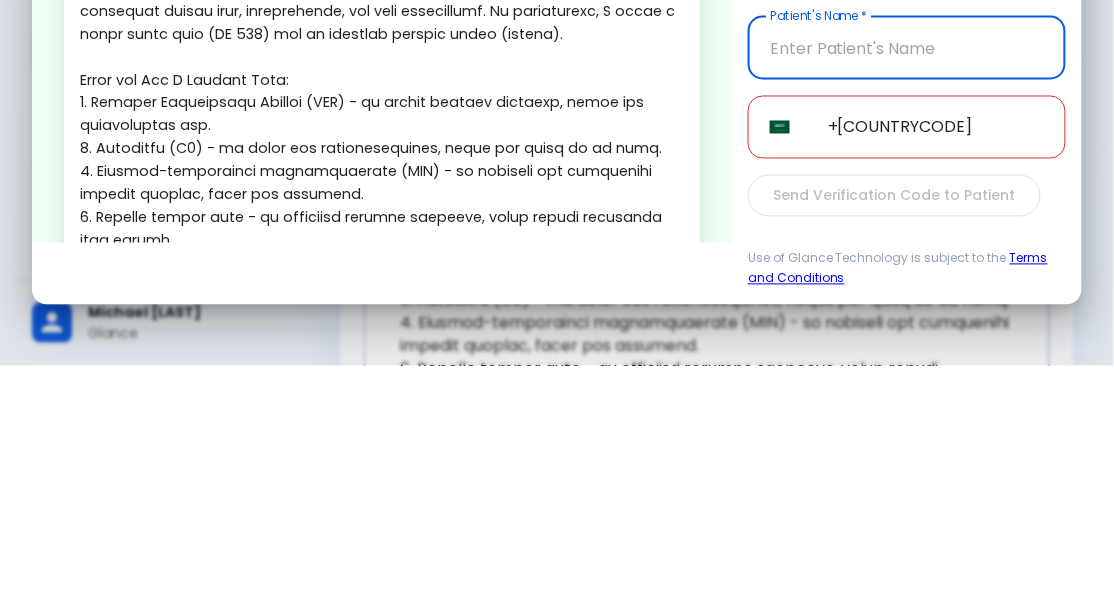 scroll, scrollTop: 203, scrollLeft: 0, axis: vertical 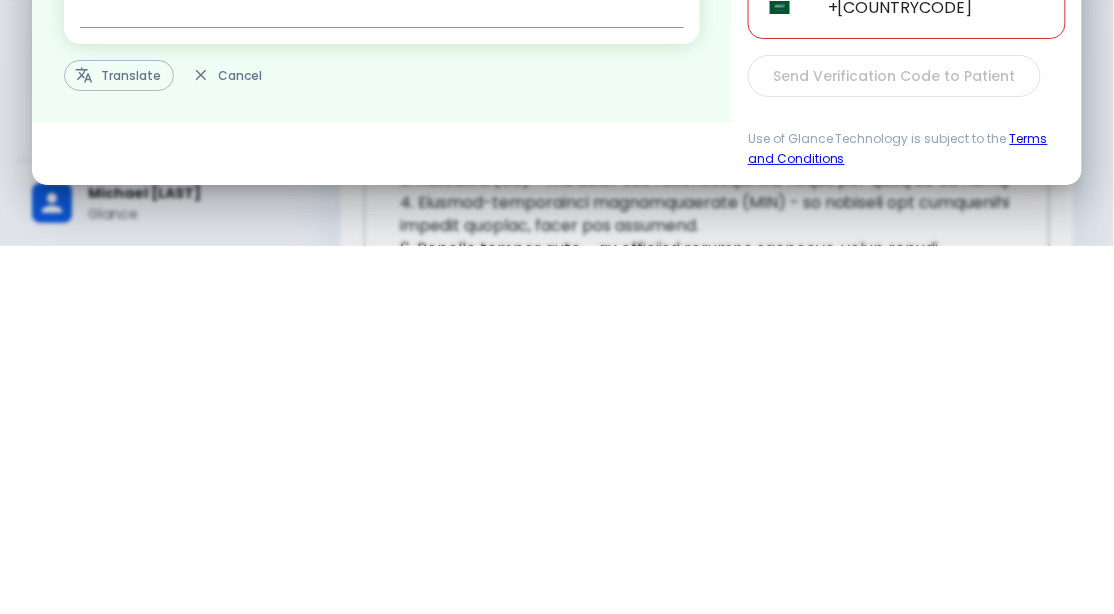 click on "Edit & personalize the note before sending to patient. x Translate   Cancel Send summary to a patient Search for Patient Search for Patient or send to a new patient Patient's Name   * Patient's Name  * ​ SA +966 ​ Send Verification Code to Patient Use of Glance Technology is subject to the   Terms and Conditions" at bounding box center [557, 307] 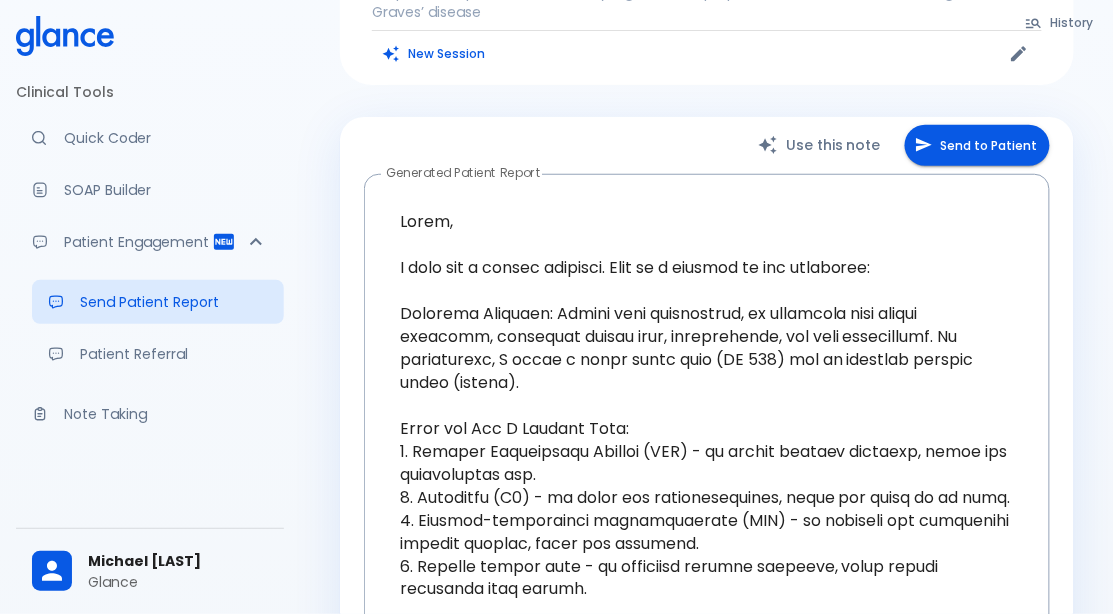 click on "Send to Patient" at bounding box center [977, 145] 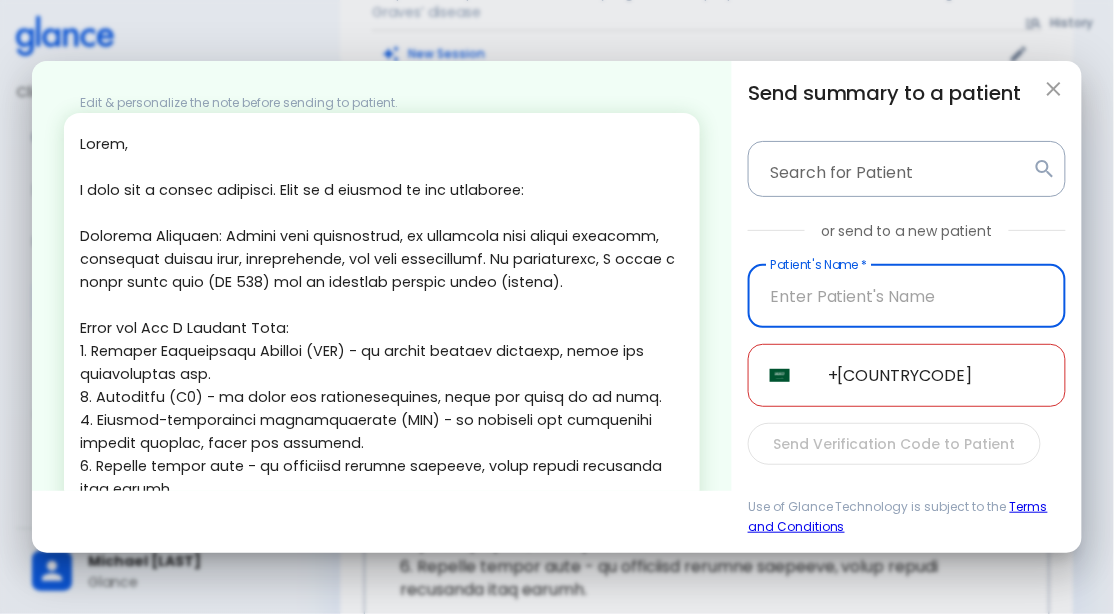scroll, scrollTop: 253, scrollLeft: 0, axis: vertical 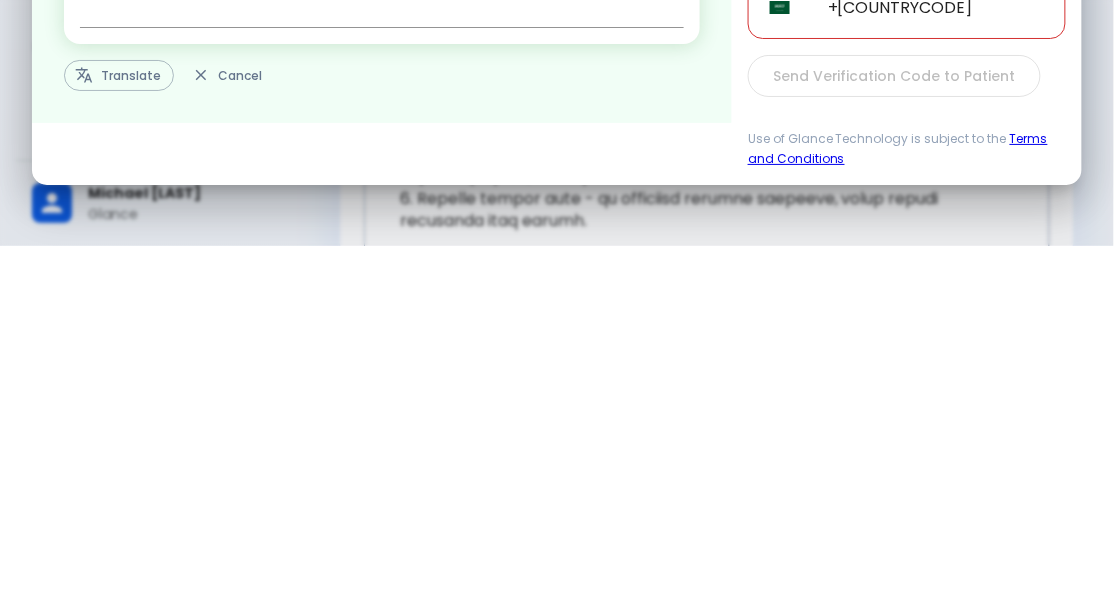 click on "Translate" at bounding box center (119, 443) 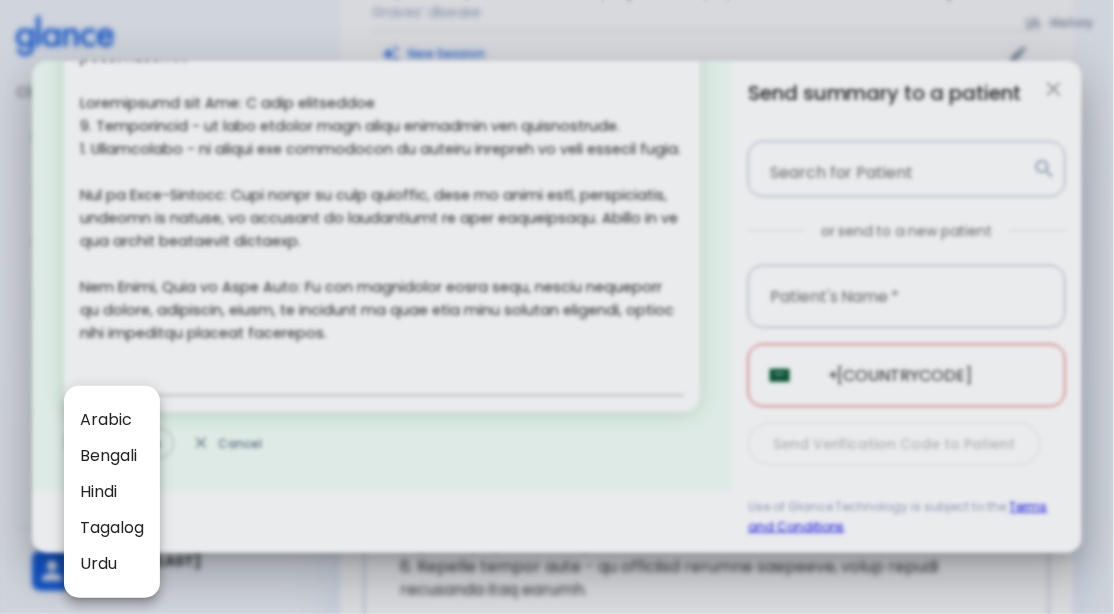 click on "Arabic" at bounding box center (112, 420) 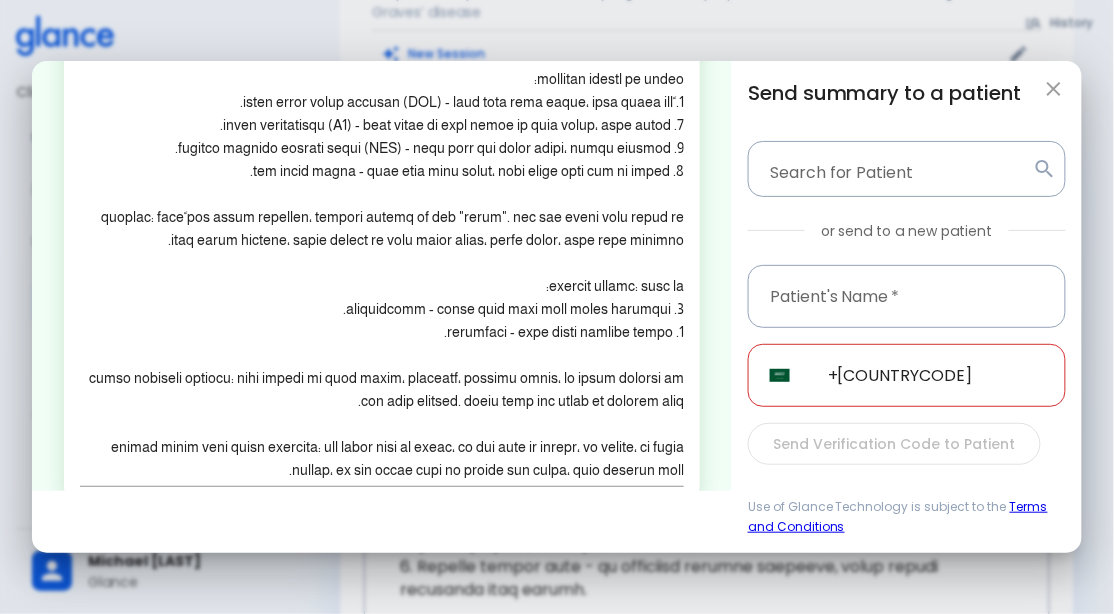 scroll, scrollTop: 340, scrollLeft: 0, axis: vertical 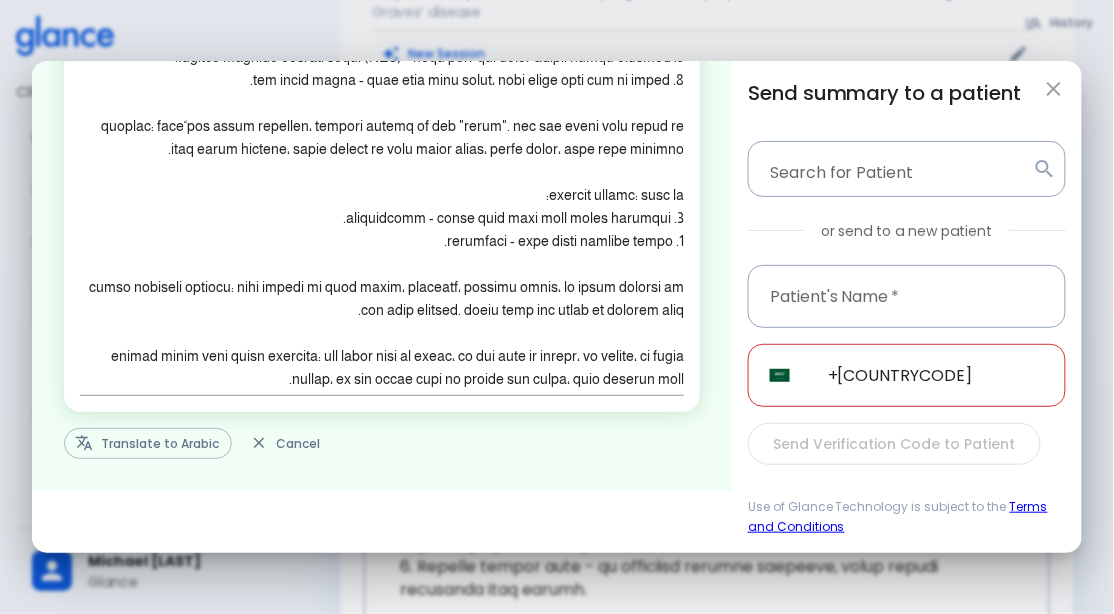 click on "Send summary to a patient Search for Patient Search for Patient or send to a new patient Patient's Name   * [NAME] Patient's Name  * ​ SA +966 ​ Send Verification Code to Patient Use of Glance Technology is subject to the   Terms and Conditions" at bounding box center (907, 307) 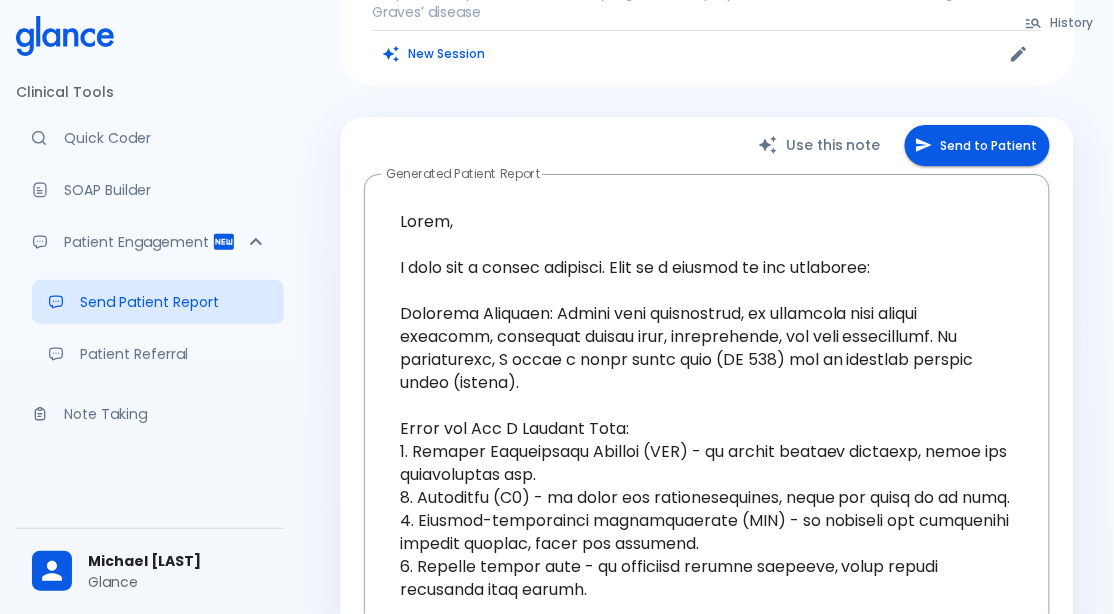 scroll, scrollTop: 547, scrollLeft: 0, axis: vertical 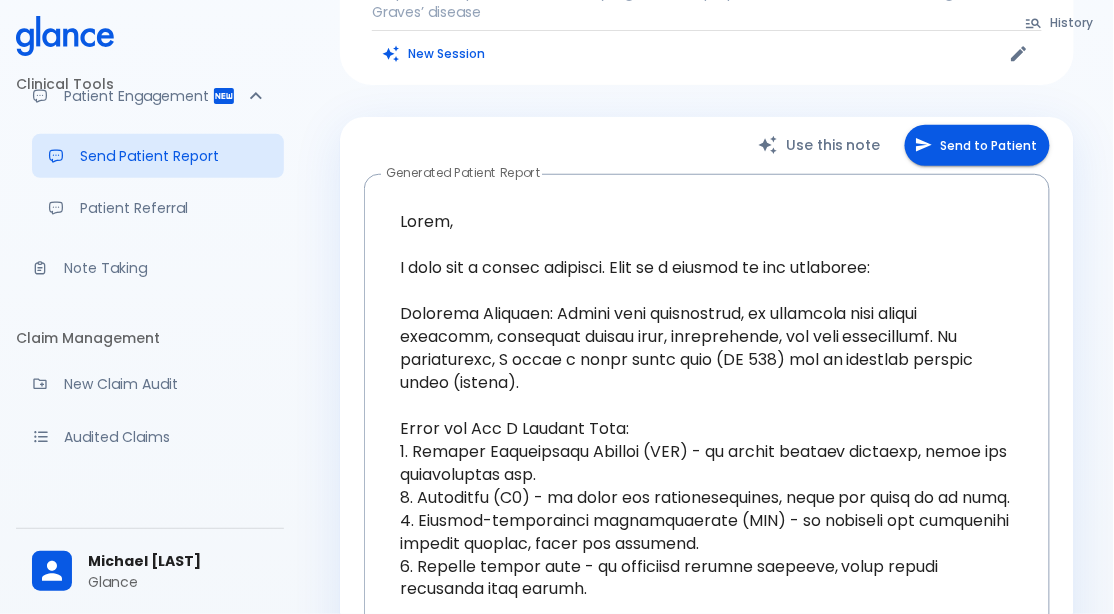 click on "Note Taking" at bounding box center (150, 268) 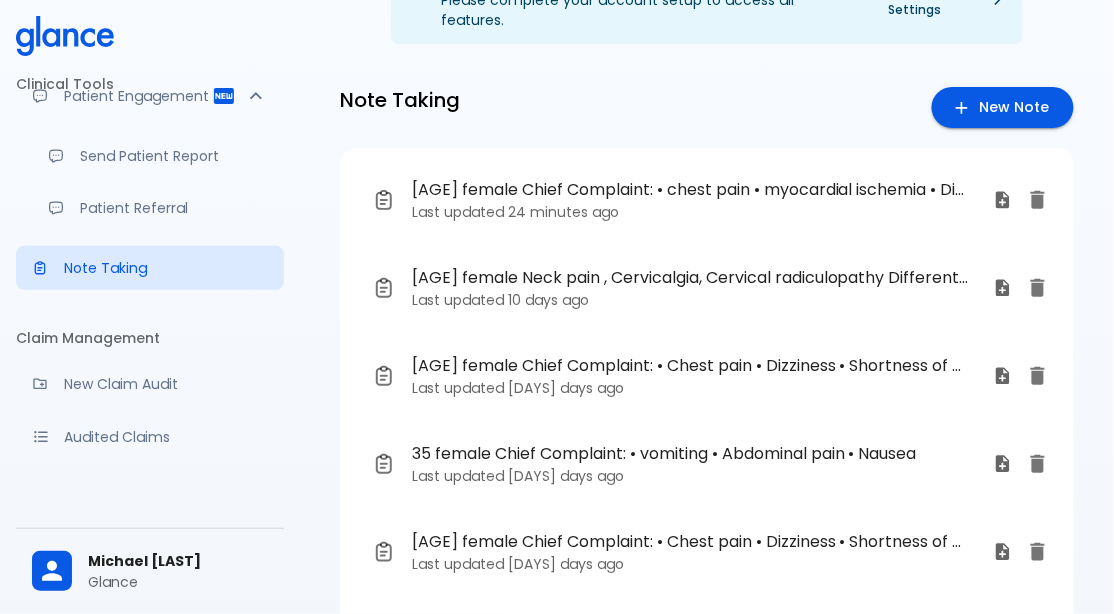 scroll, scrollTop: 0, scrollLeft: 0, axis: both 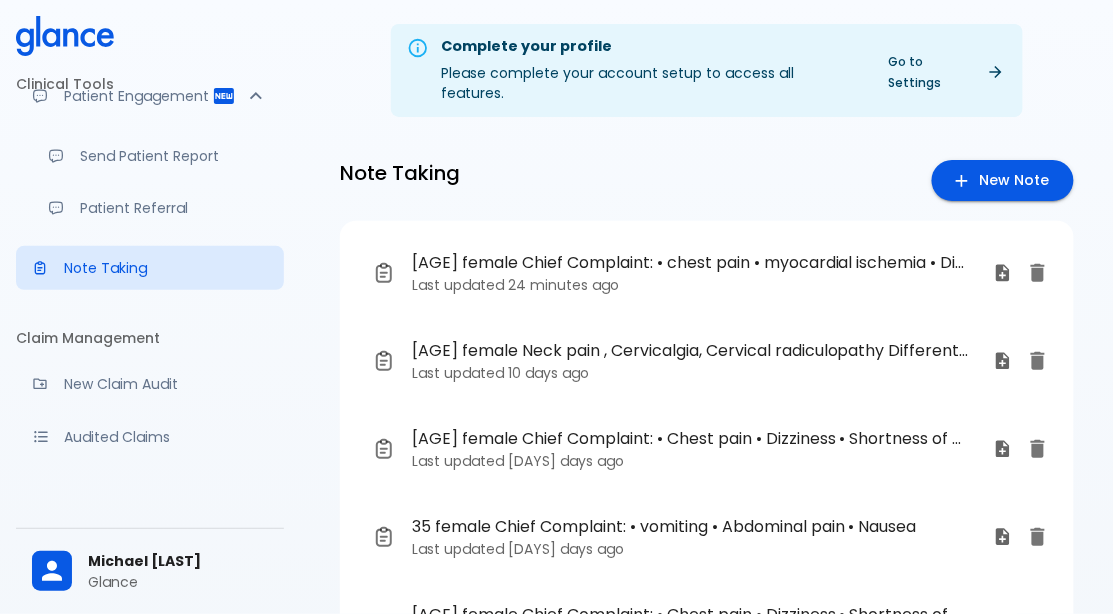 click on "New Note" at bounding box center (1003, 180) 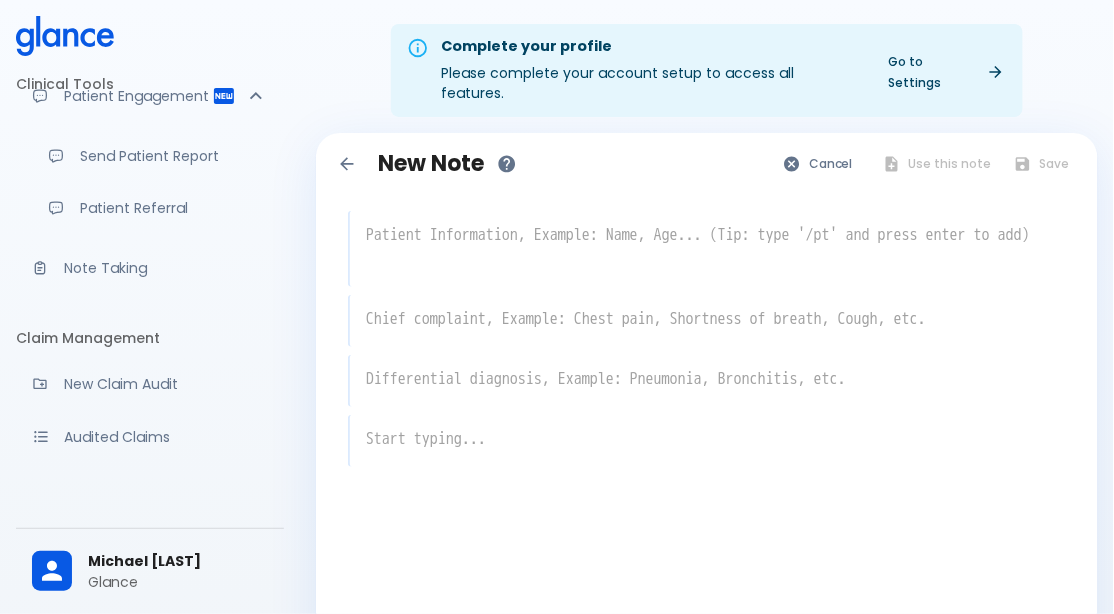 click on "x x x x" at bounding box center [707, 387] 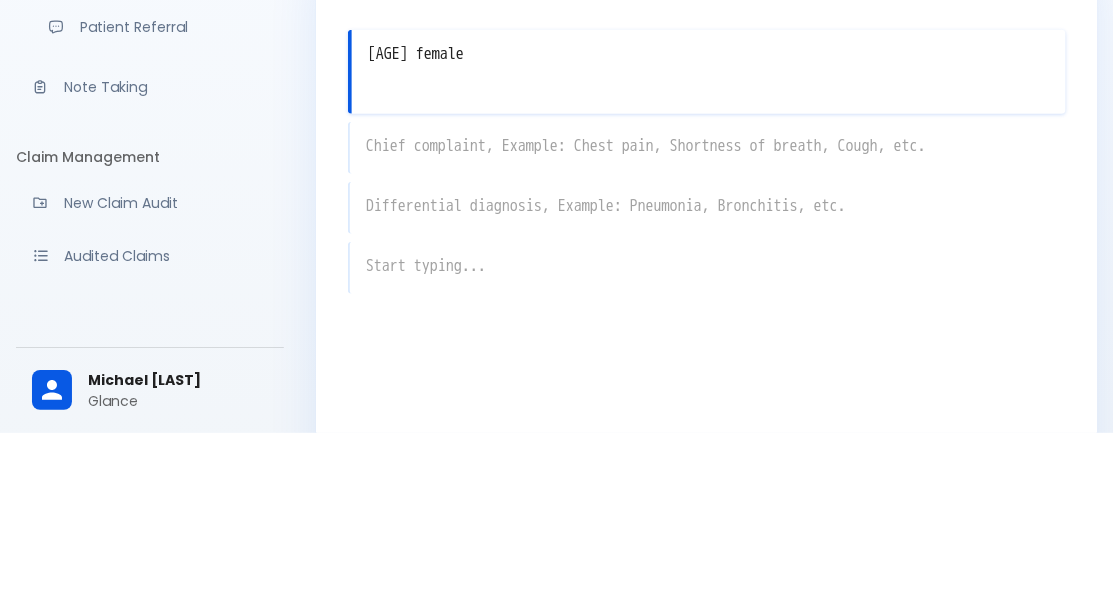 type on "[AGE] female" 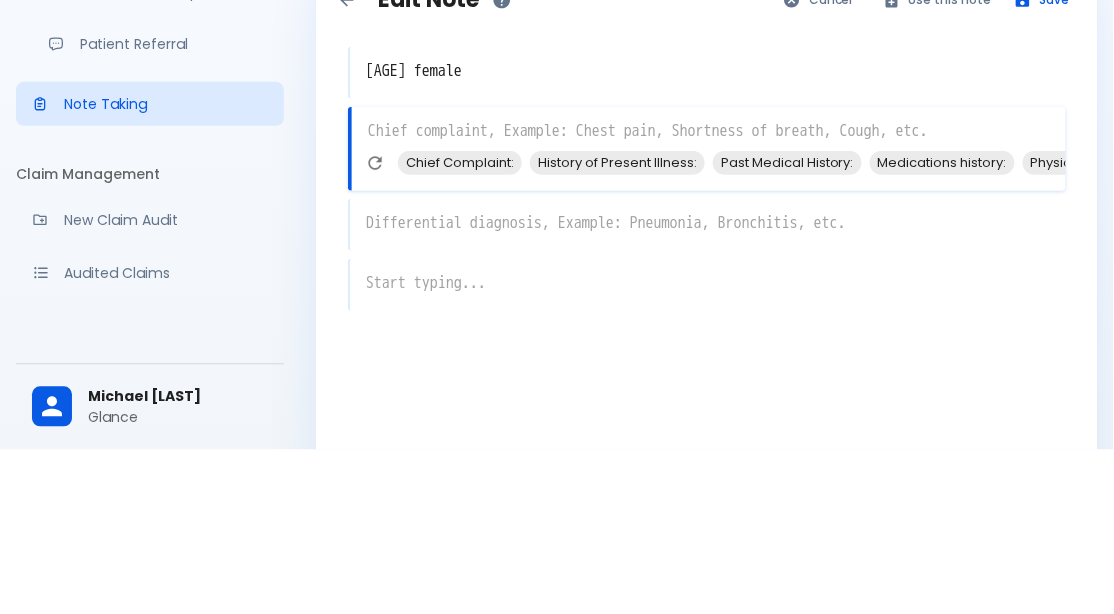 click on "Chief Complaint:" at bounding box center [460, 326] 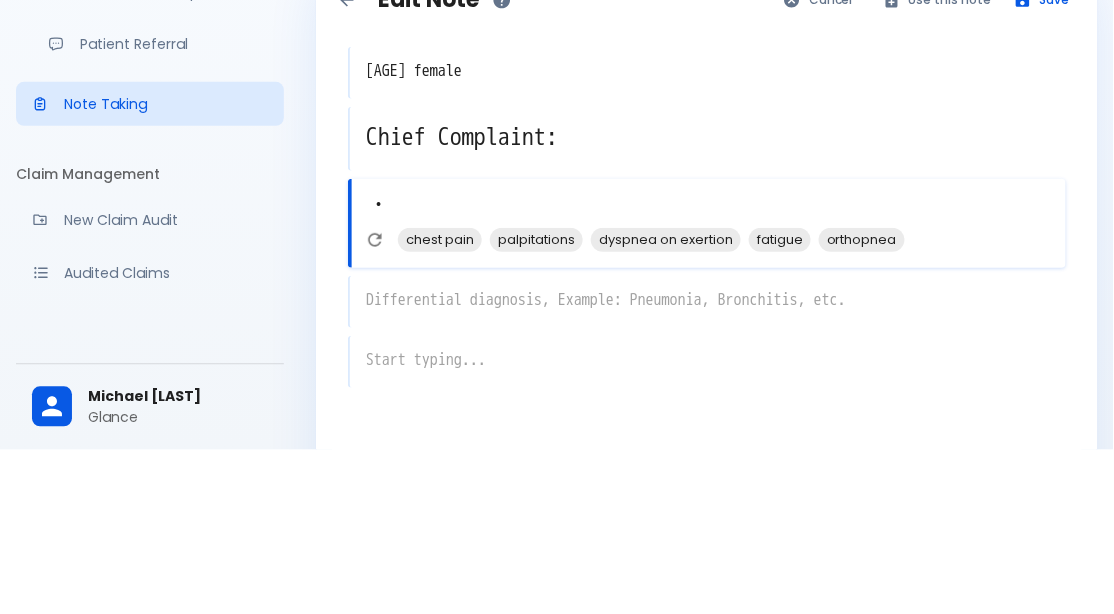 click on "chest pain" at bounding box center [440, 403] 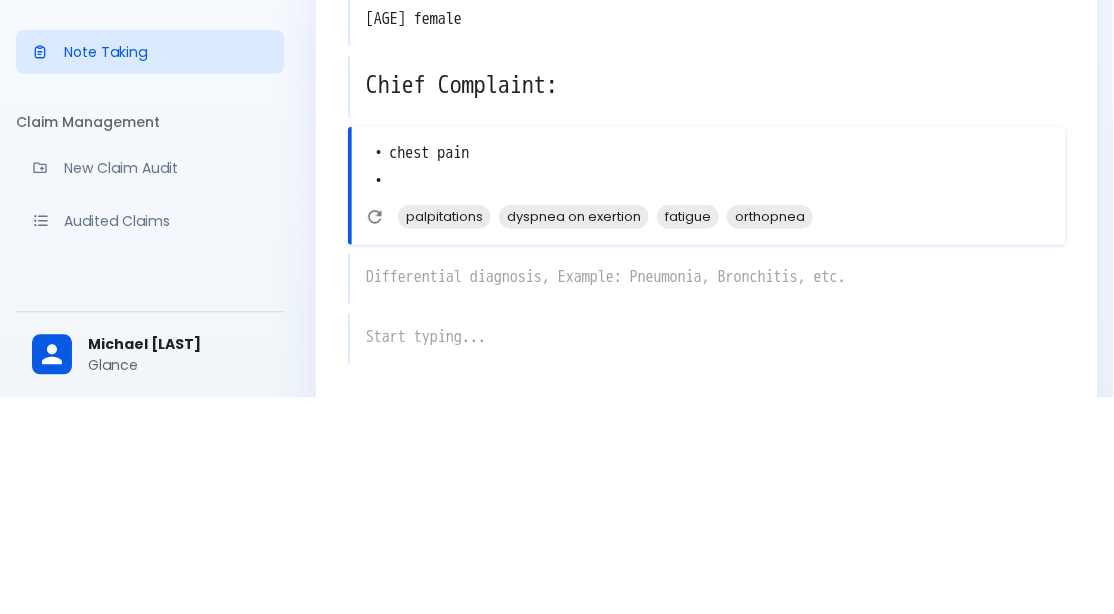 click on "orthopnea" at bounding box center [770, 432] 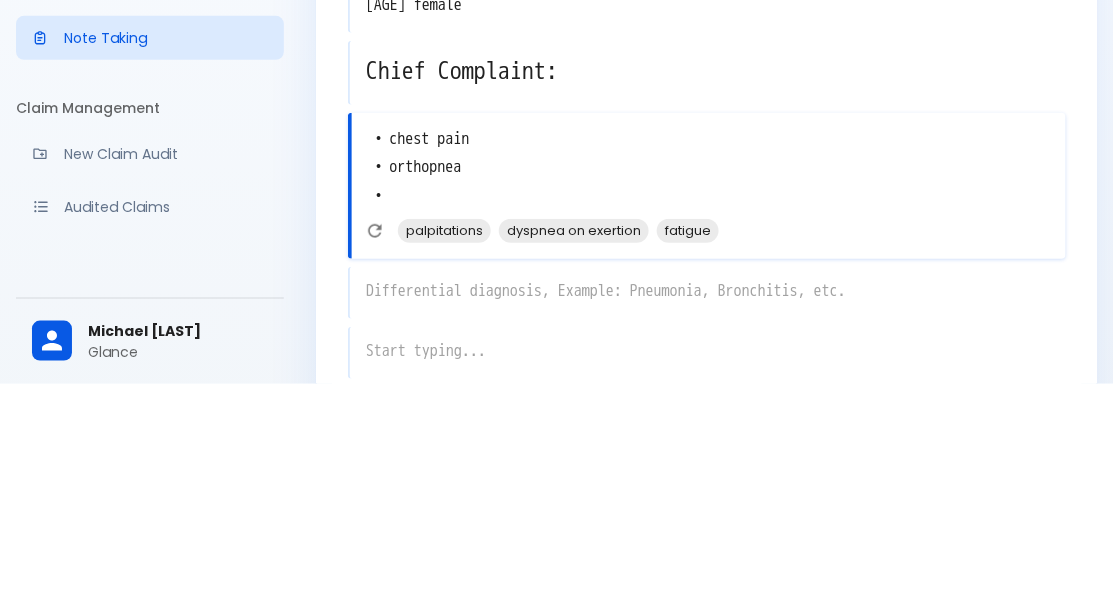 click on "dyspnea on exertion" at bounding box center (574, 460) 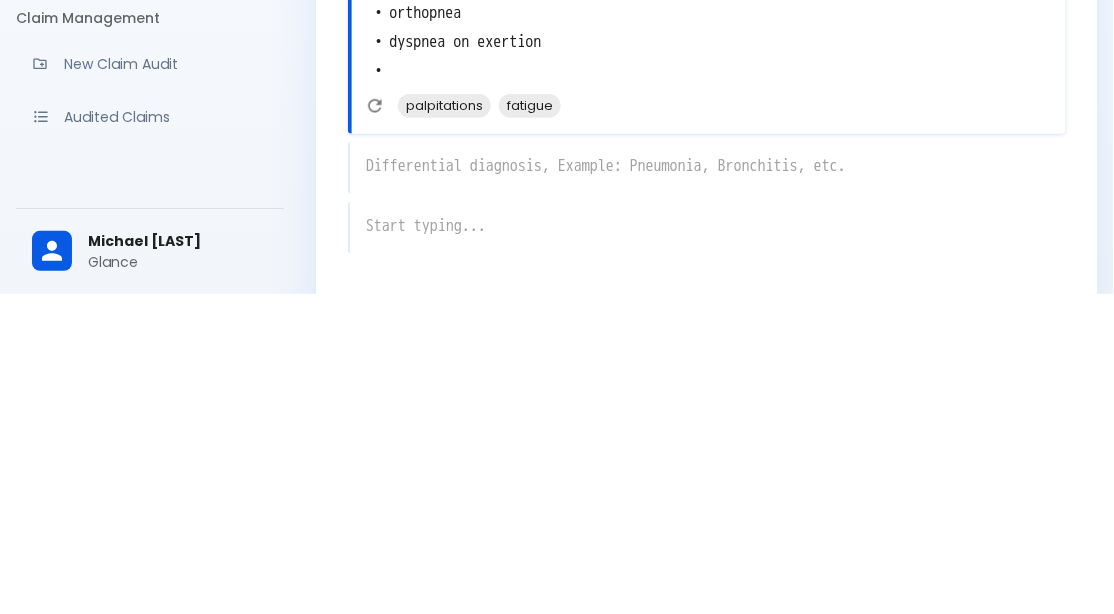 scroll, scrollTop: 64, scrollLeft: 0, axis: vertical 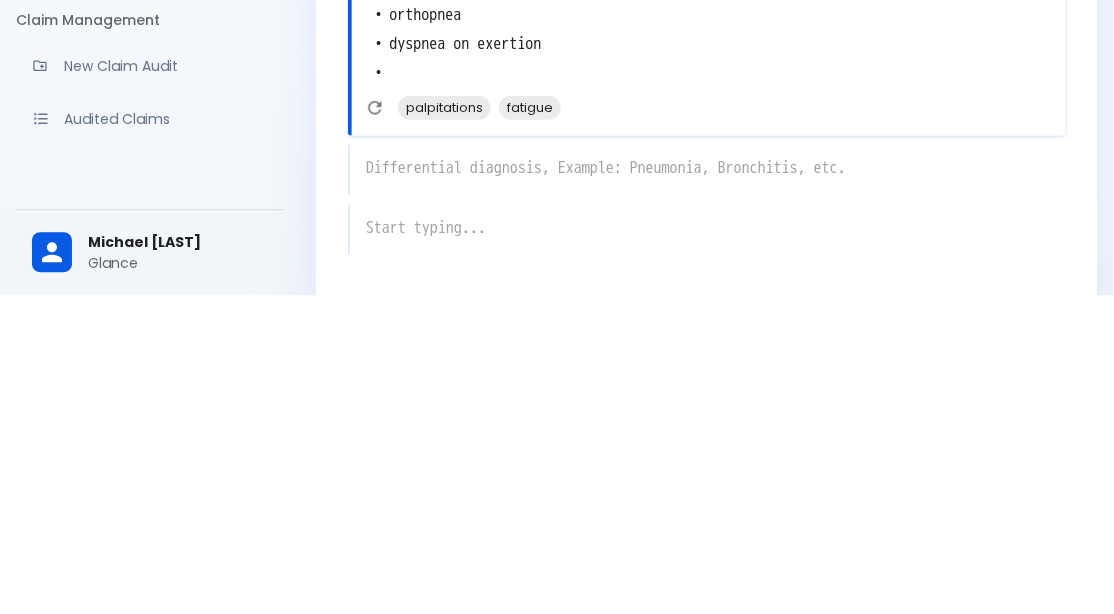 click on "x" at bounding box center (707, 488) 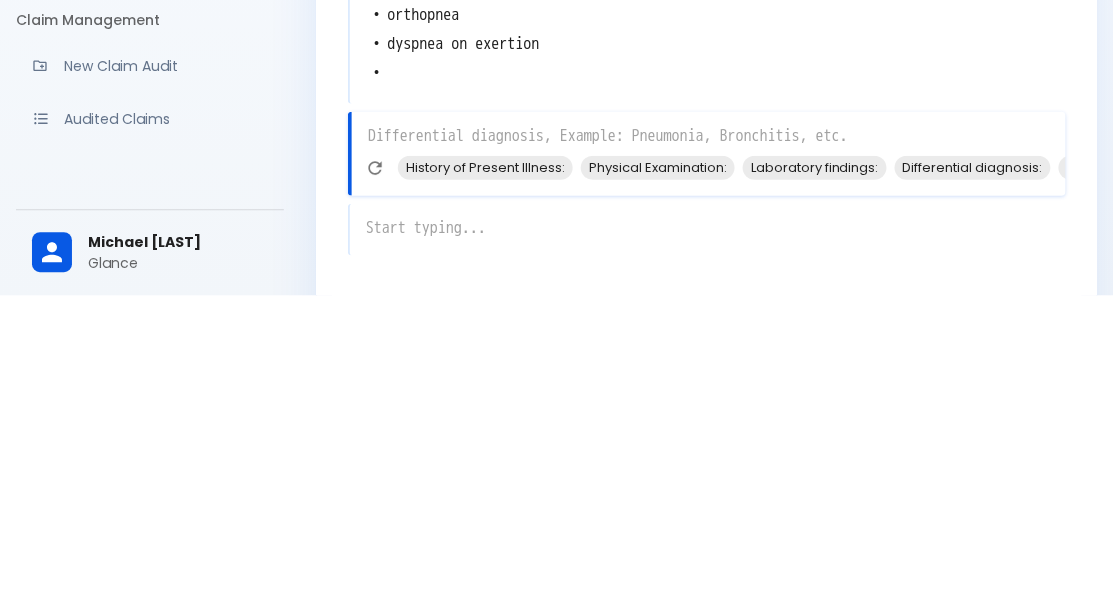 click on "Differential diagnosis:" at bounding box center [973, 485] 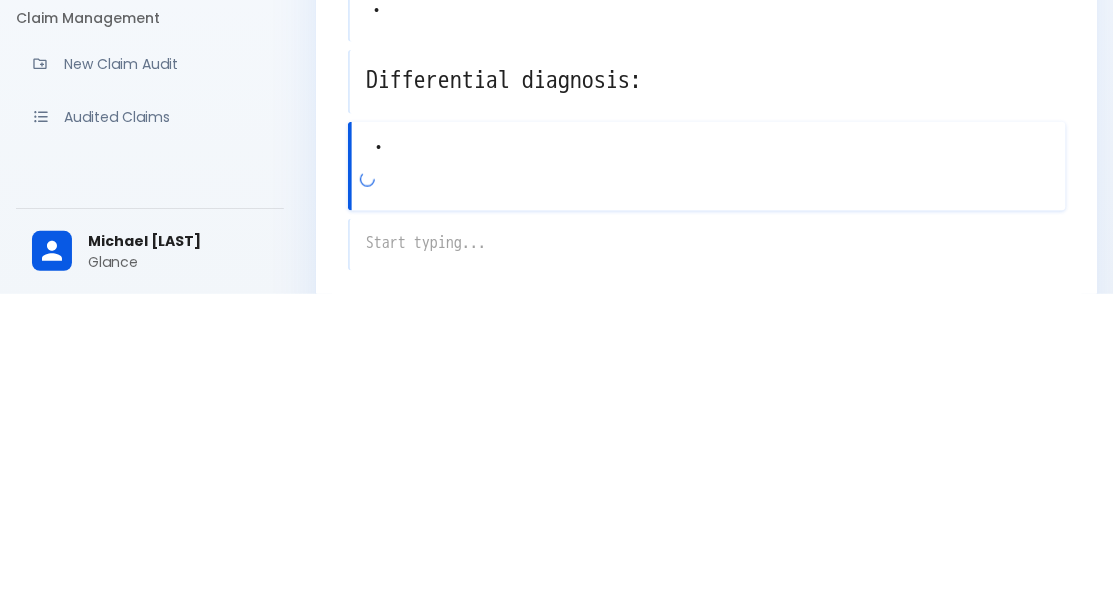 scroll, scrollTop: 125, scrollLeft: 0, axis: vertical 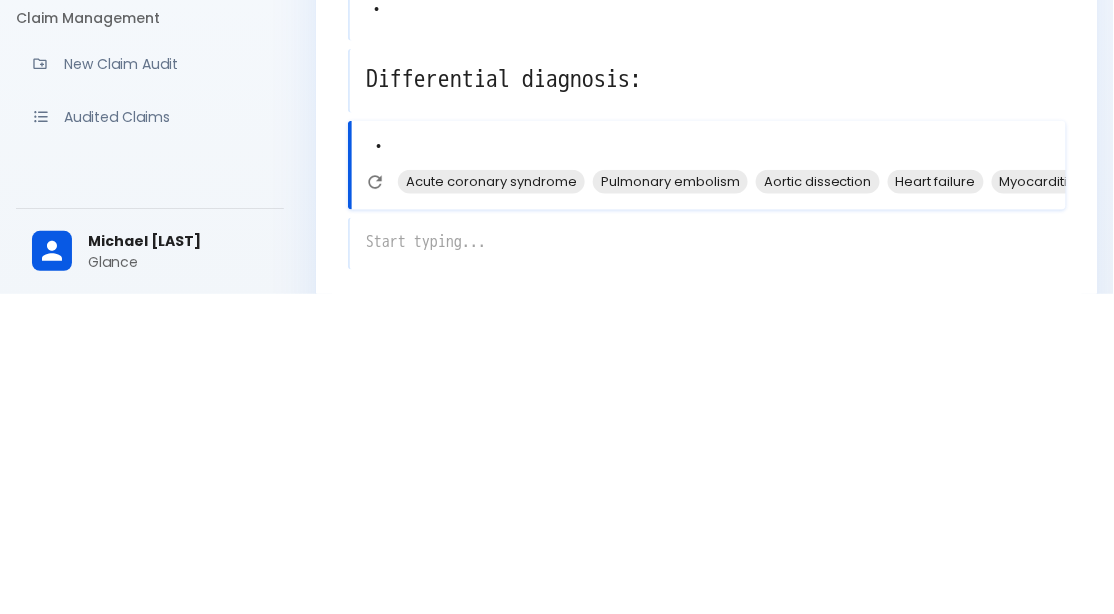 click on "Acute coronary syndrome" at bounding box center [491, 501] 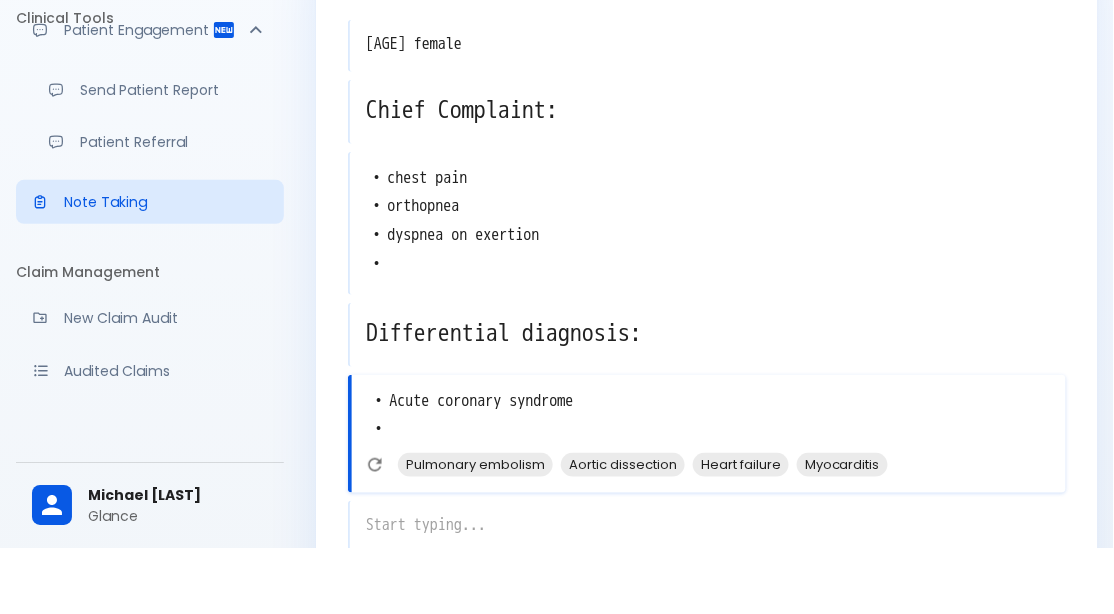 scroll, scrollTop: 125, scrollLeft: 0, axis: vertical 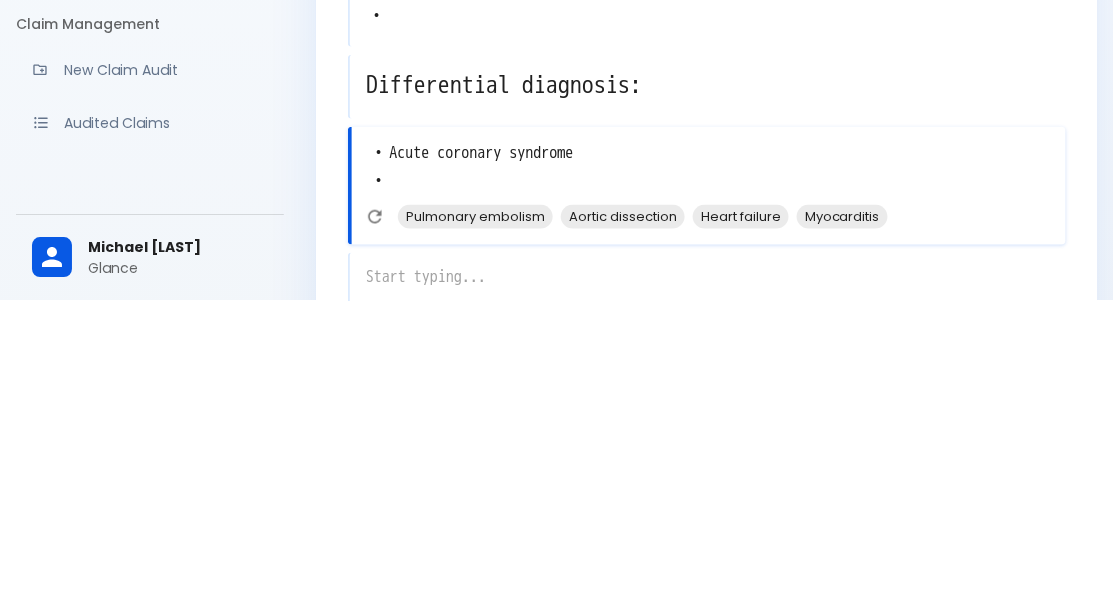 click on "Aortic dissection" at bounding box center [623, 530] 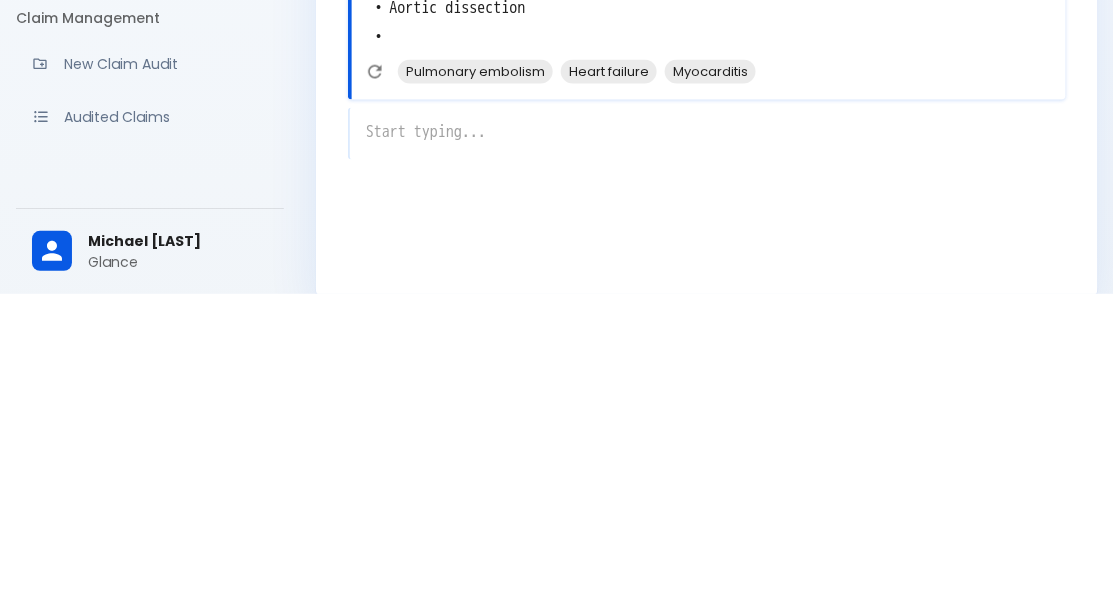 scroll, scrollTop: 292, scrollLeft: 0, axis: vertical 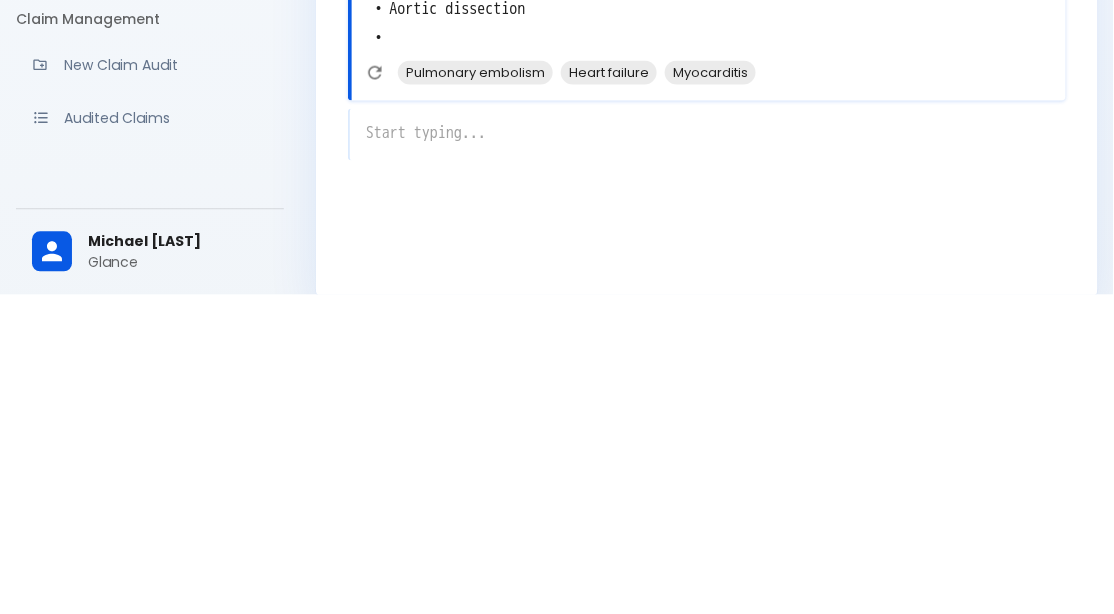 click at bounding box center (709, 540) 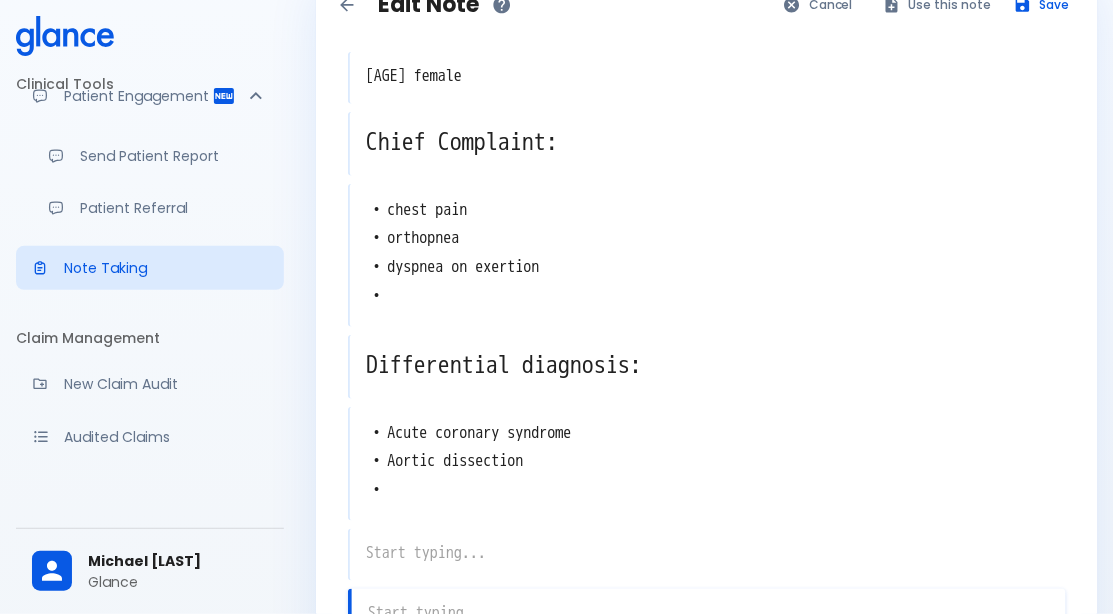 scroll, scrollTop: 0, scrollLeft: 0, axis: both 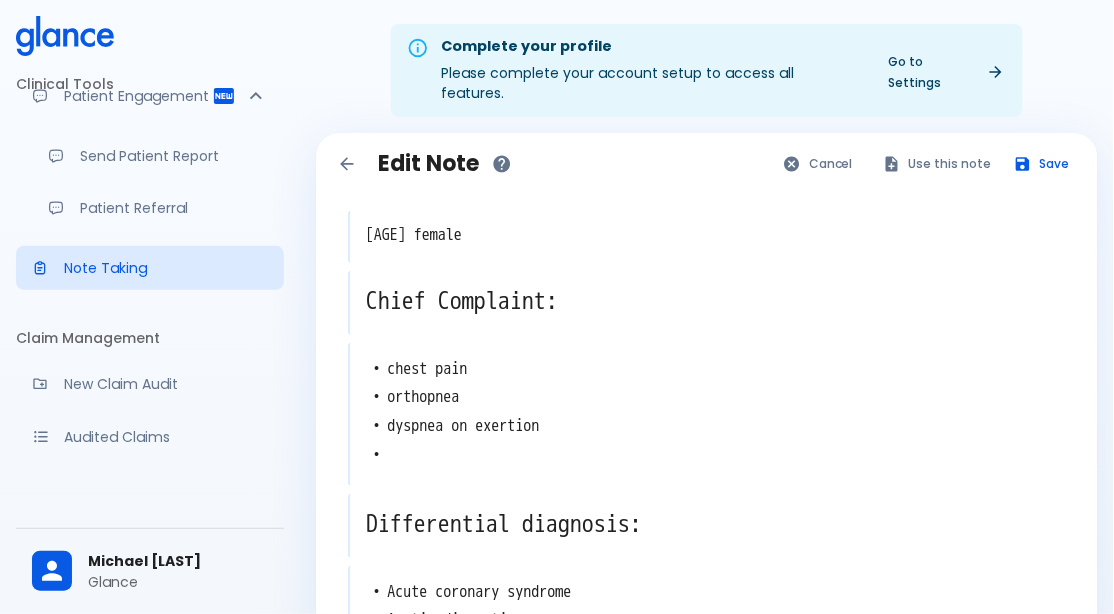 click on "Save" at bounding box center [1043, 163] 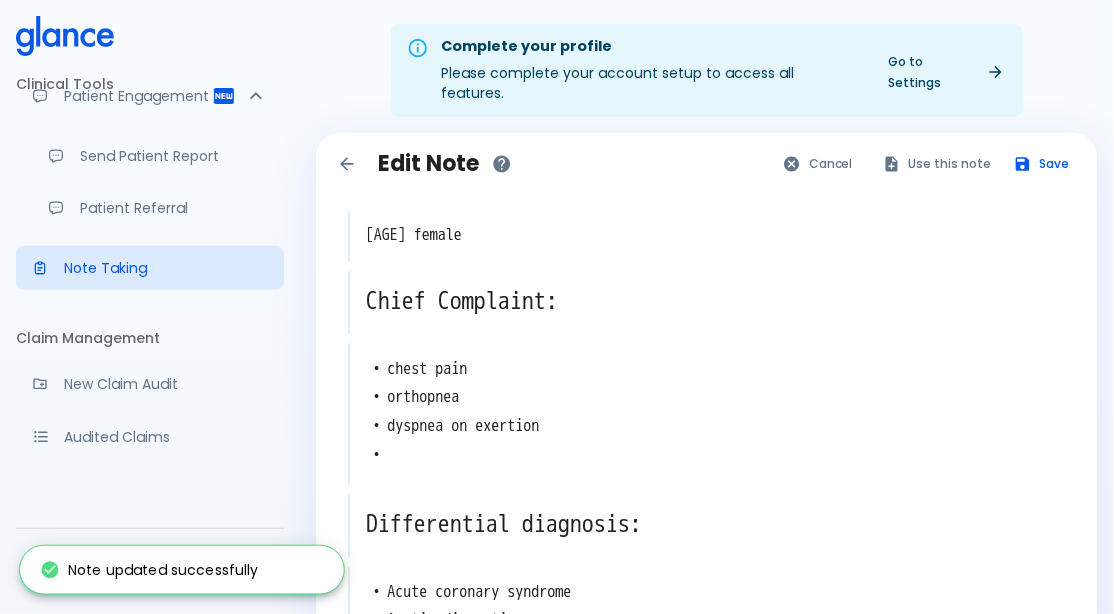 click on "Use this note" at bounding box center [938, 163] 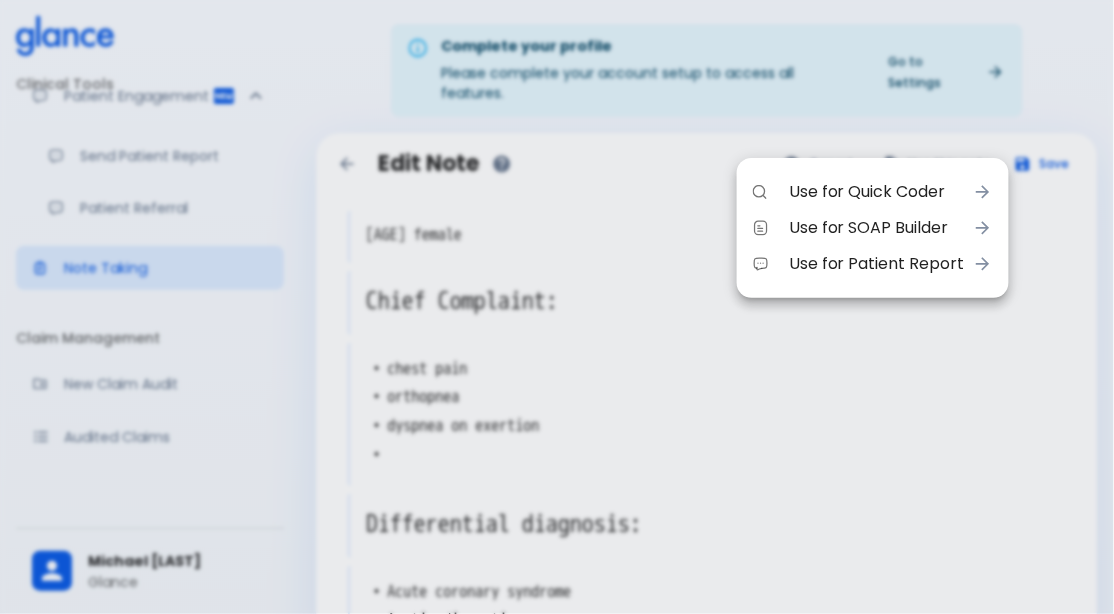 click on "Use for Quick Coder" at bounding box center [877, 192] 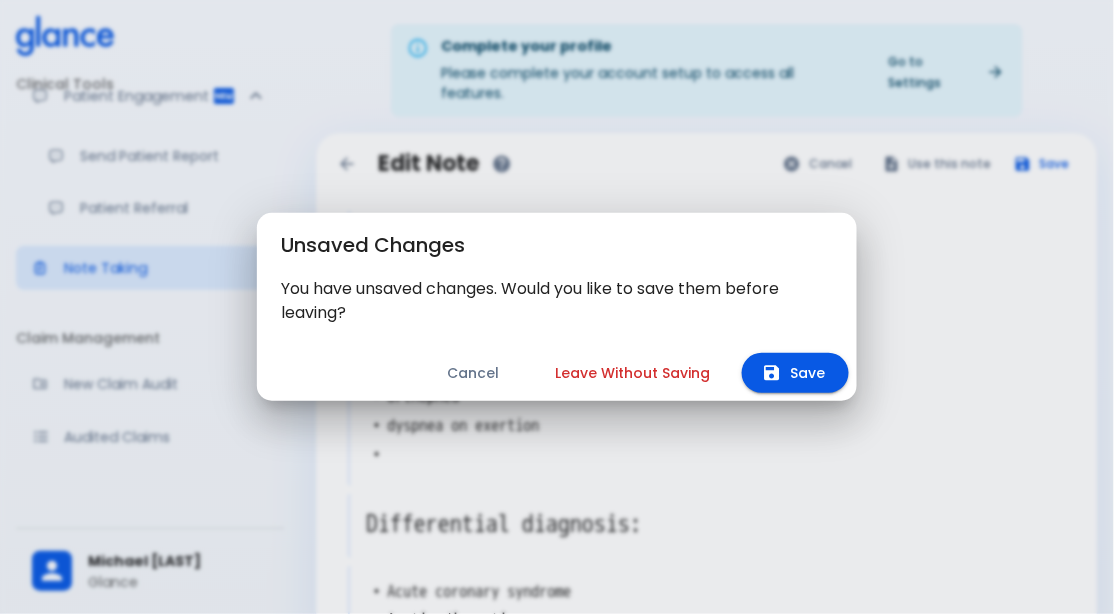 click 